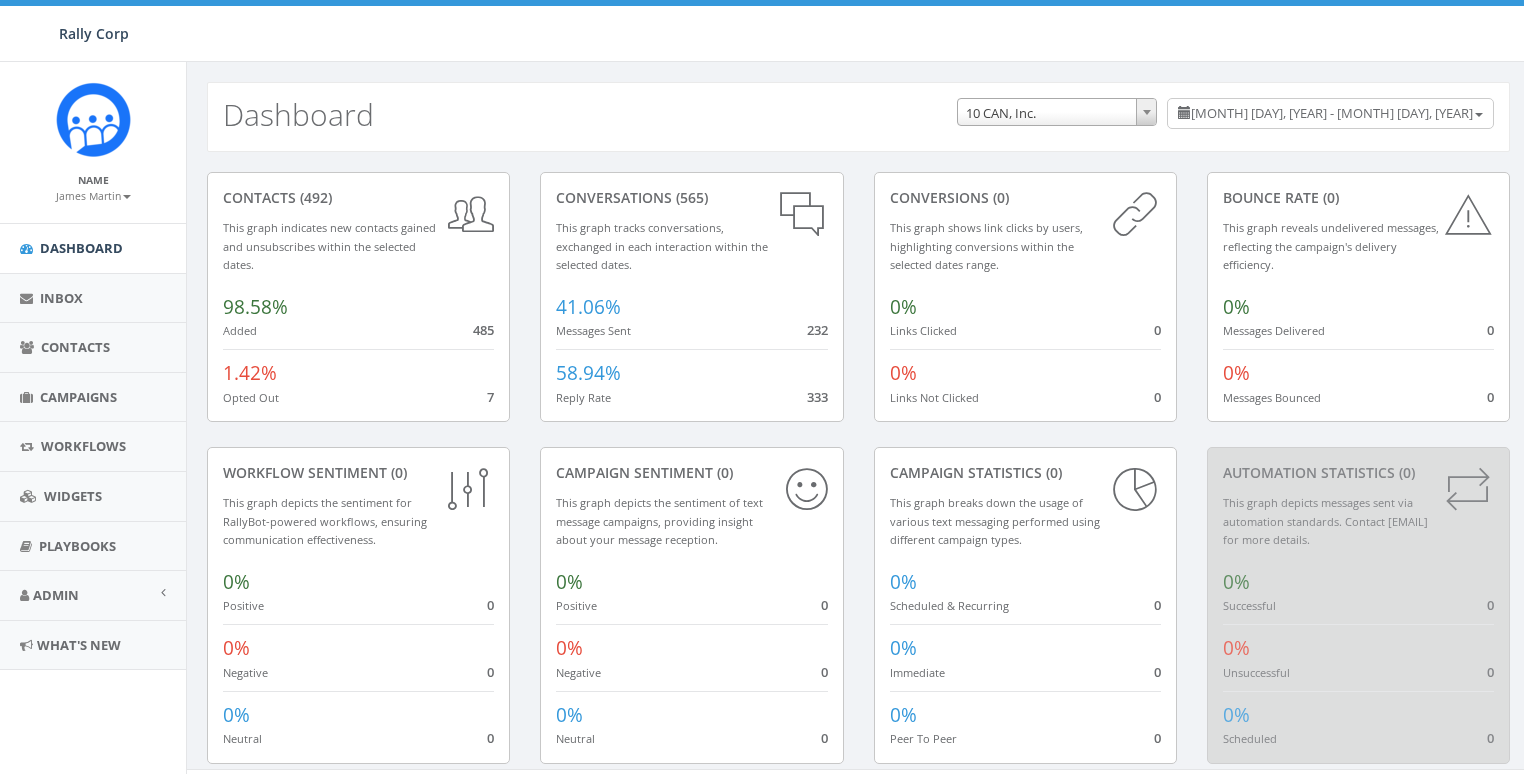 scroll, scrollTop: 0, scrollLeft: 0, axis: both 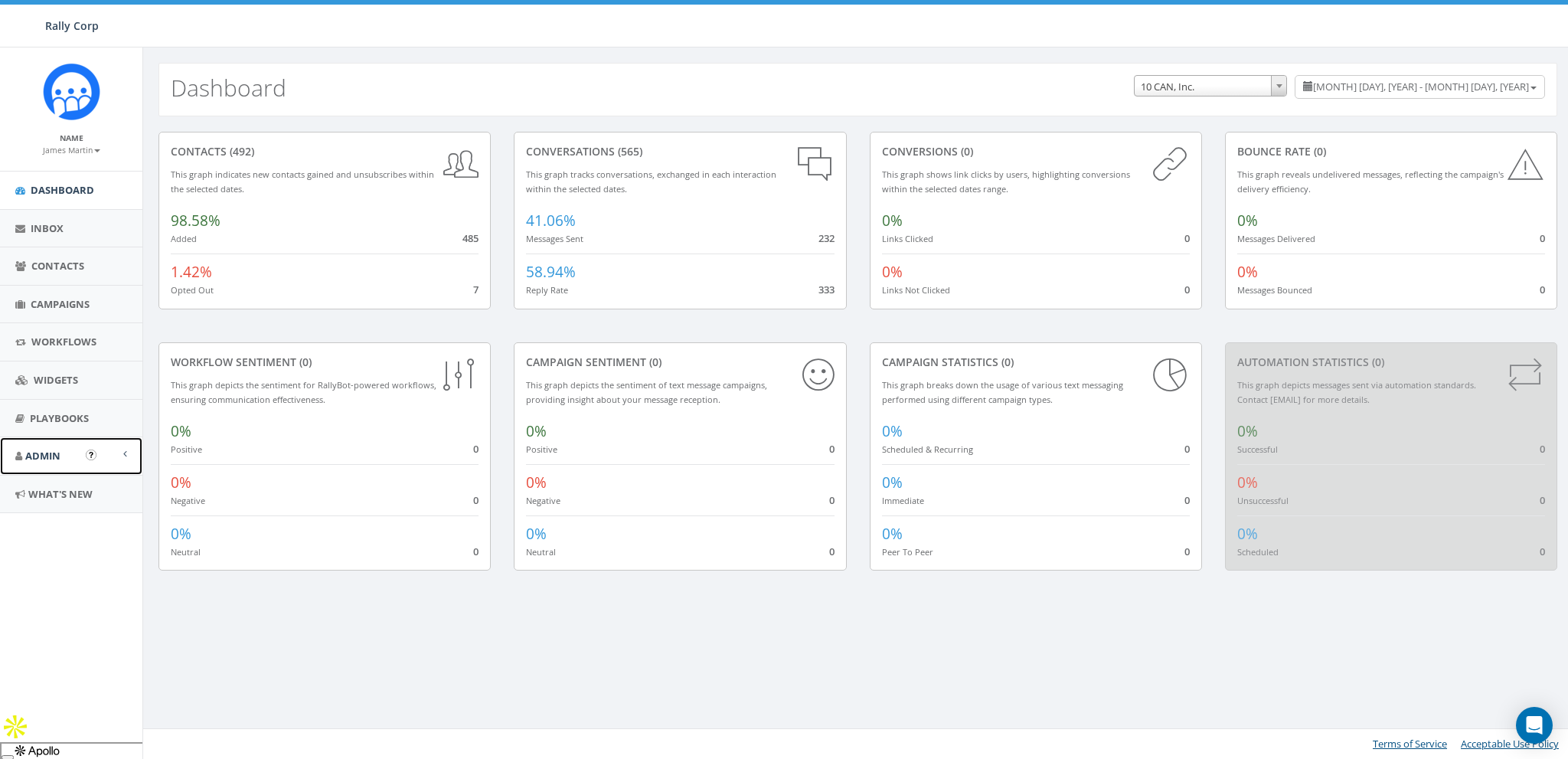 click on "Admin" at bounding box center [43, 456] 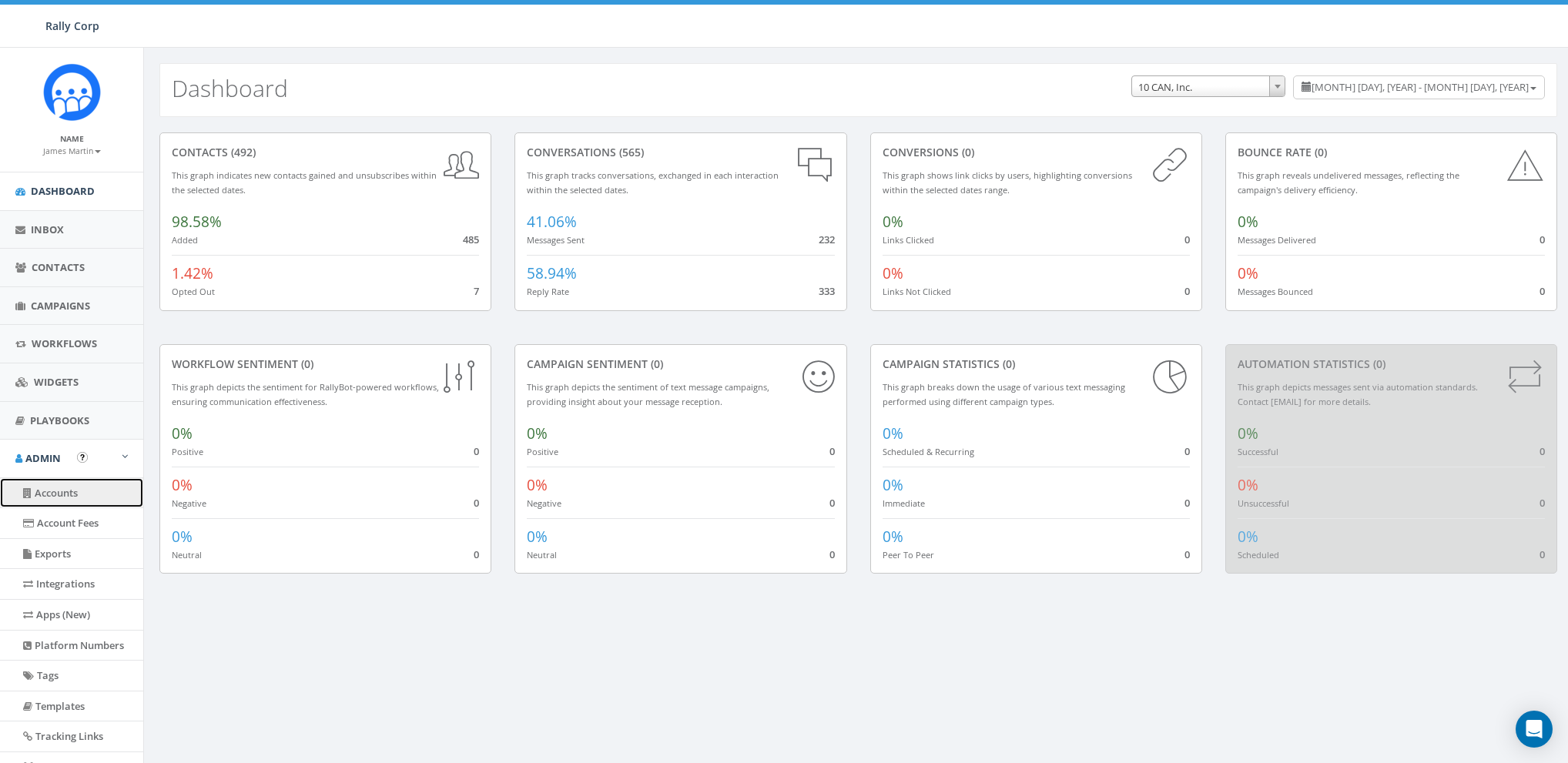 click on "Accounts" at bounding box center (72, 493) 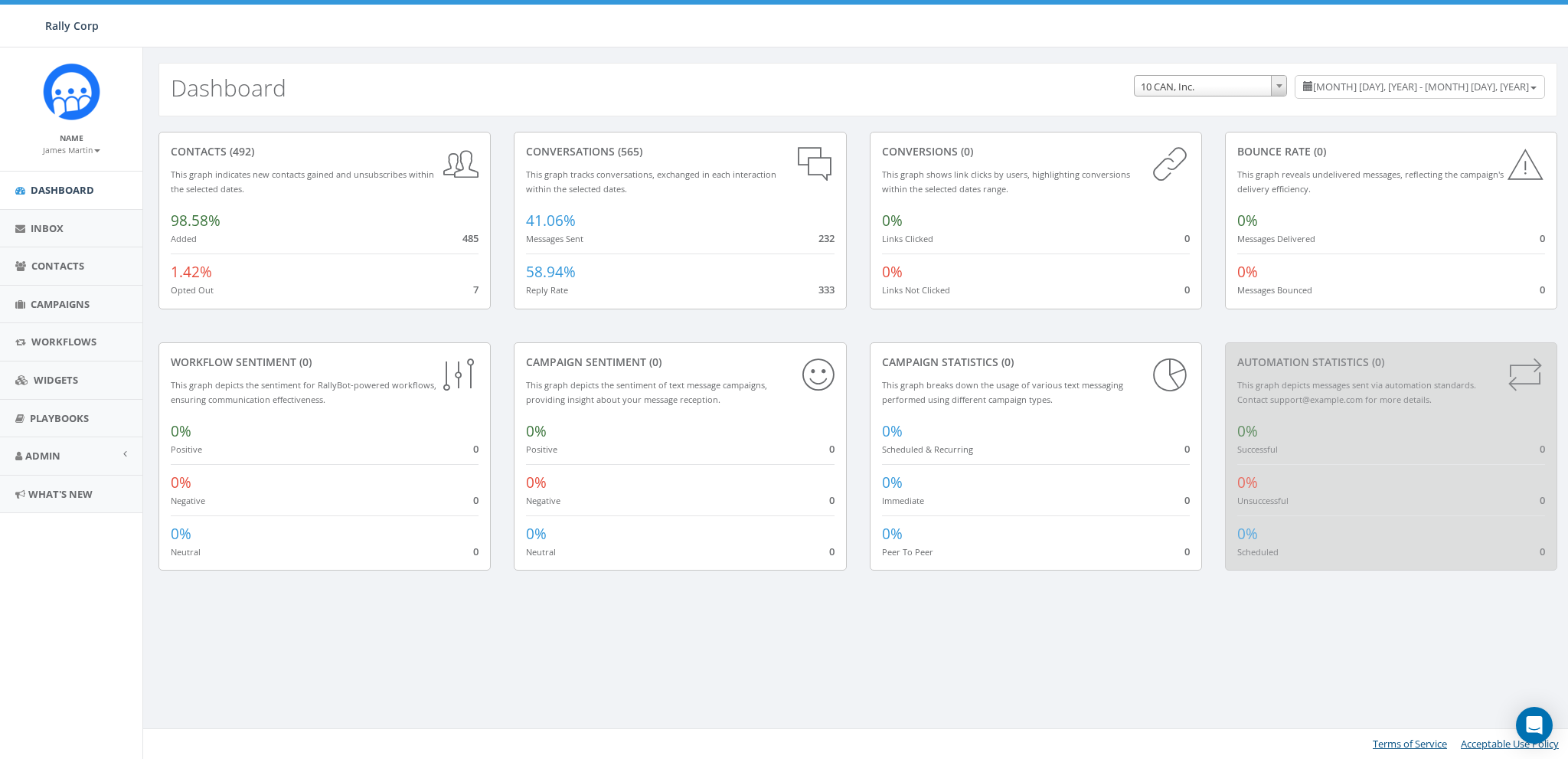 scroll, scrollTop: 0, scrollLeft: 0, axis: both 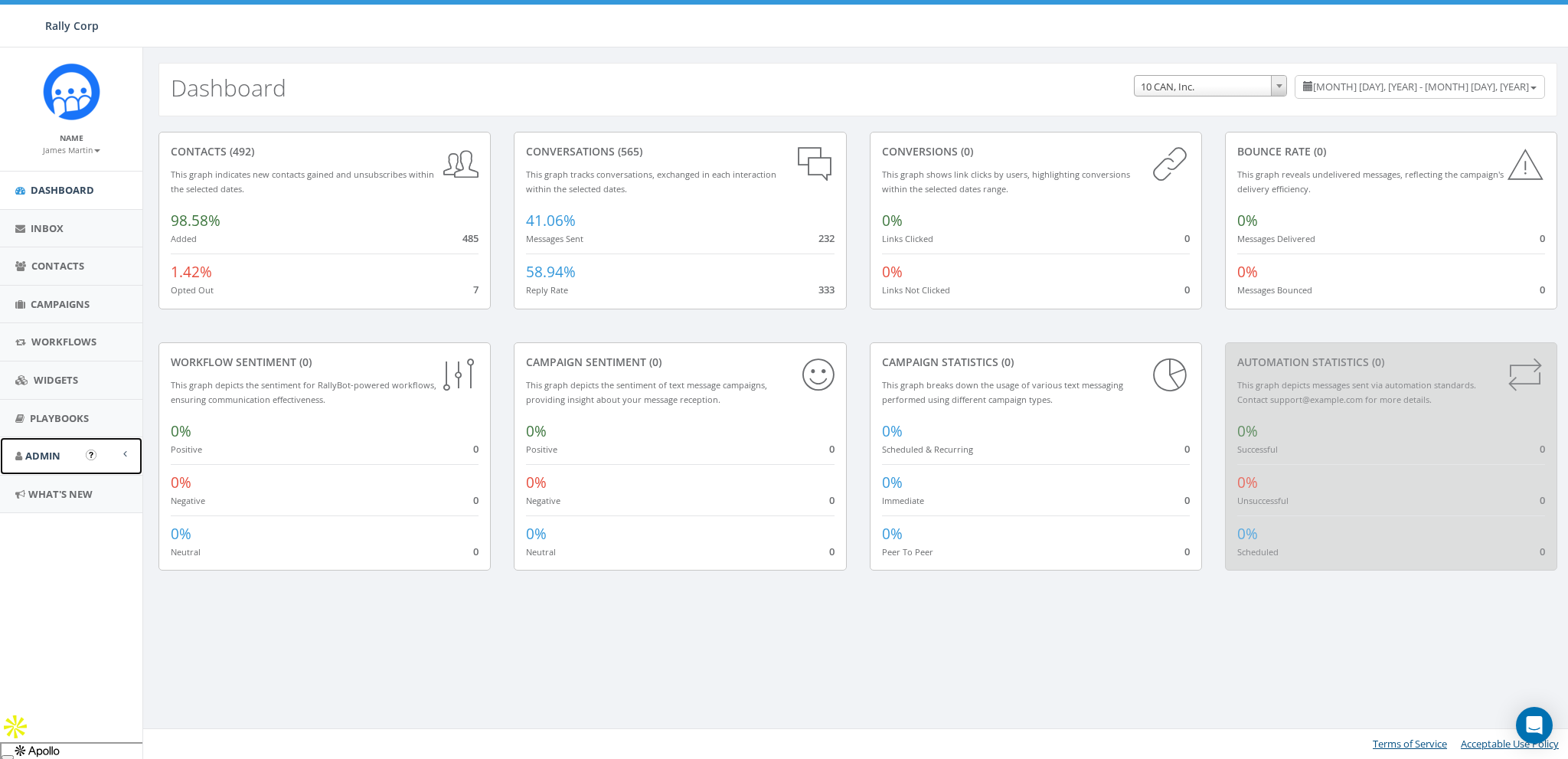 click on "Admin" at bounding box center [43, 456] 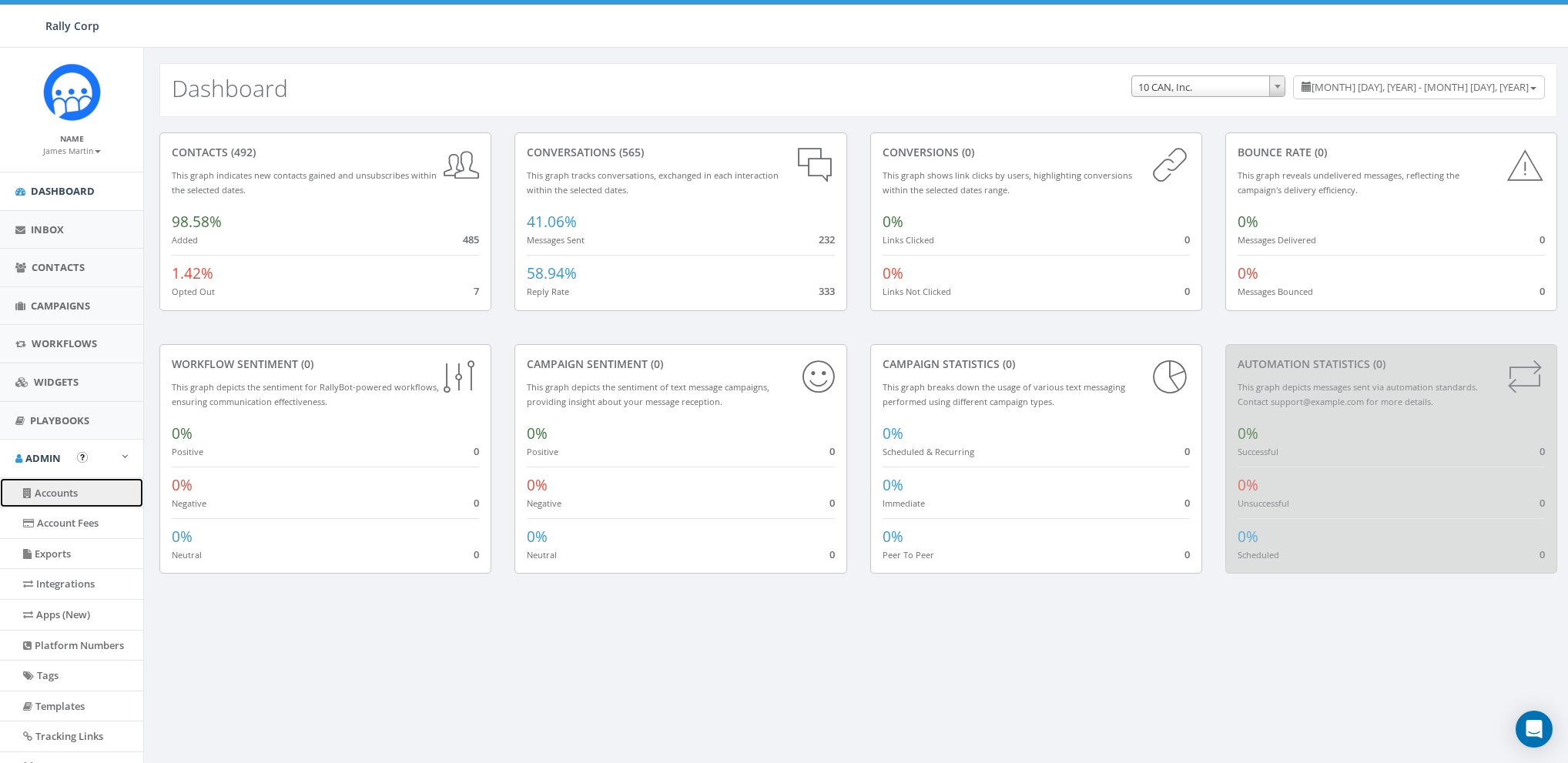 click on "Accounts" at bounding box center [72, 493] 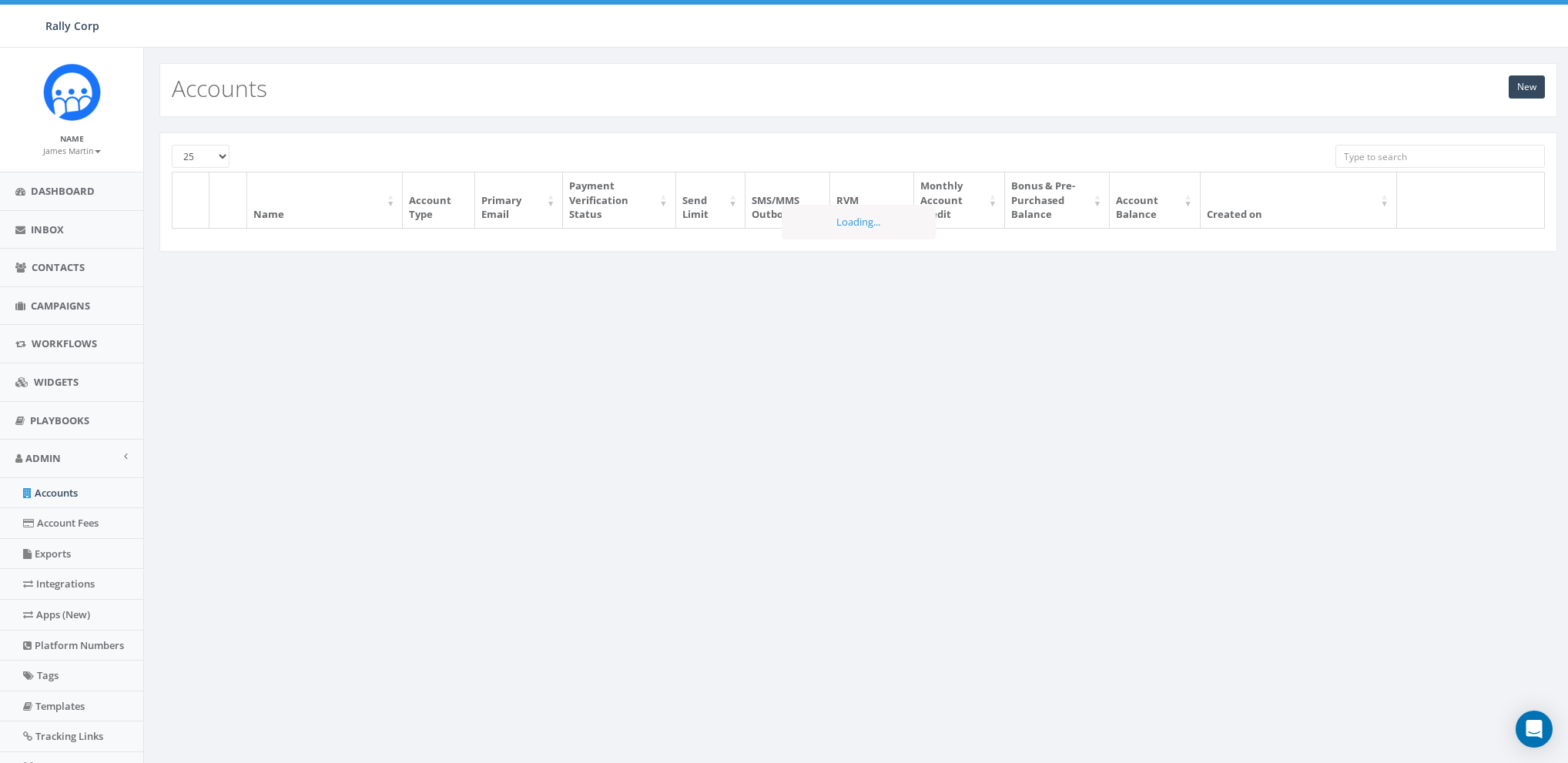 scroll, scrollTop: 0, scrollLeft: 0, axis: both 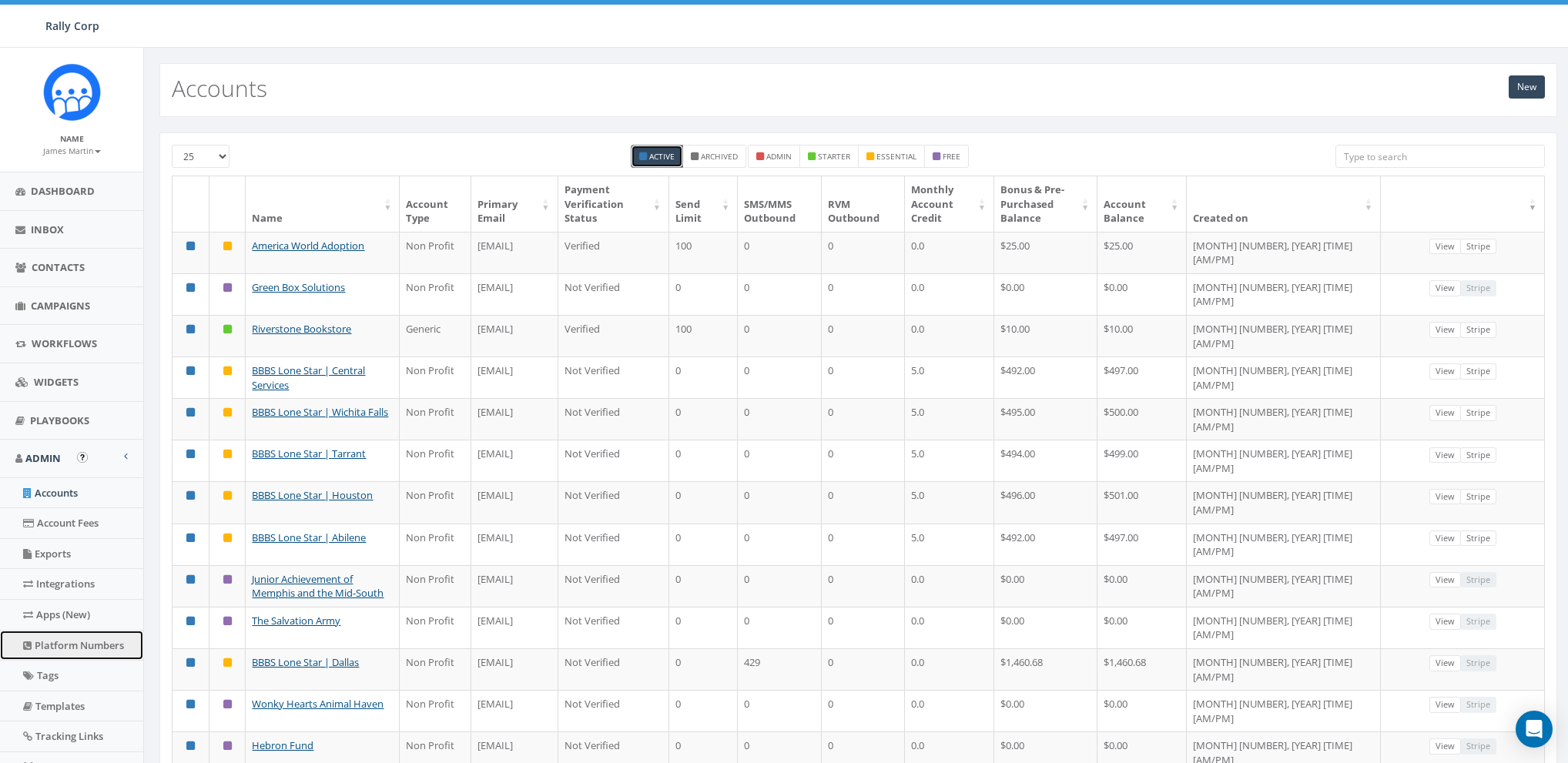 click on "Platform Numbers" at bounding box center (72, 645) 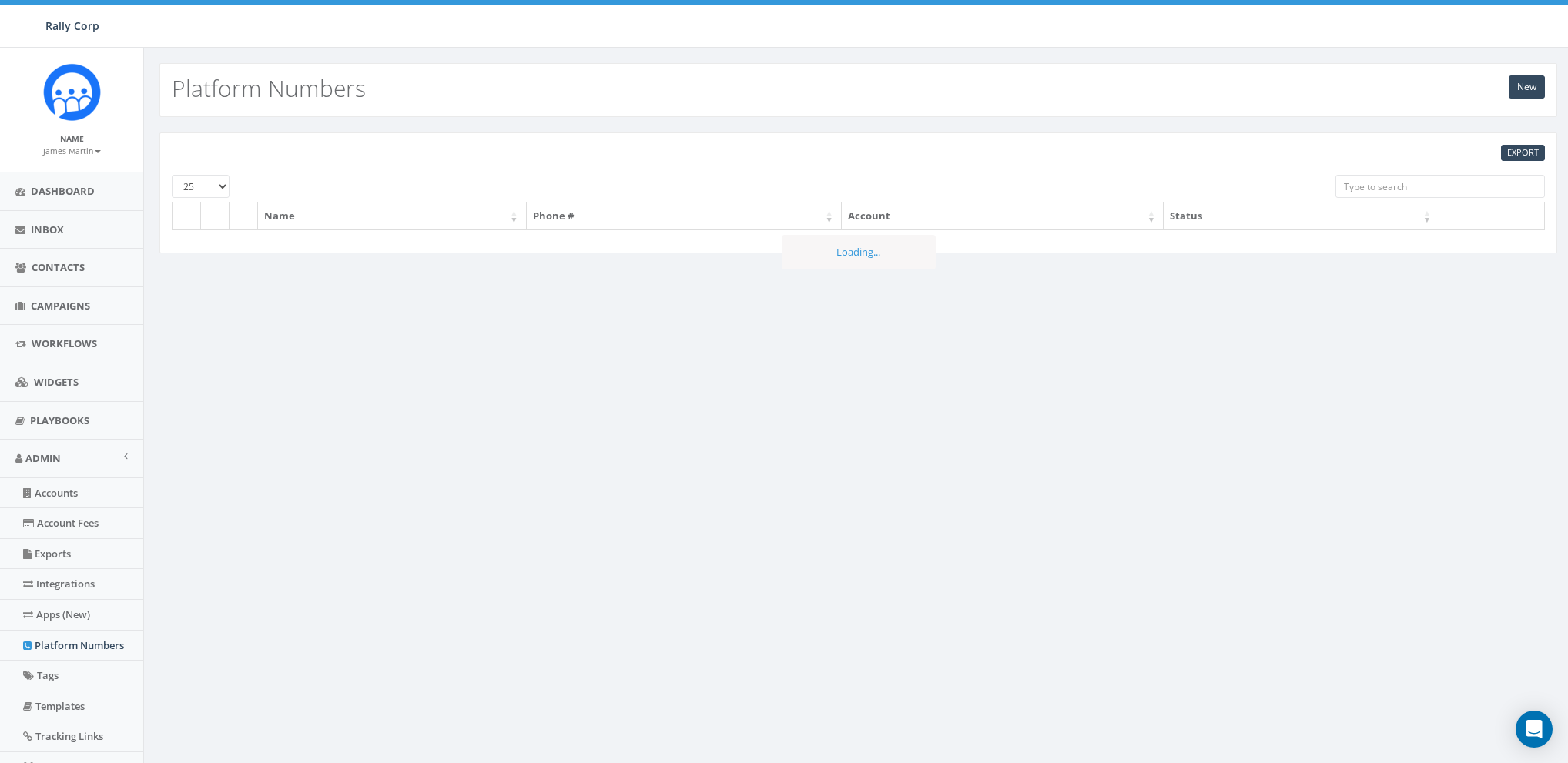 scroll, scrollTop: 0, scrollLeft: 0, axis: both 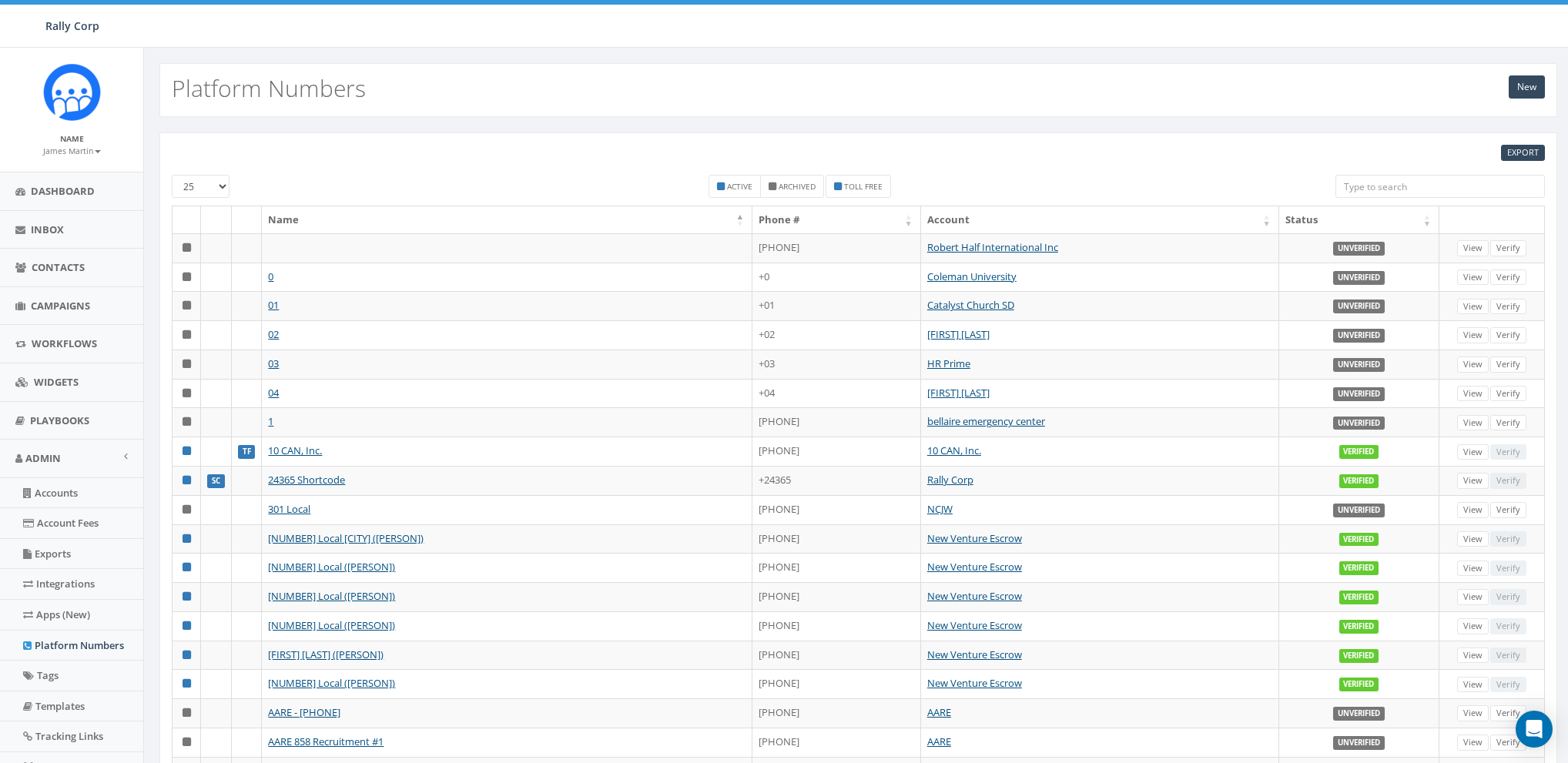 click at bounding box center (1440, 186) 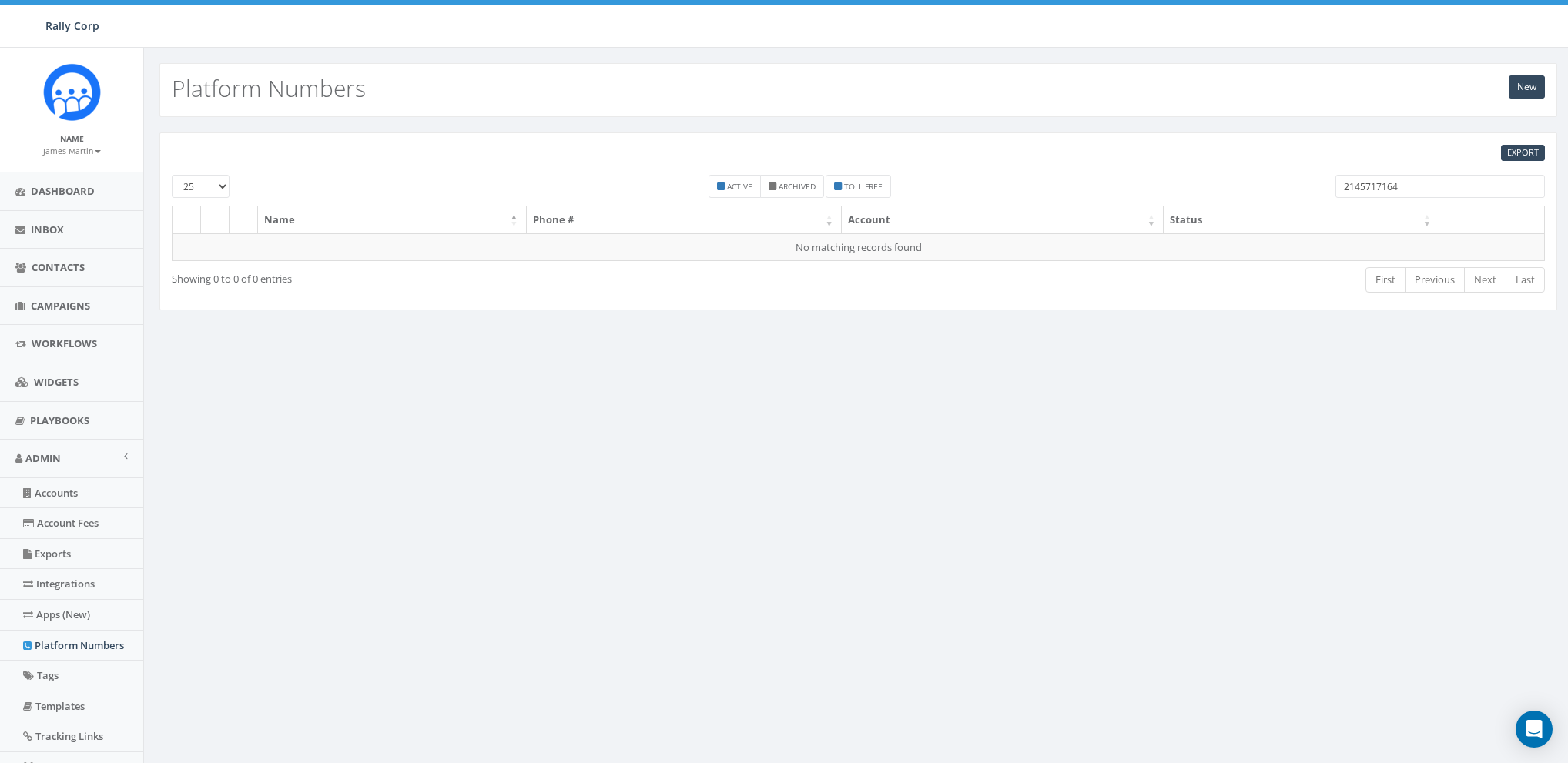 click on "2145717164" at bounding box center (1440, 186) 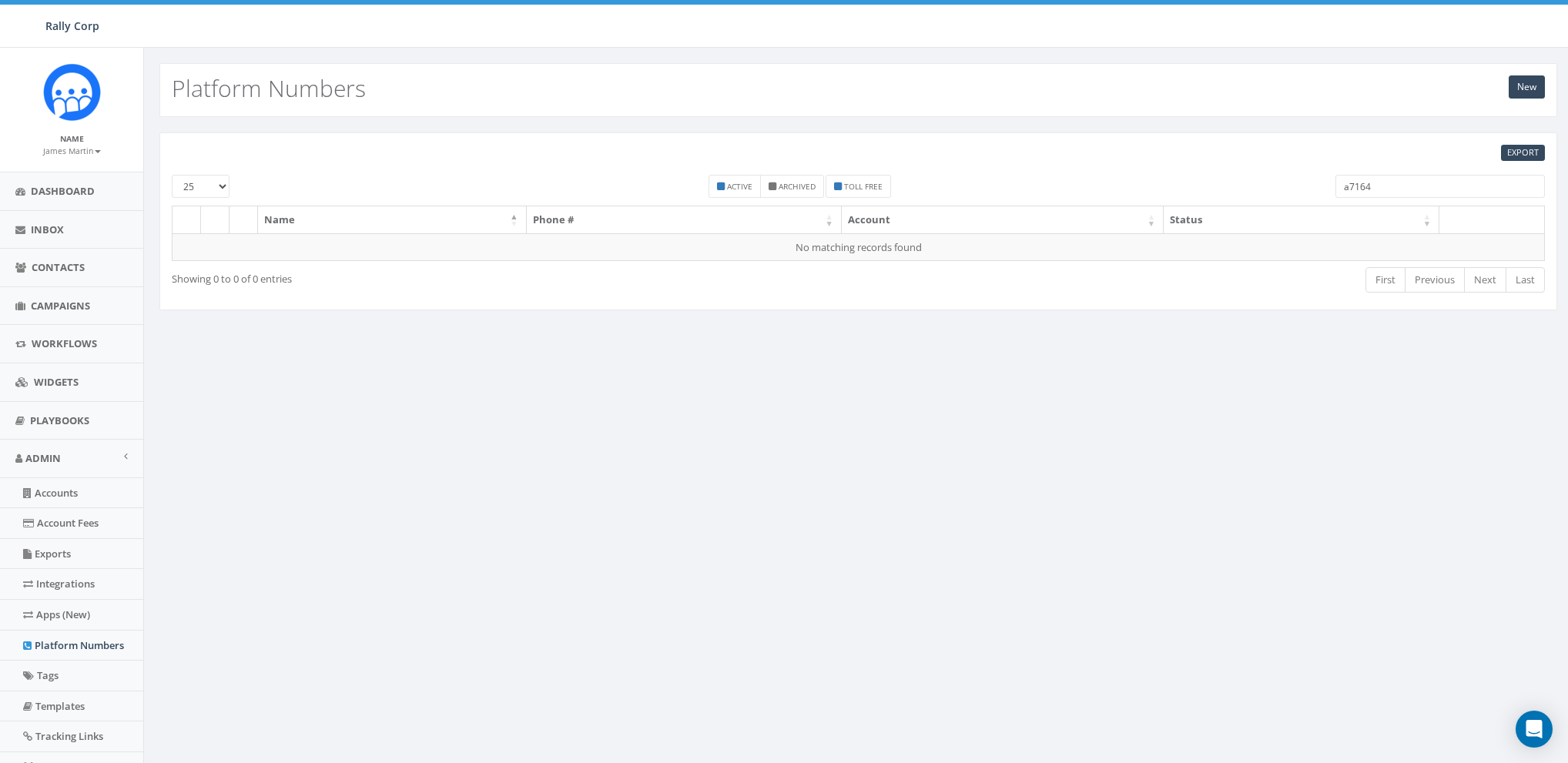 paste on "214571" 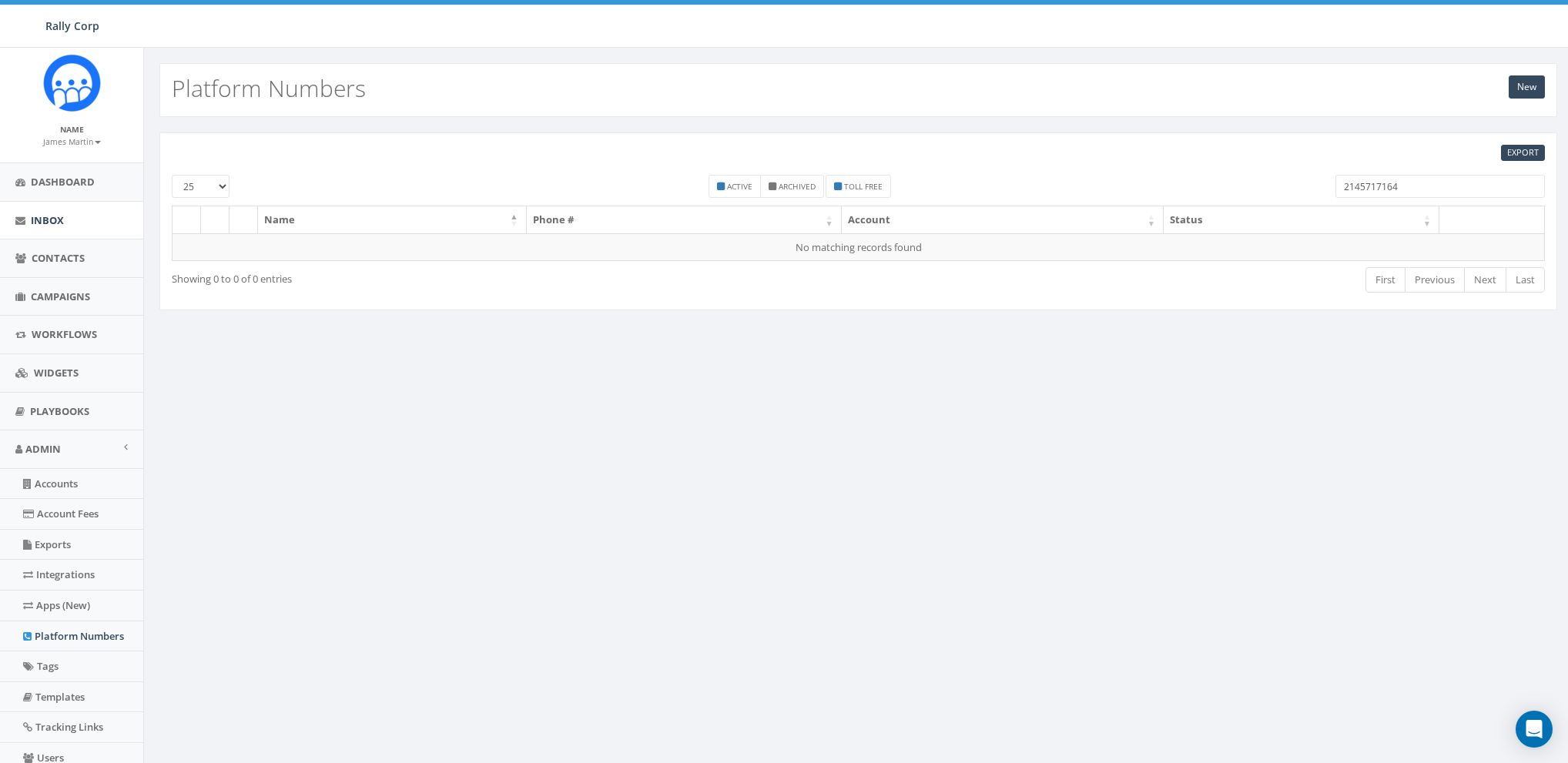 scroll, scrollTop: 26, scrollLeft: 0, axis: vertical 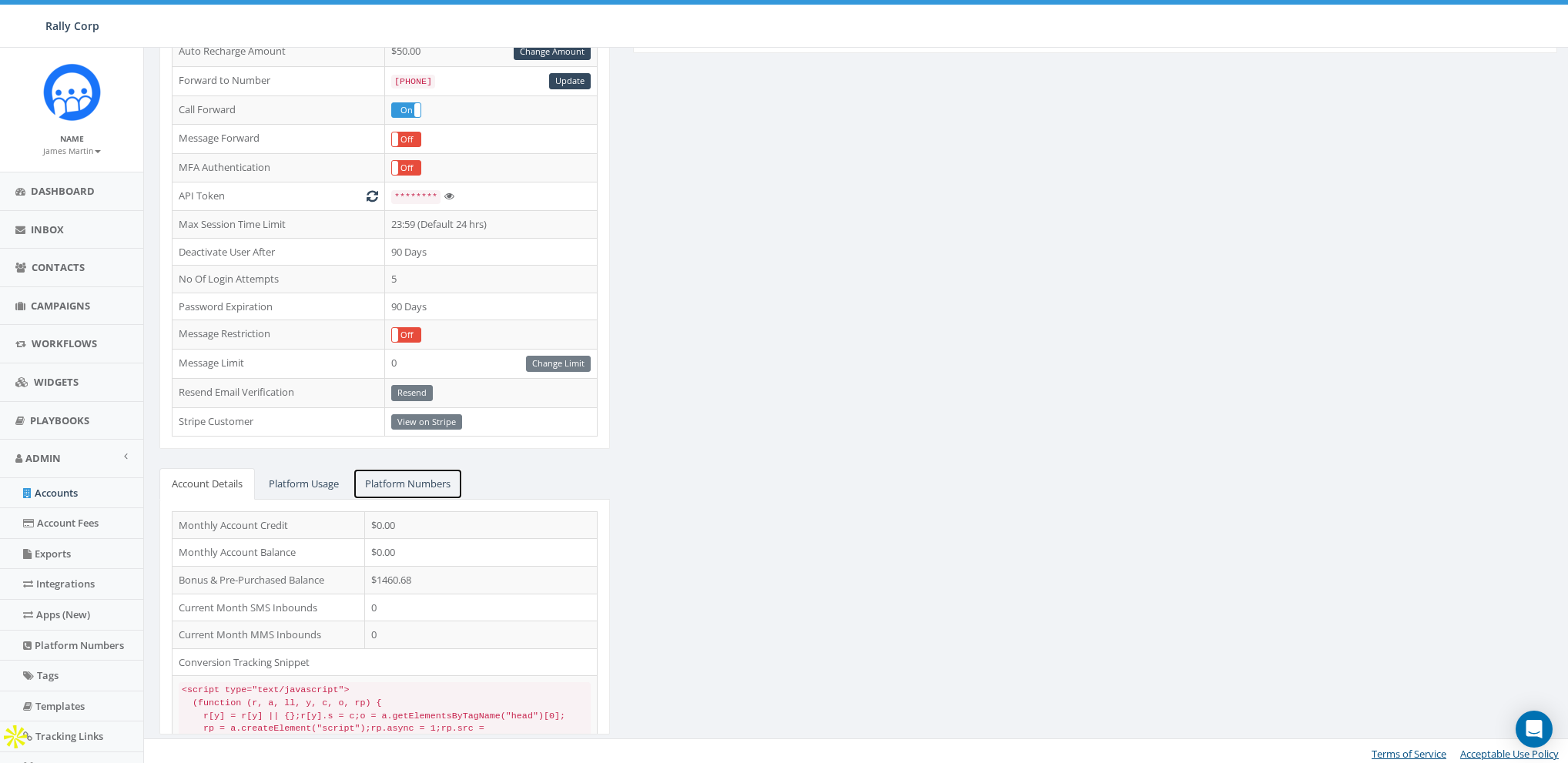 click on "Platform Numbers" at bounding box center [407, 484] 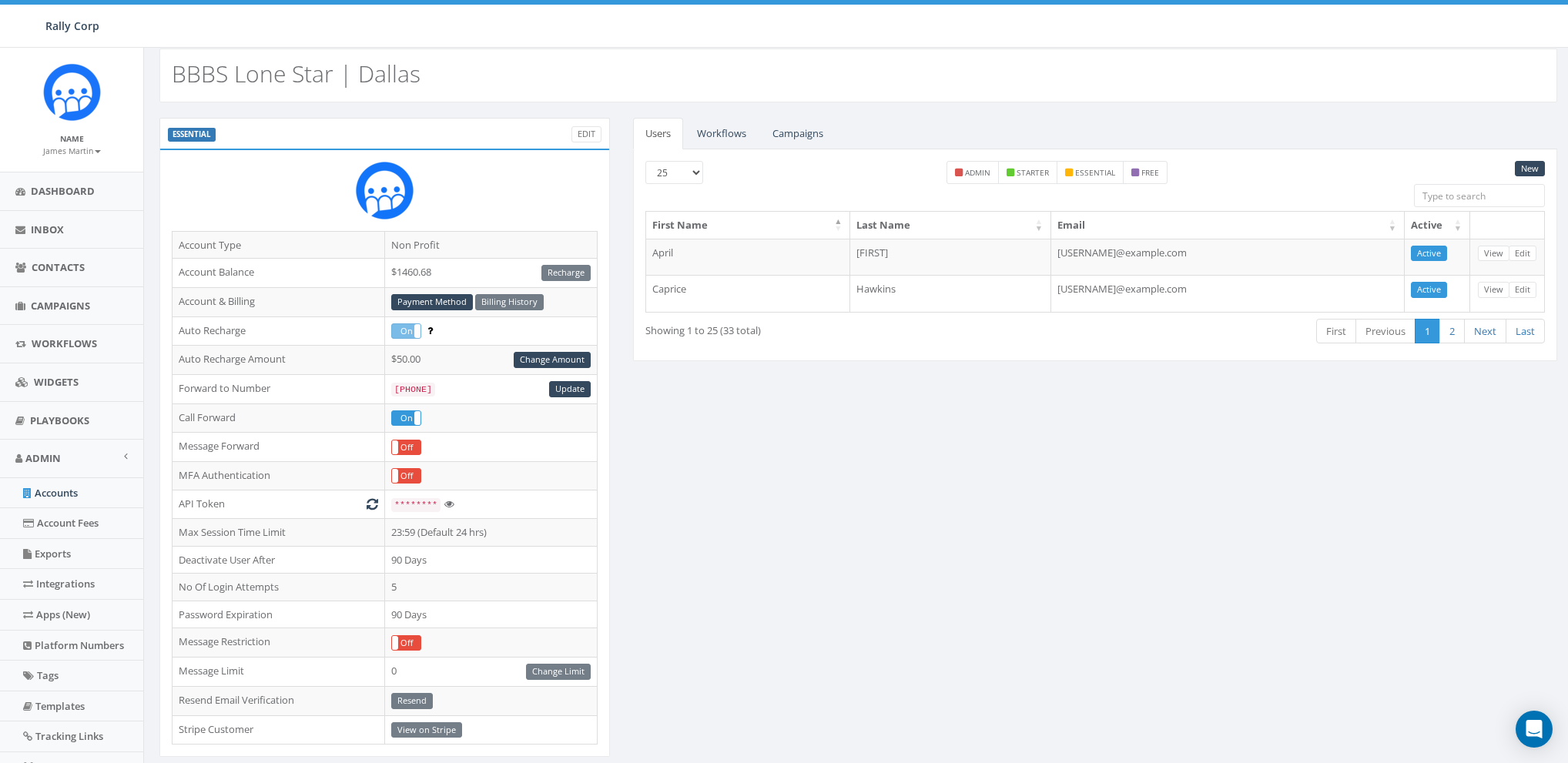 scroll, scrollTop: 0, scrollLeft: 0, axis: both 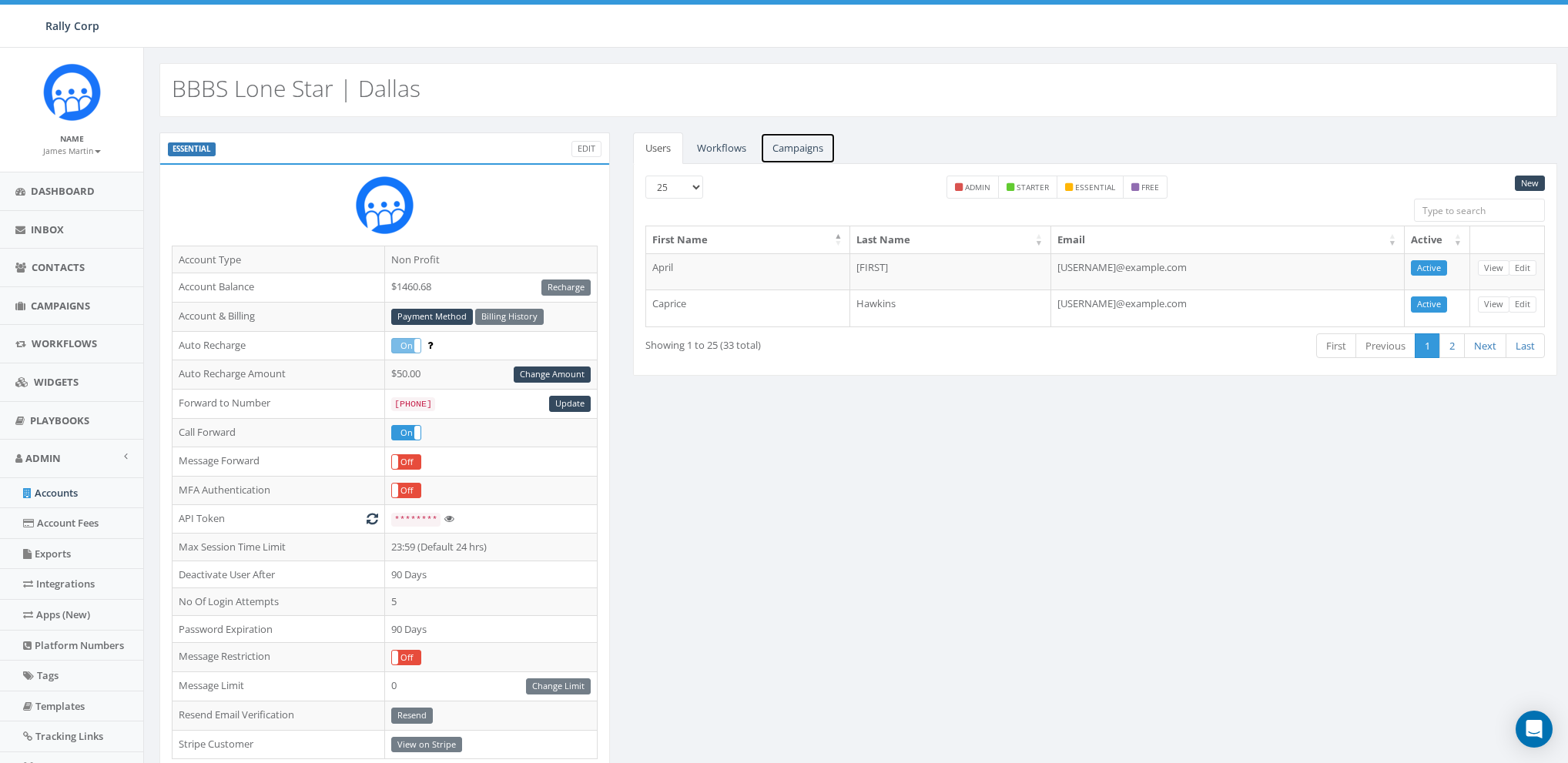 click on "Campaigns" at bounding box center (798, 148) 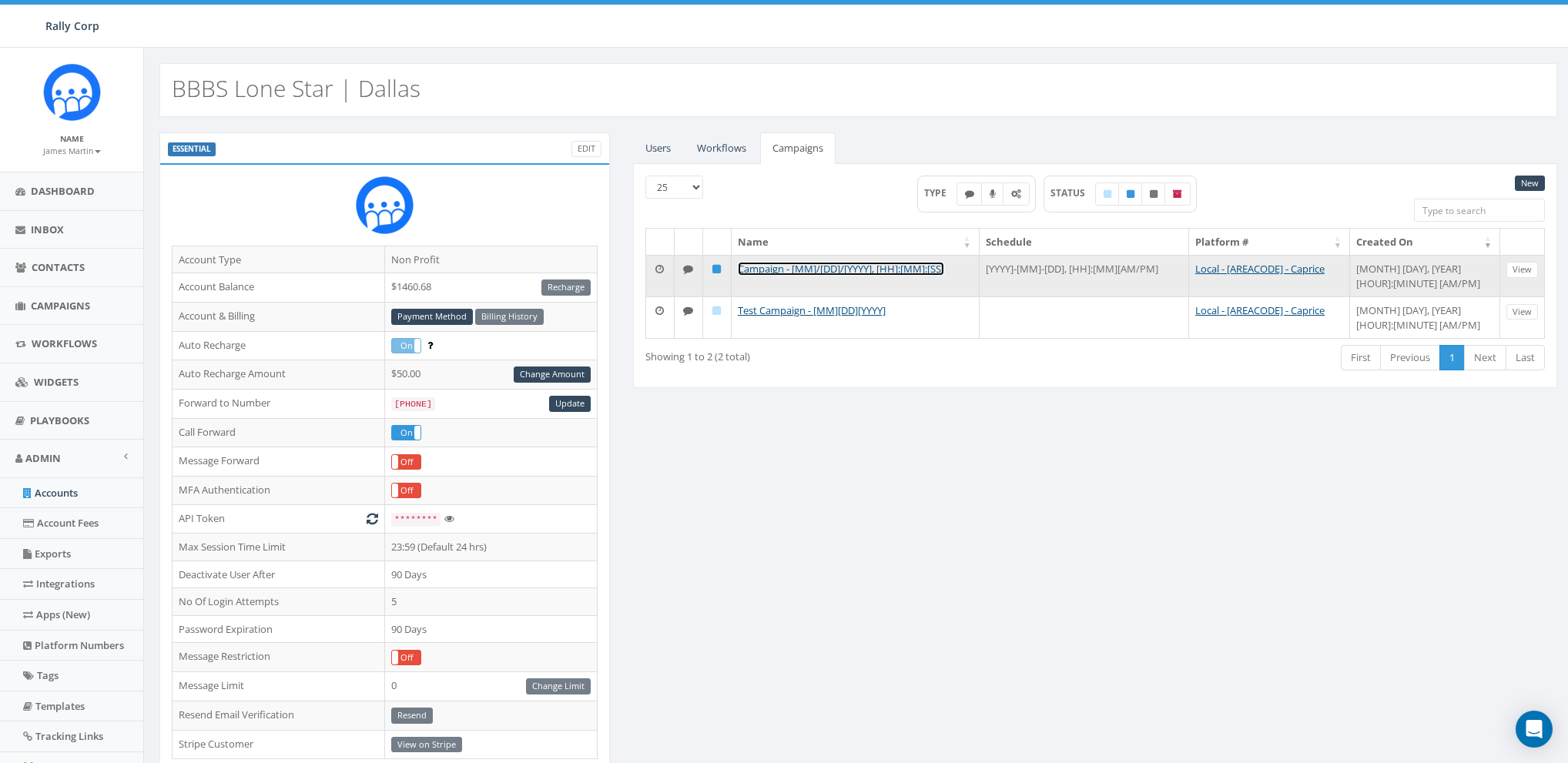 click on "Campaign - [MONTH]/[DAY]/[YEAR], [TIME]" at bounding box center [841, 269] 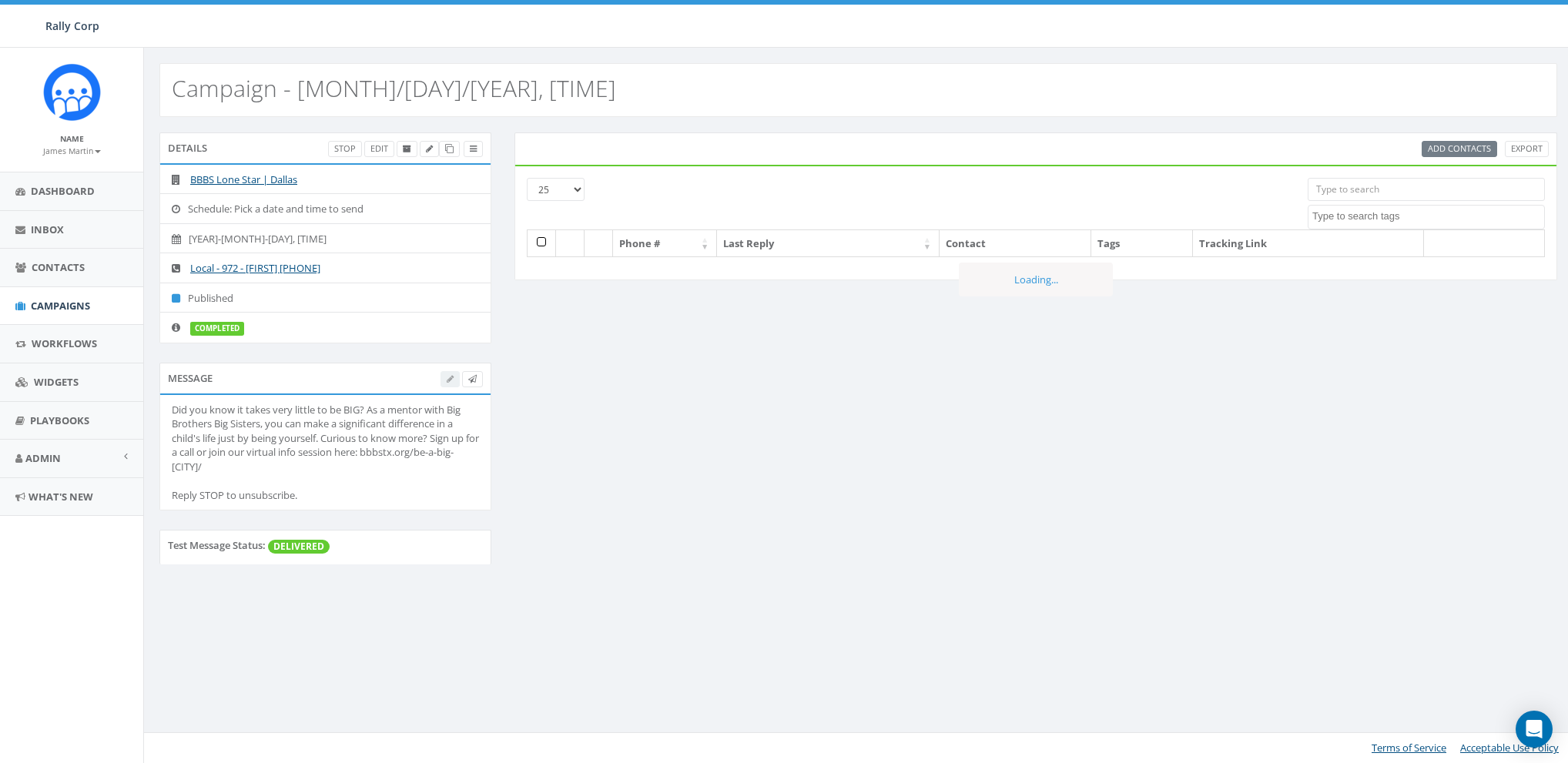select 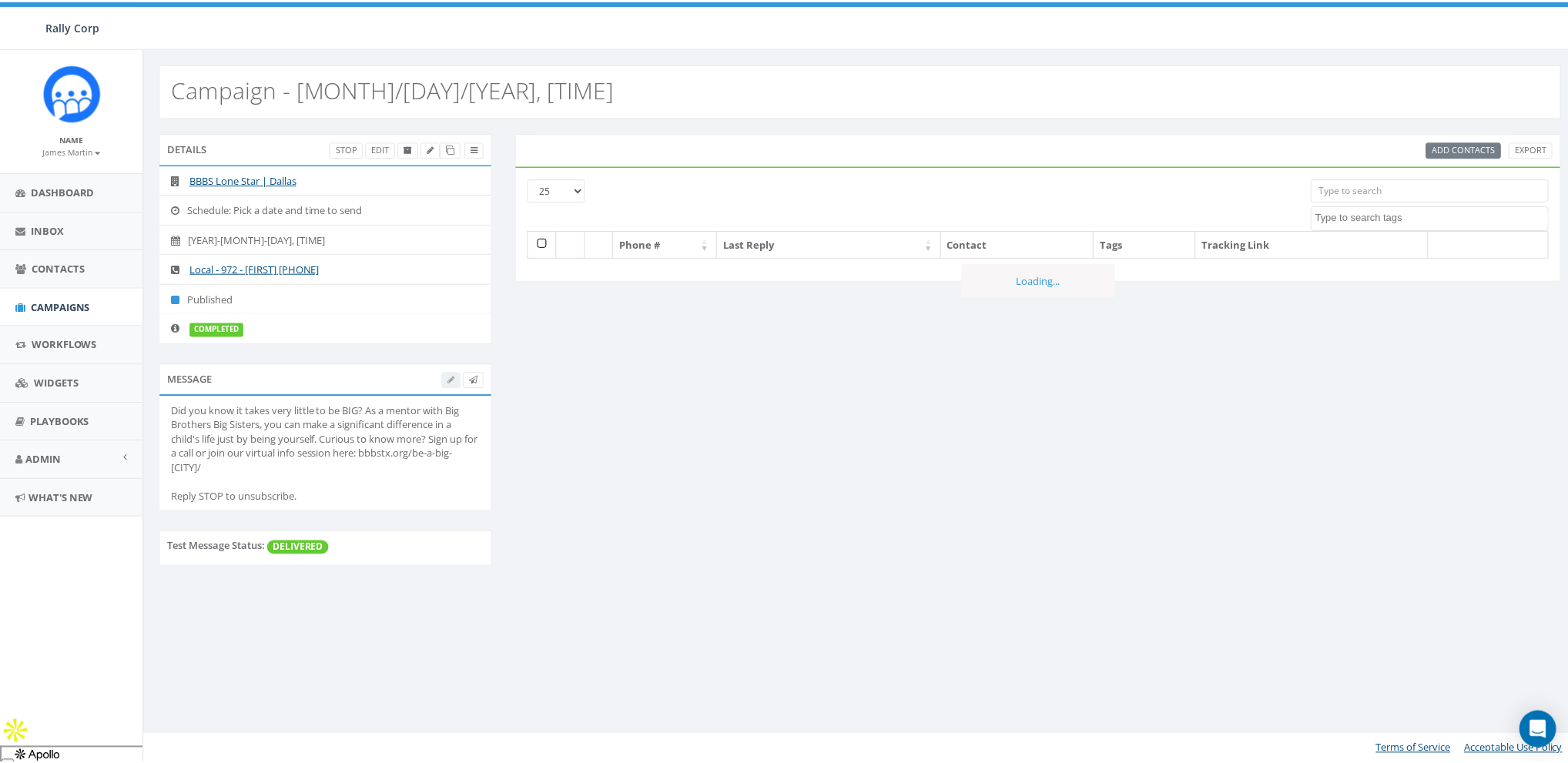 scroll, scrollTop: 0, scrollLeft: 0, axis: both 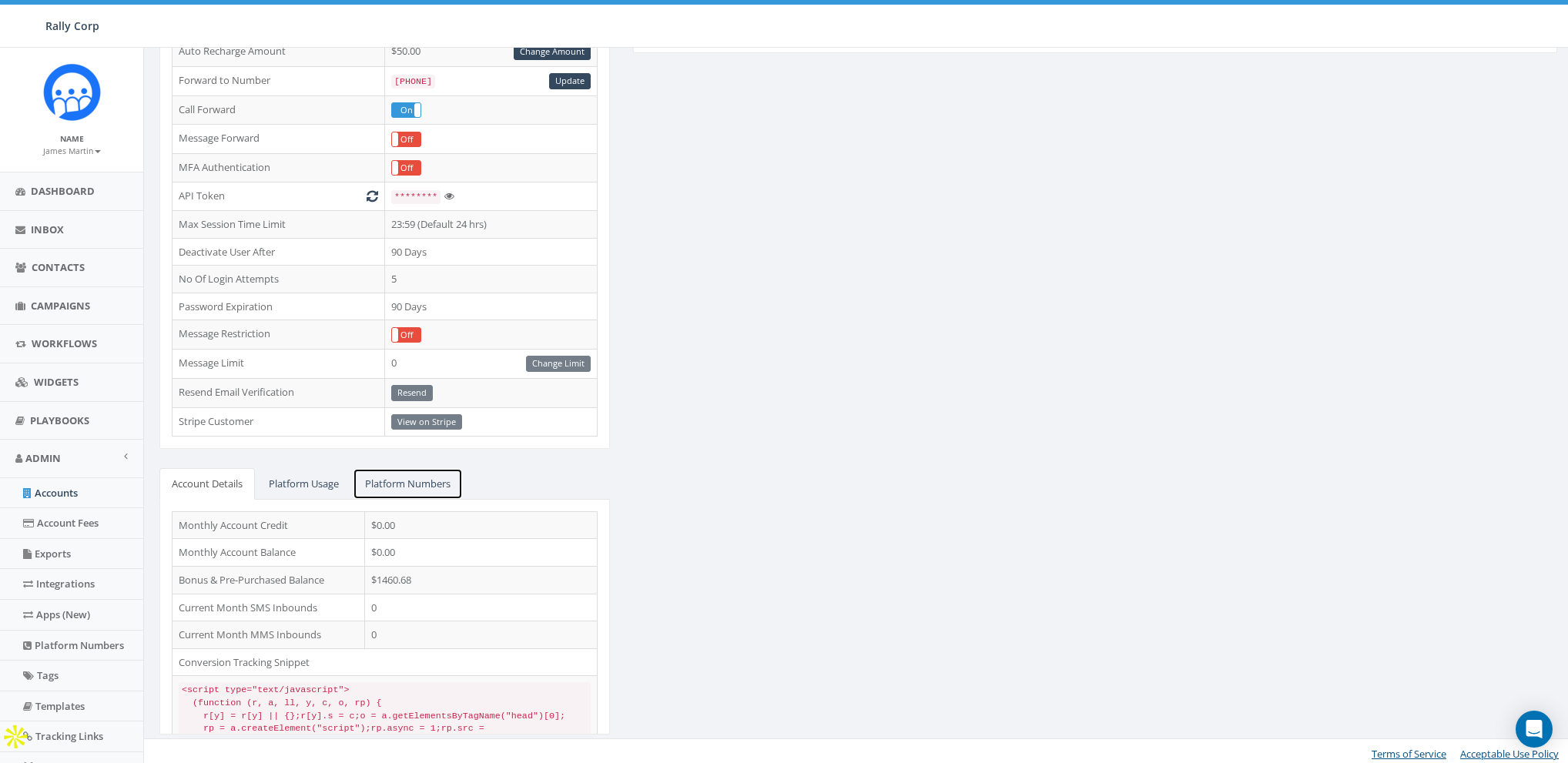 click on "Platform Numbers" at bounding box center (407, 484) 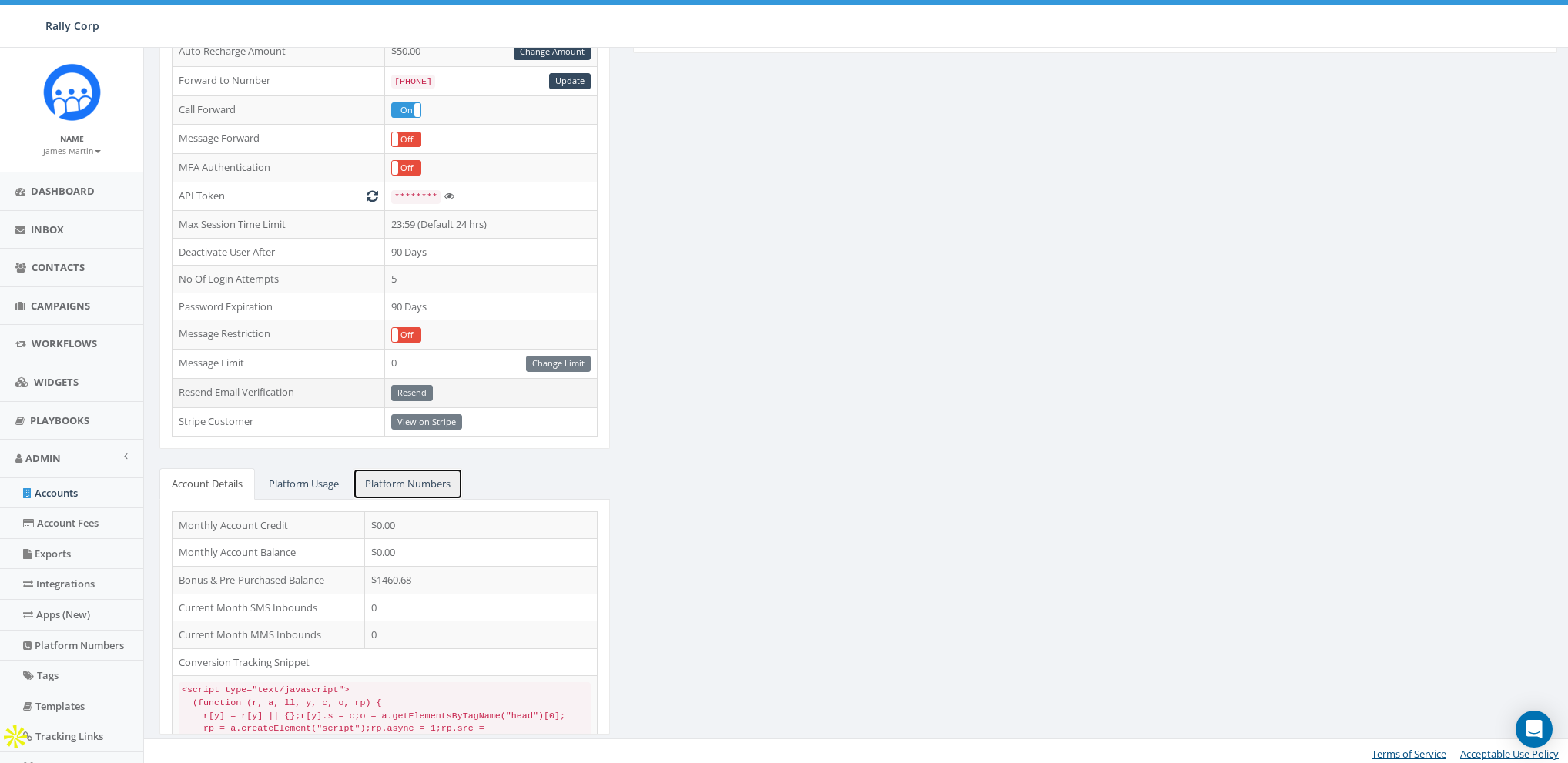 scroll, scrollTop: 247, scrollLeft: 0, axis: vertical 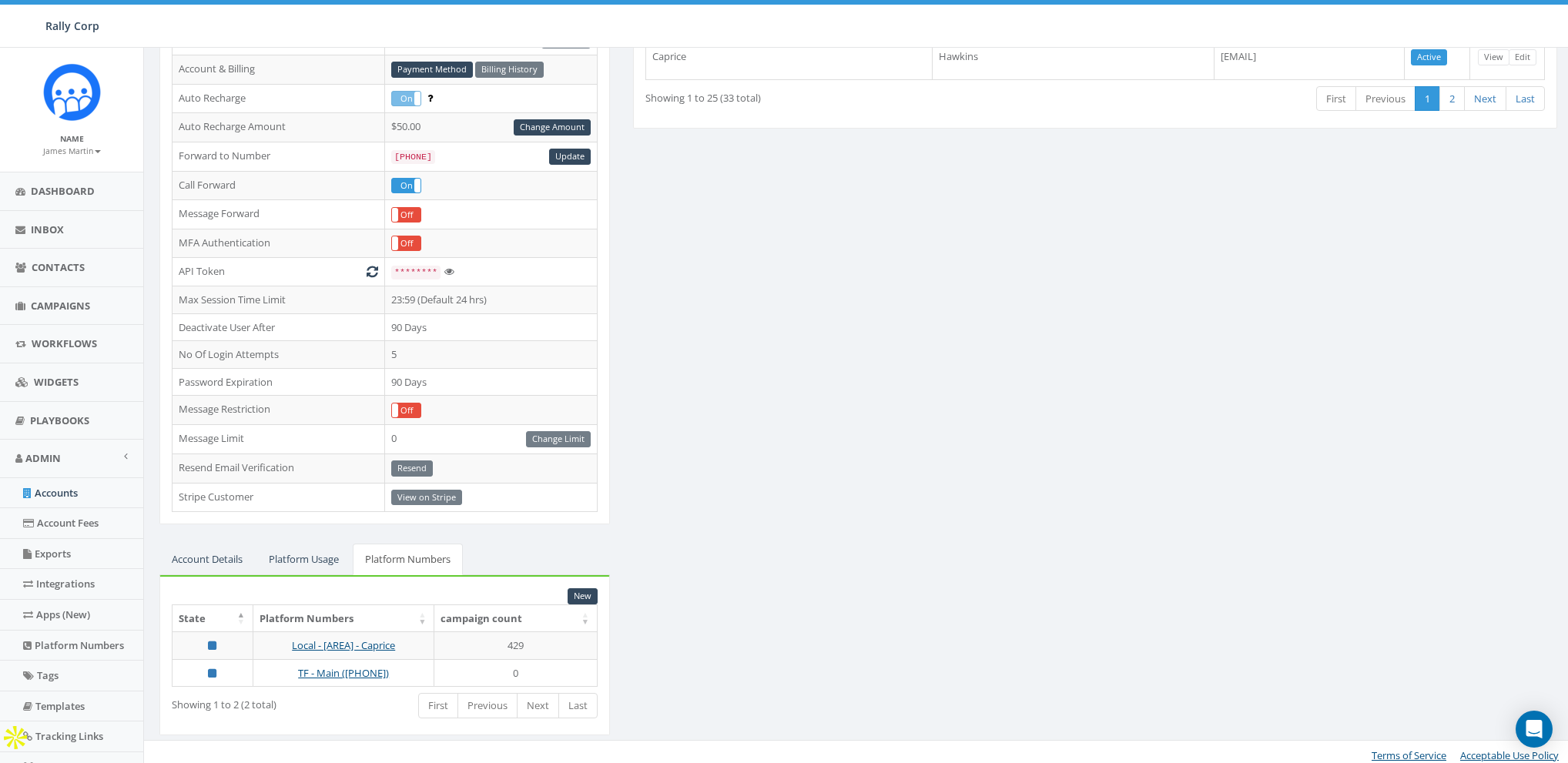 click on "429" at bounding box center (516, 645) 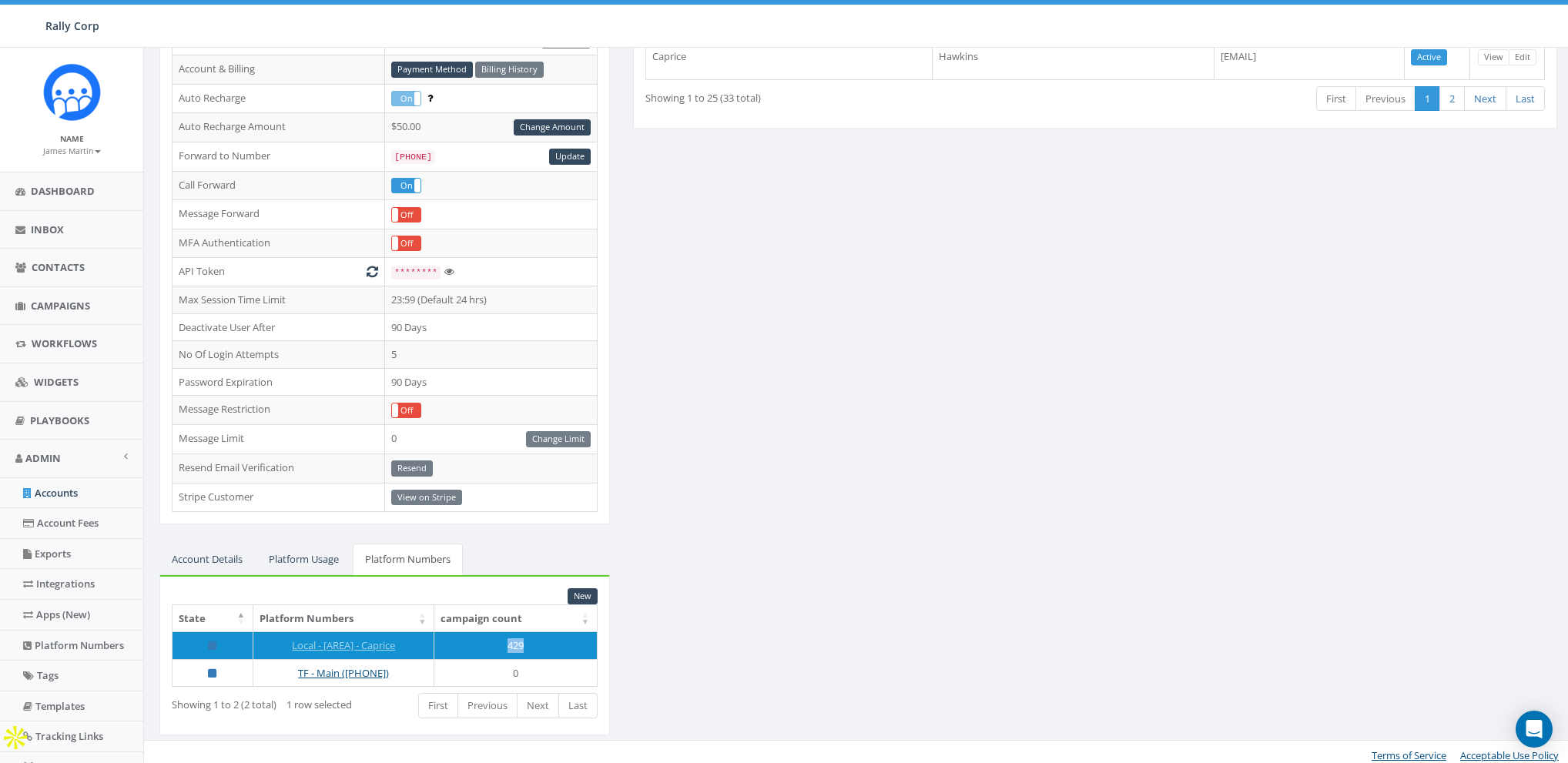 click on "429" at bounding box center [516, 645] 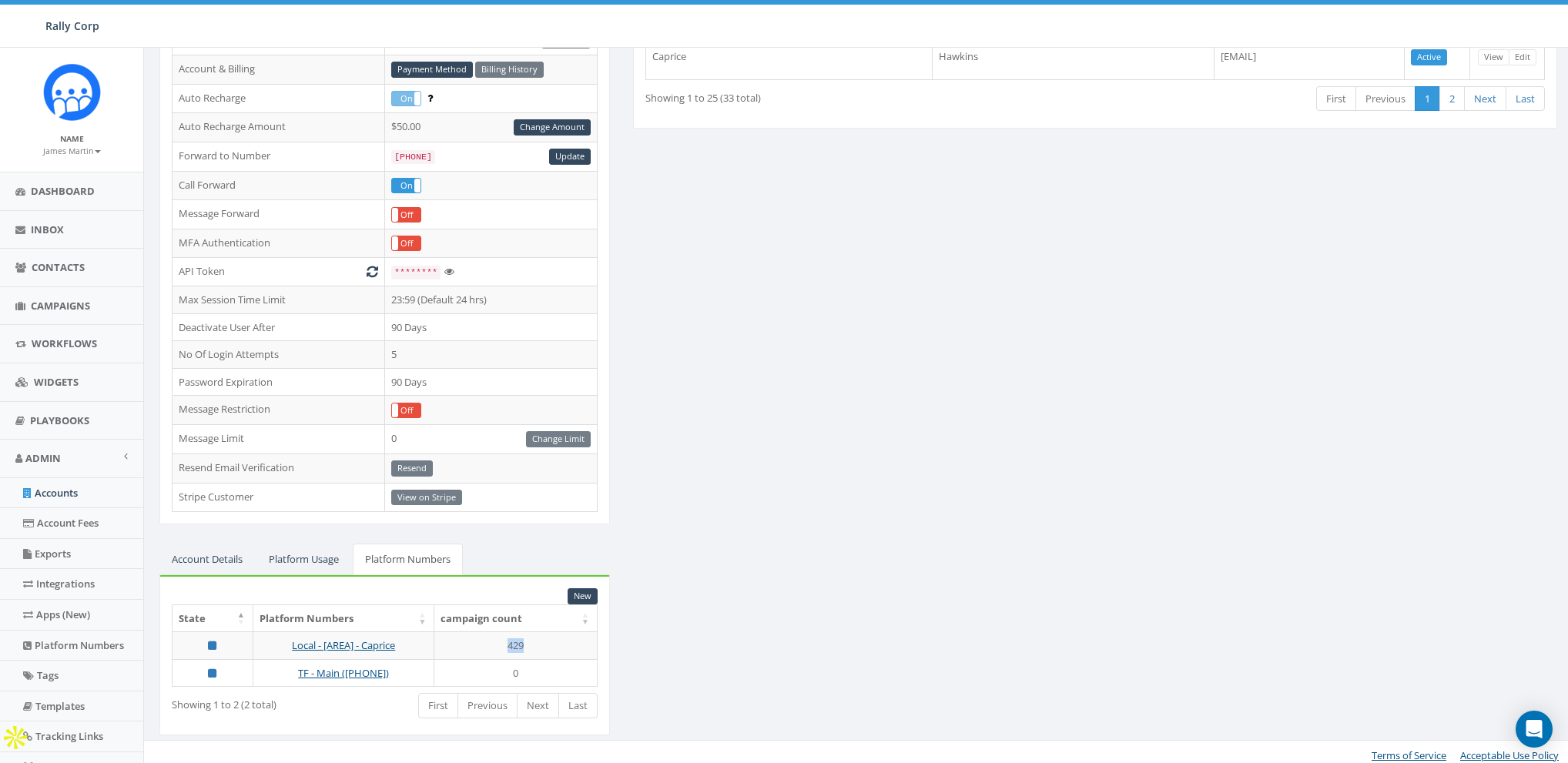 scroll, scrollTop: 0, scrollLeft: 0, axis: both 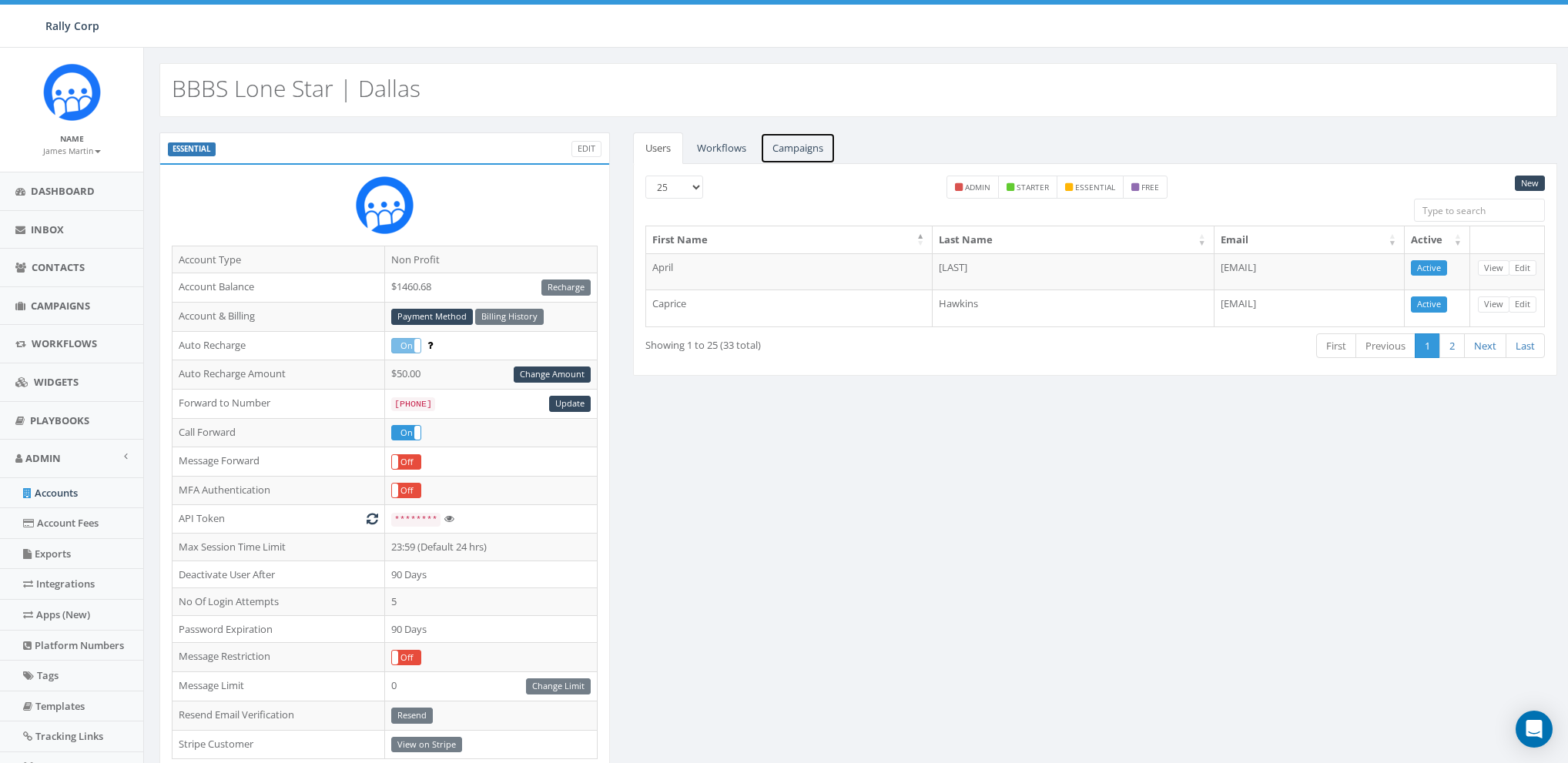 click on "Campaigns" at bounding box center (798, 148) 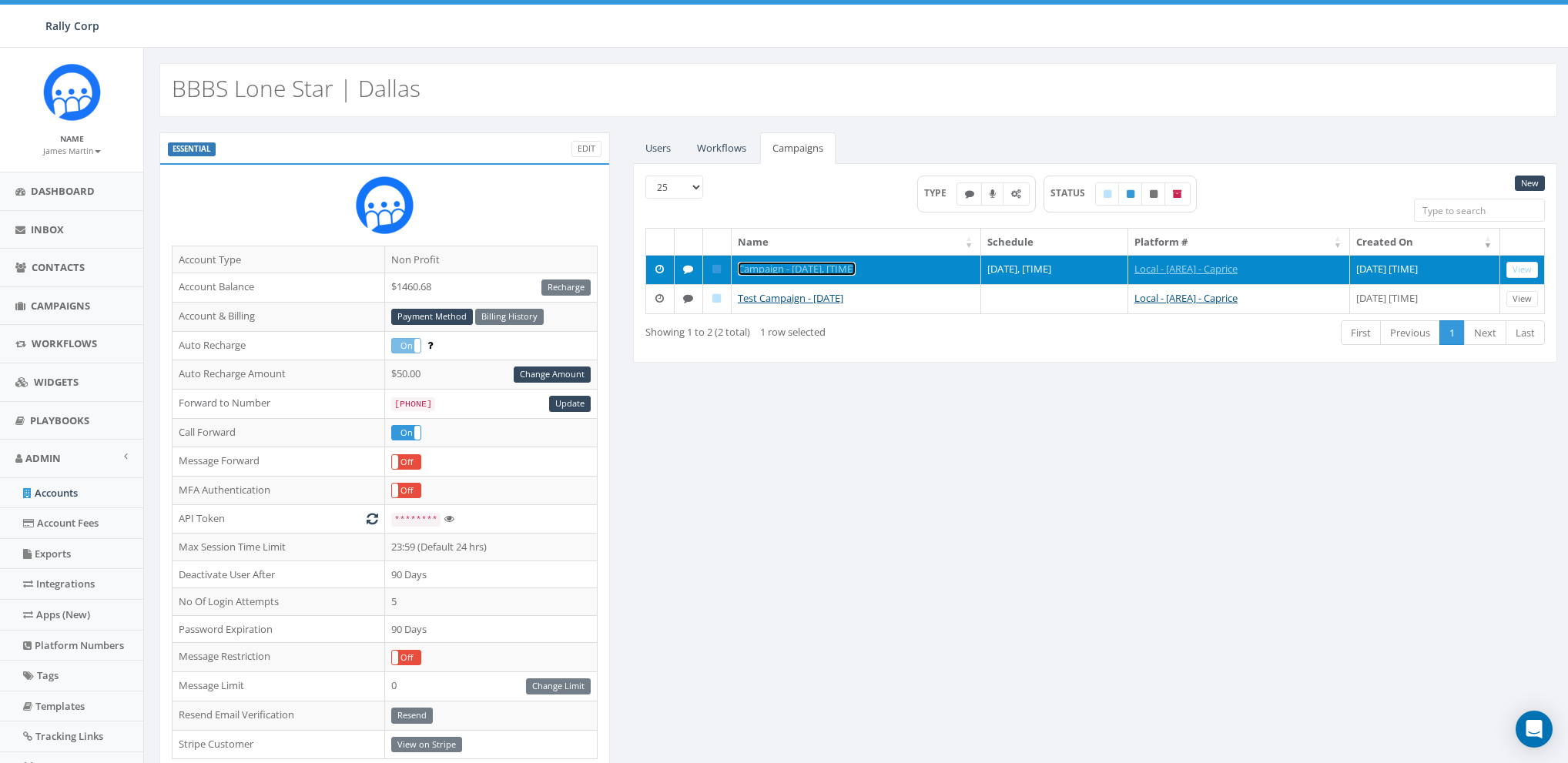 click on "Campaign - [DATE], [TIME]" at bounding box center (796, 269) 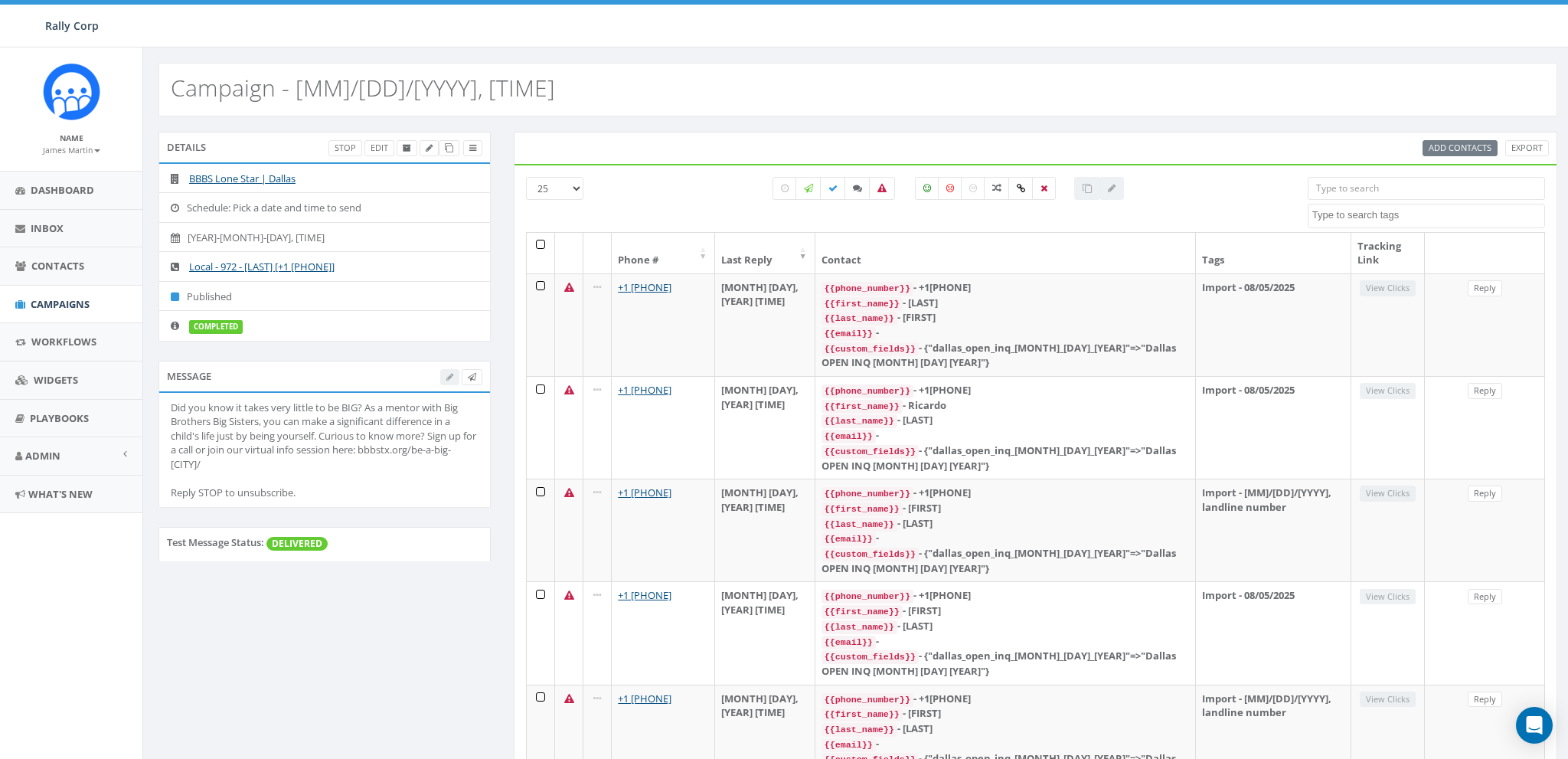 select 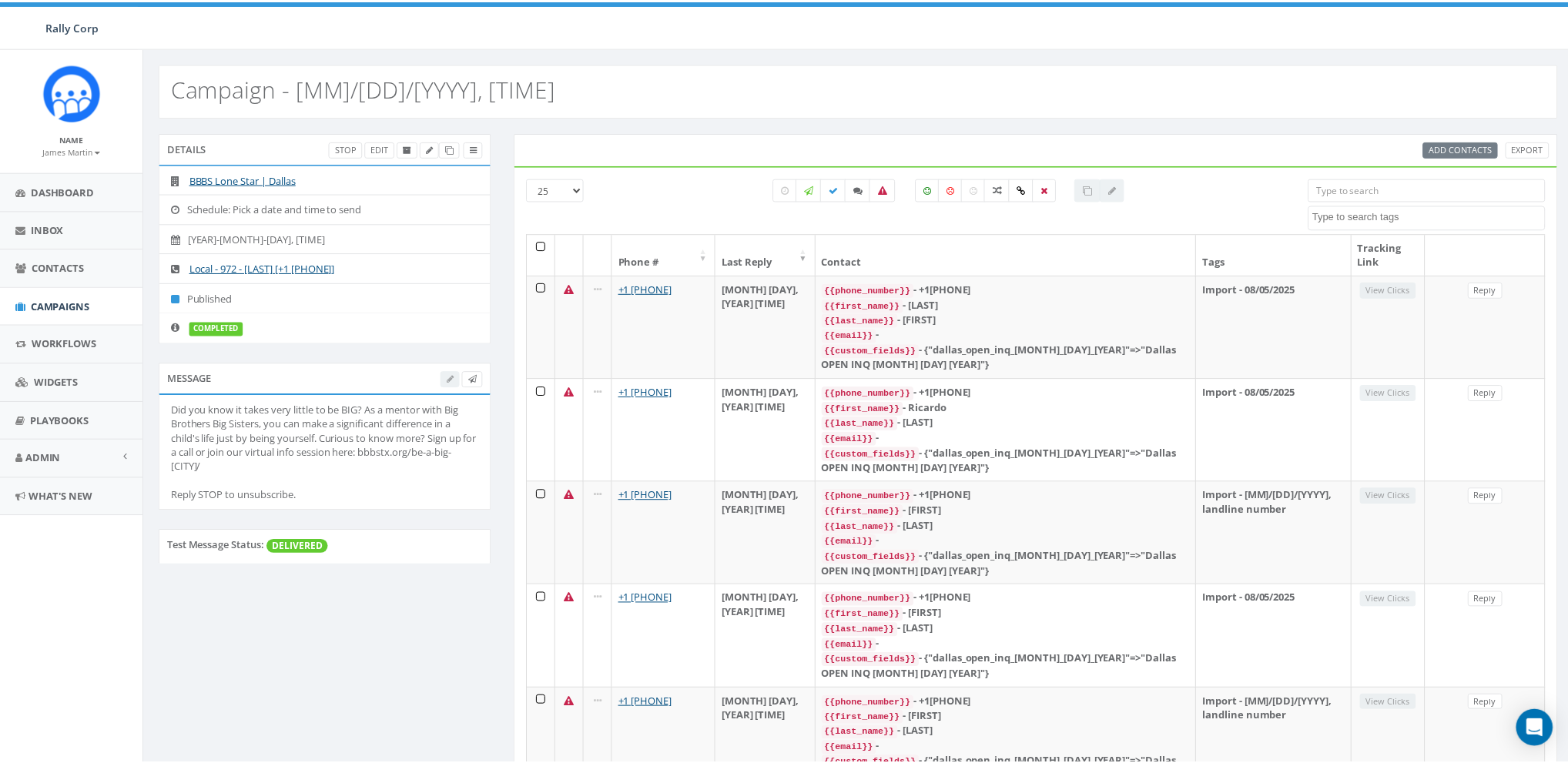 scroll, scrollTop: 0, scrollLeft: 0, axis: both 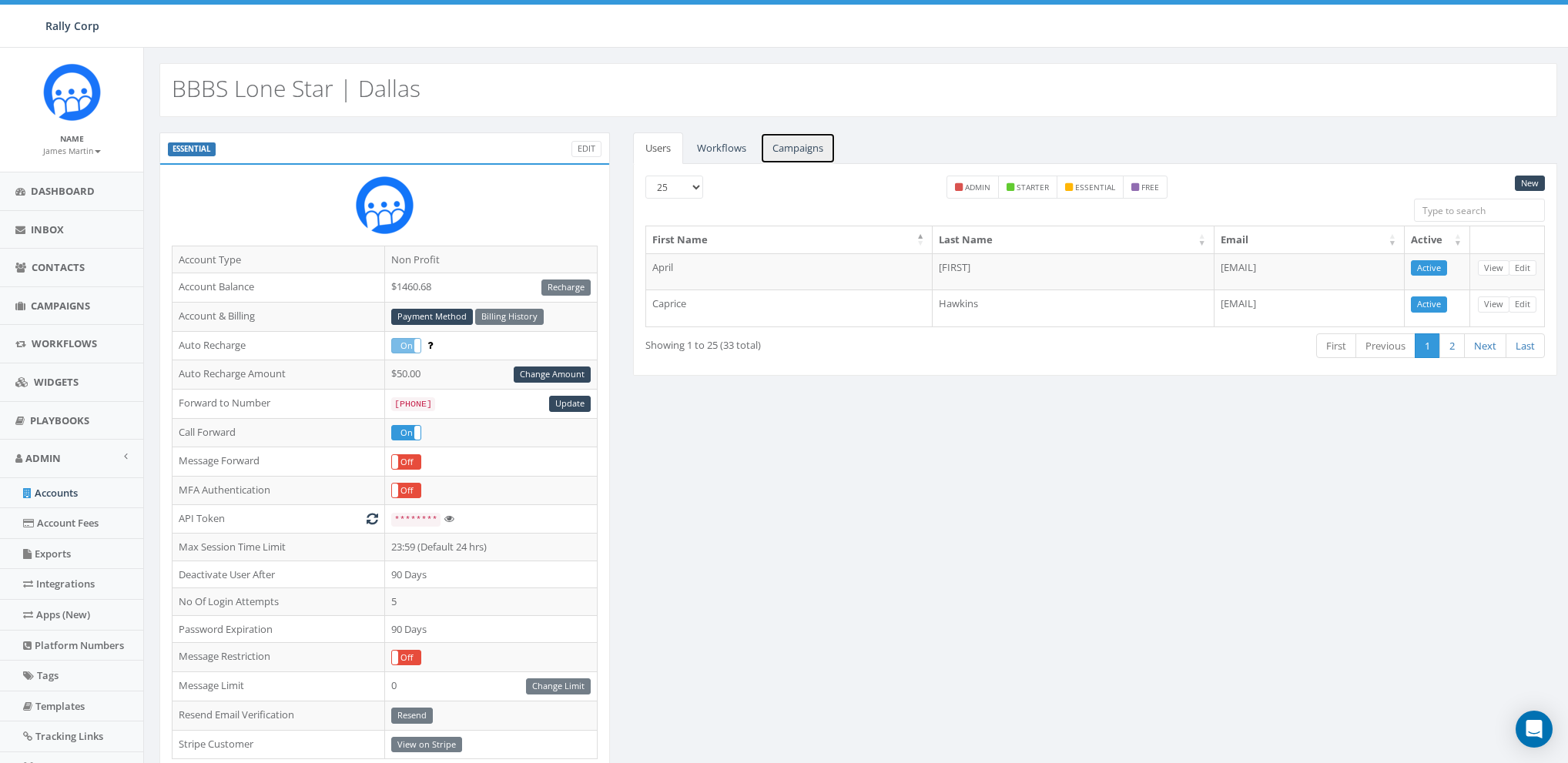 drag, startPoint x: 791, startPoint y: 155, endPoint x: 739, endPoint y: 205, distance: 72.13876 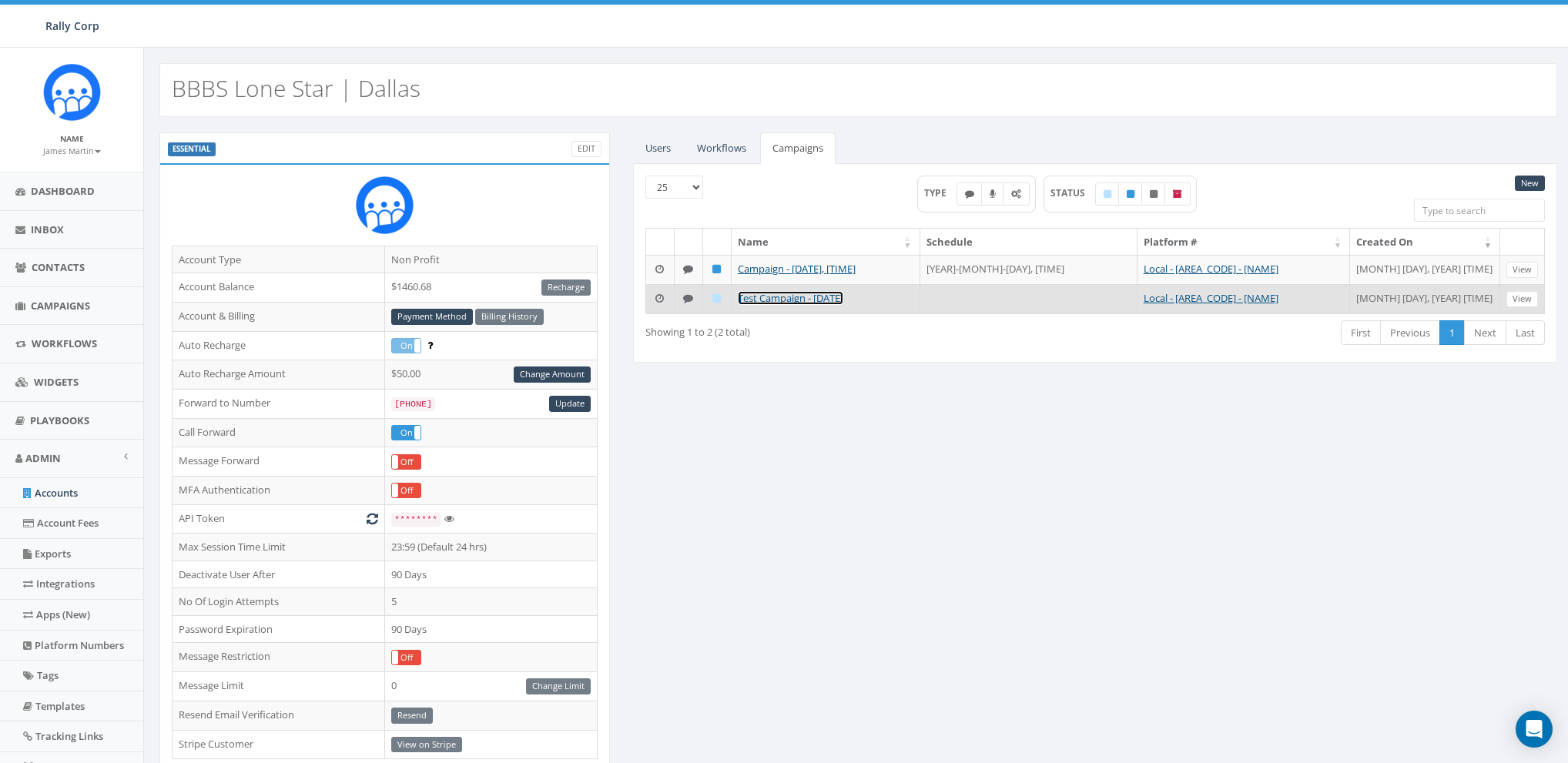 click on "Test Campaign - [DATE]" at bounding box center (790, 298) 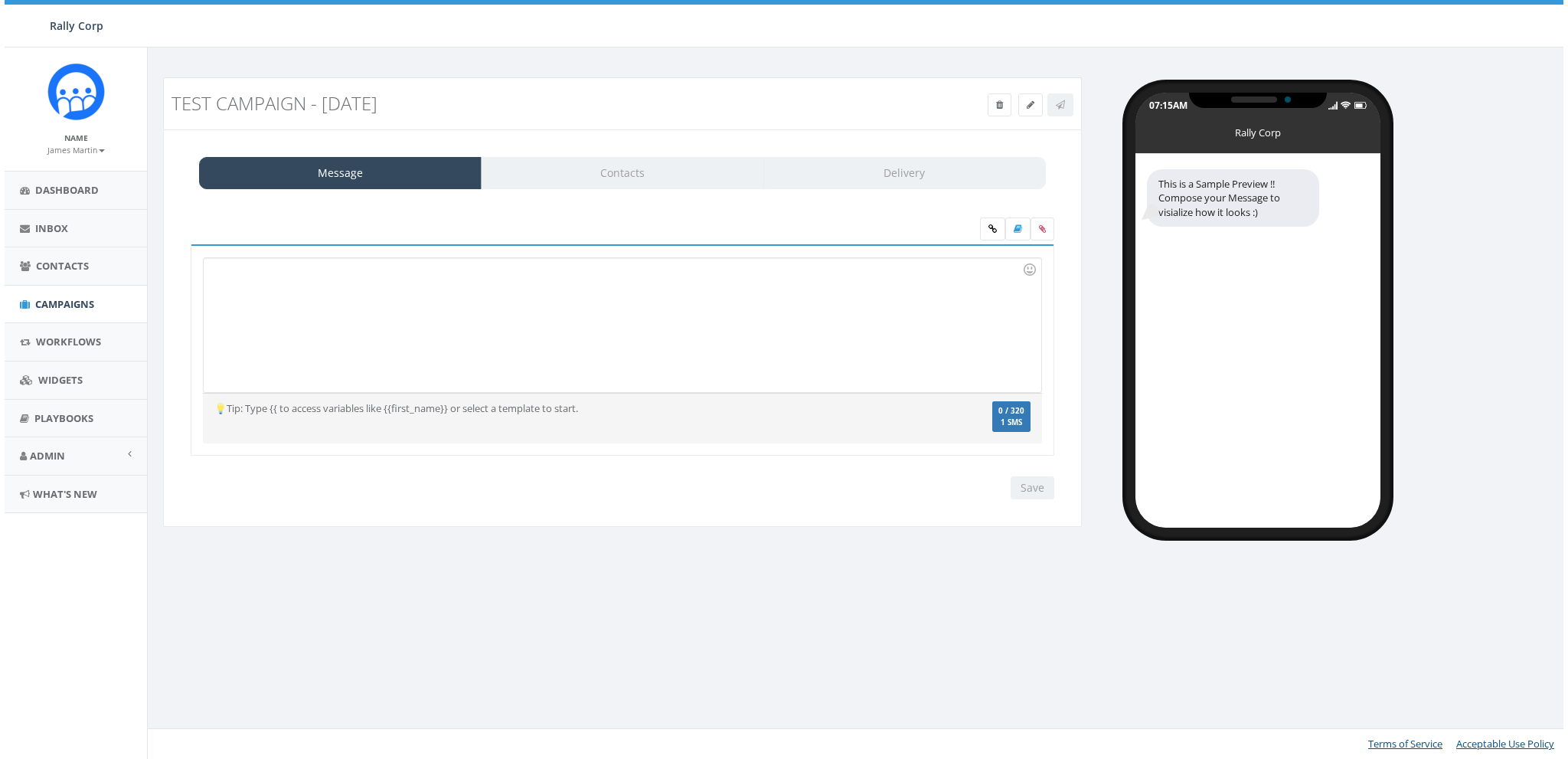 scroll, scrollTop: 0, scrollLeft: 0, axis: both 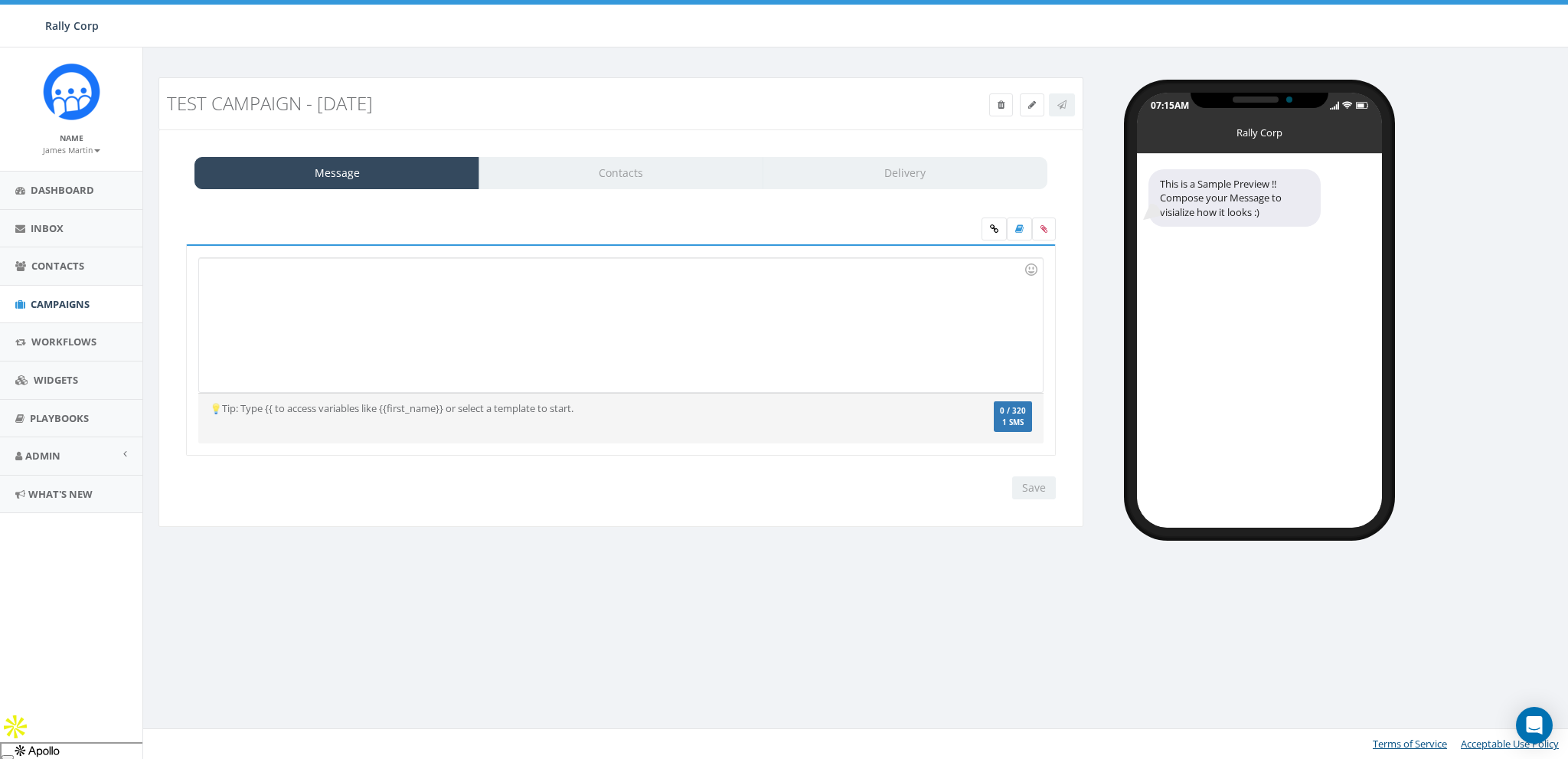click on "Message Contacts Delivery" at bounding box center (621, 173) 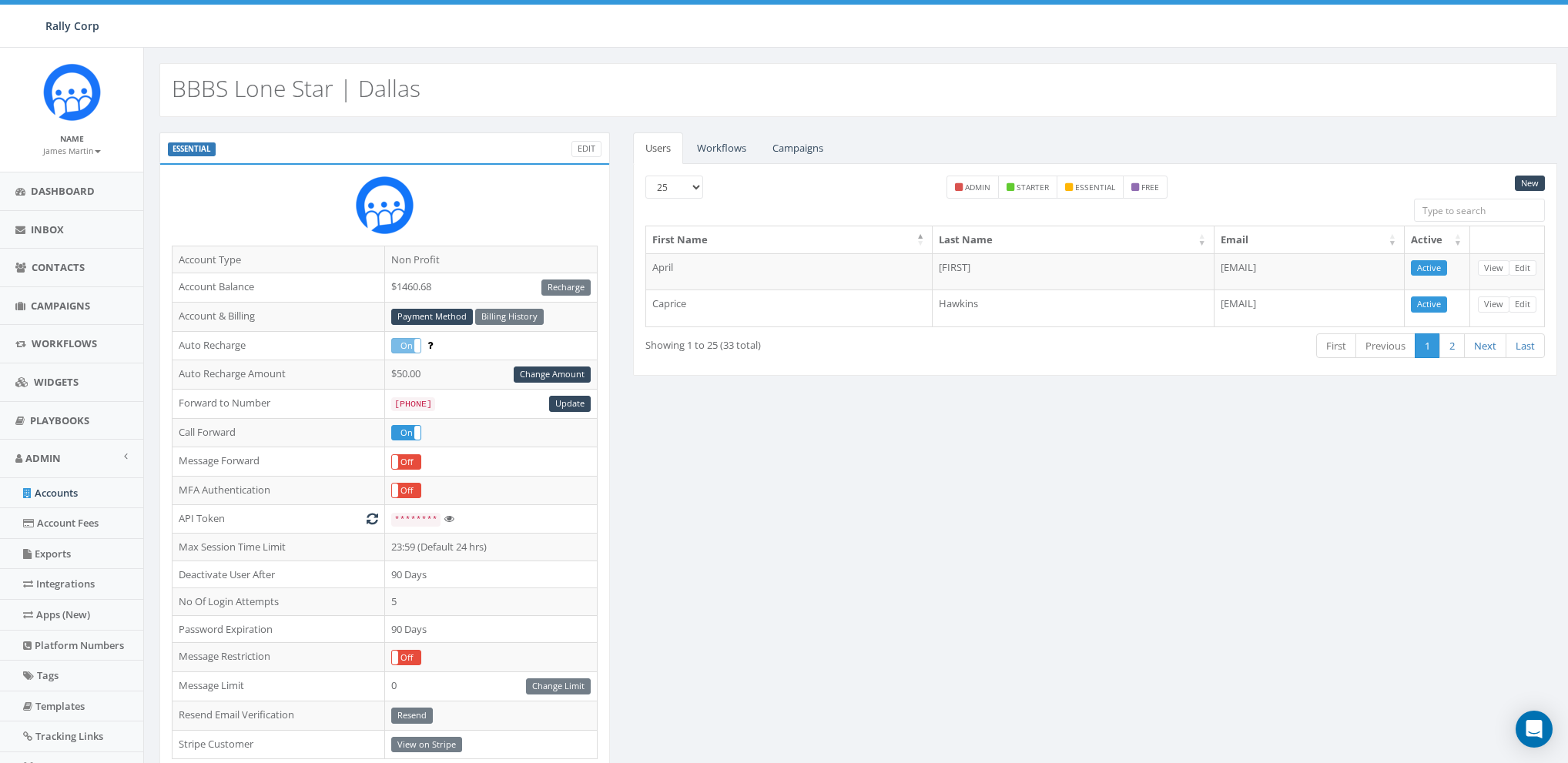 scroll, scrollTop: 0, scrollLeft: 0, axis: both 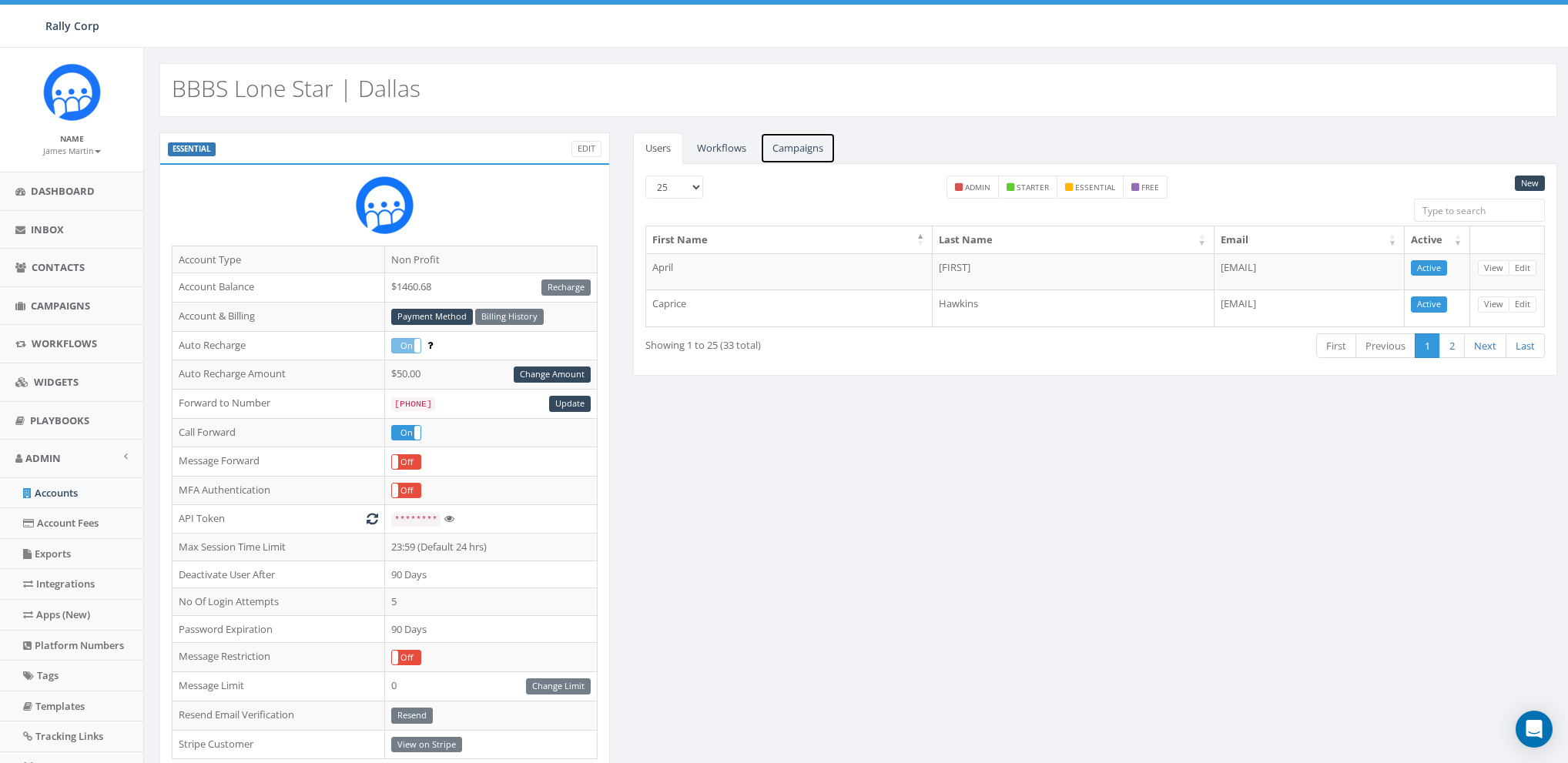 click on "Campaigns" at bounding box center (798, 148) 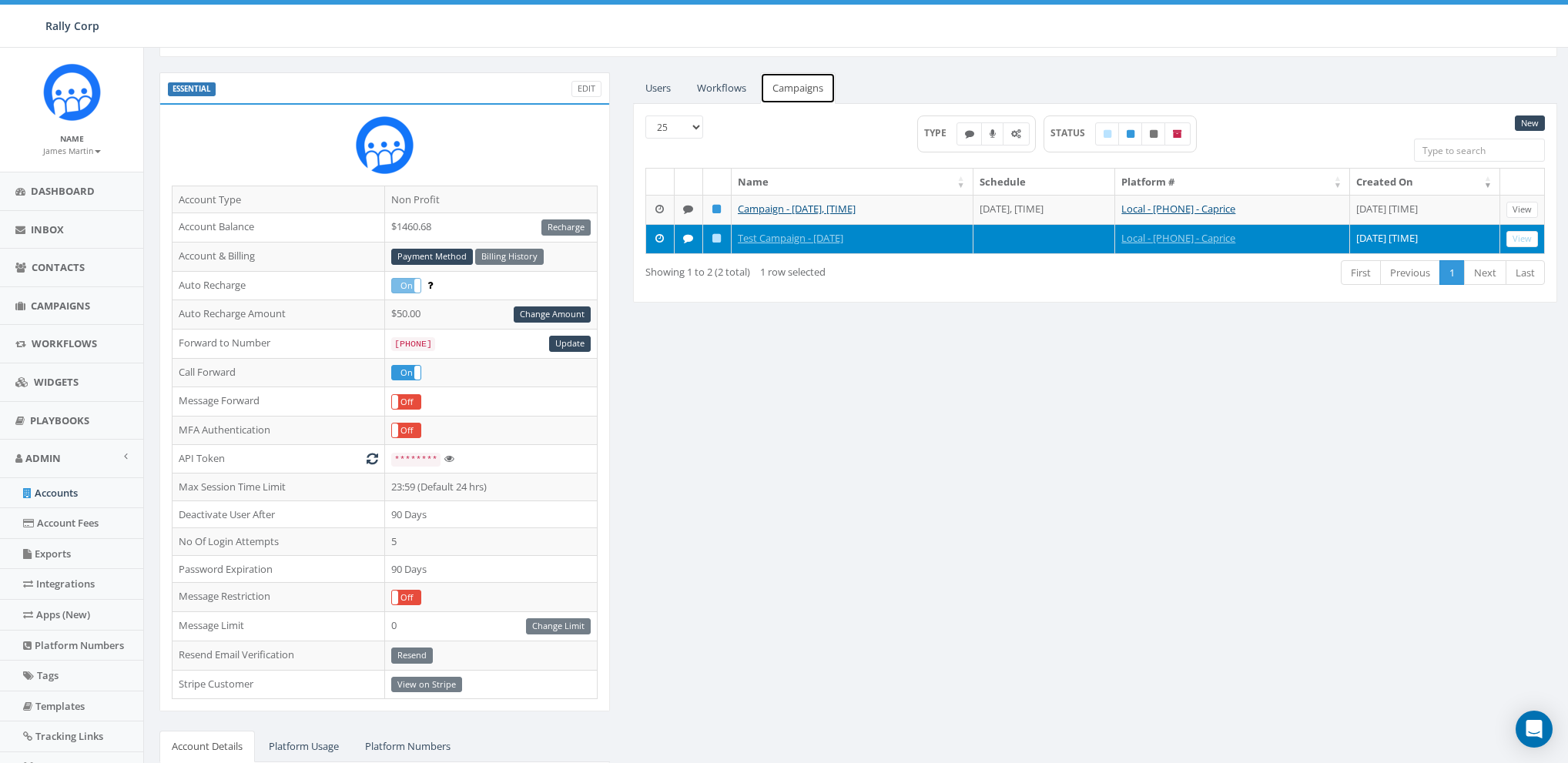 scroll, scrollTop: 297, scrollLeft: 0, axis: vertical 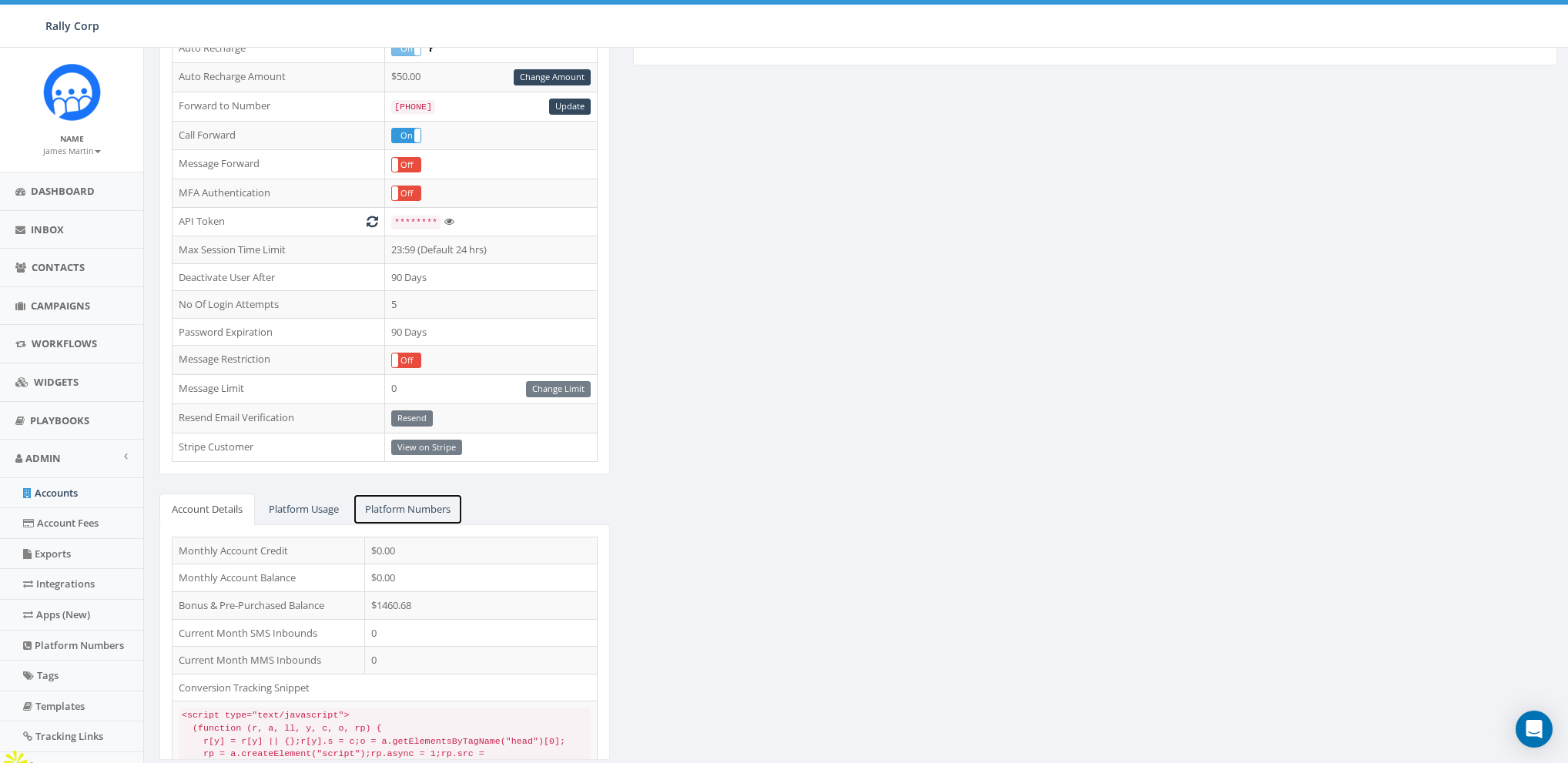 click on "Platform Numbers" at bounding box center (407, 509) 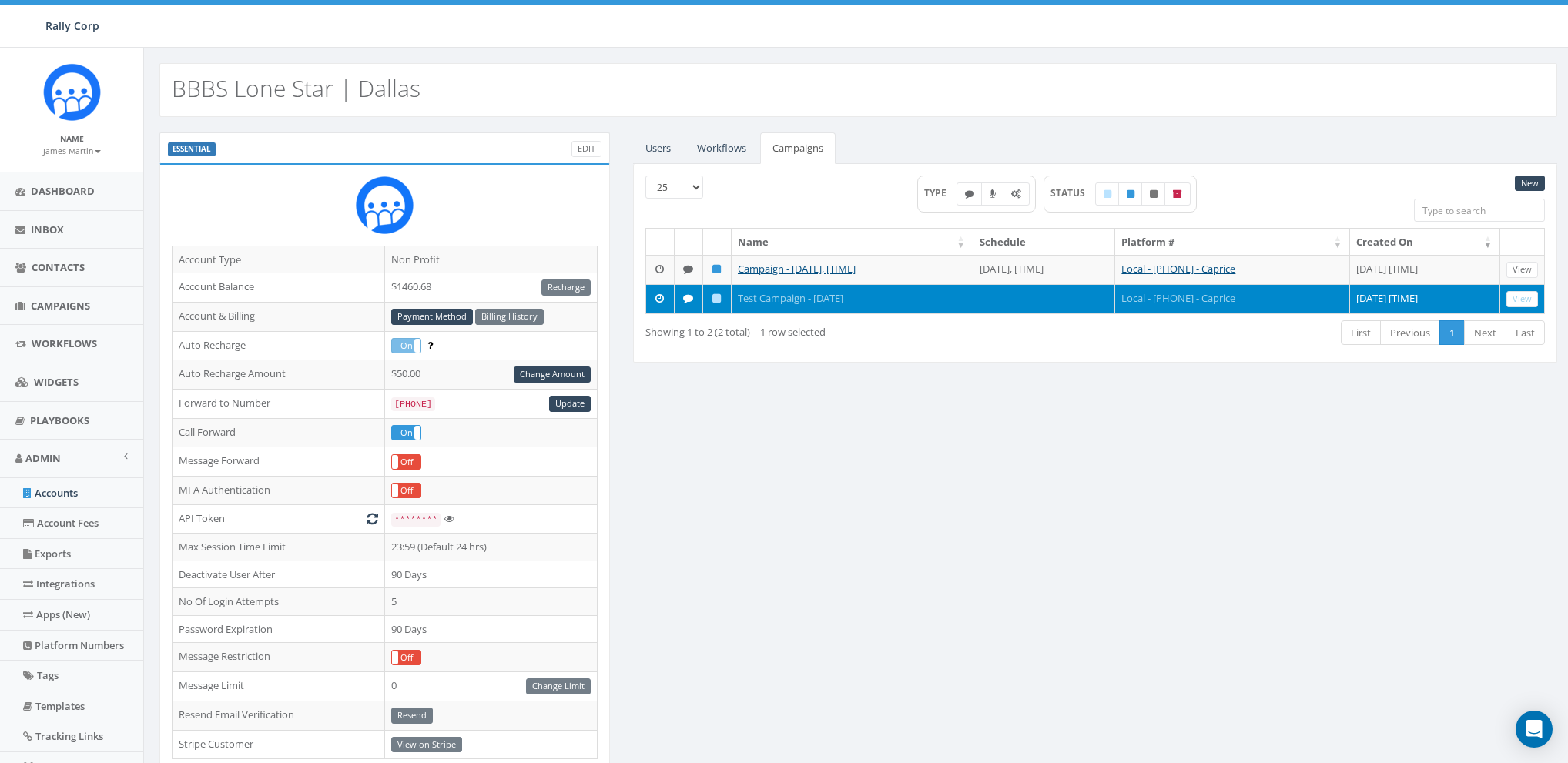 scroll, scrollTop: 0, scrollLeft: 0, axis: both 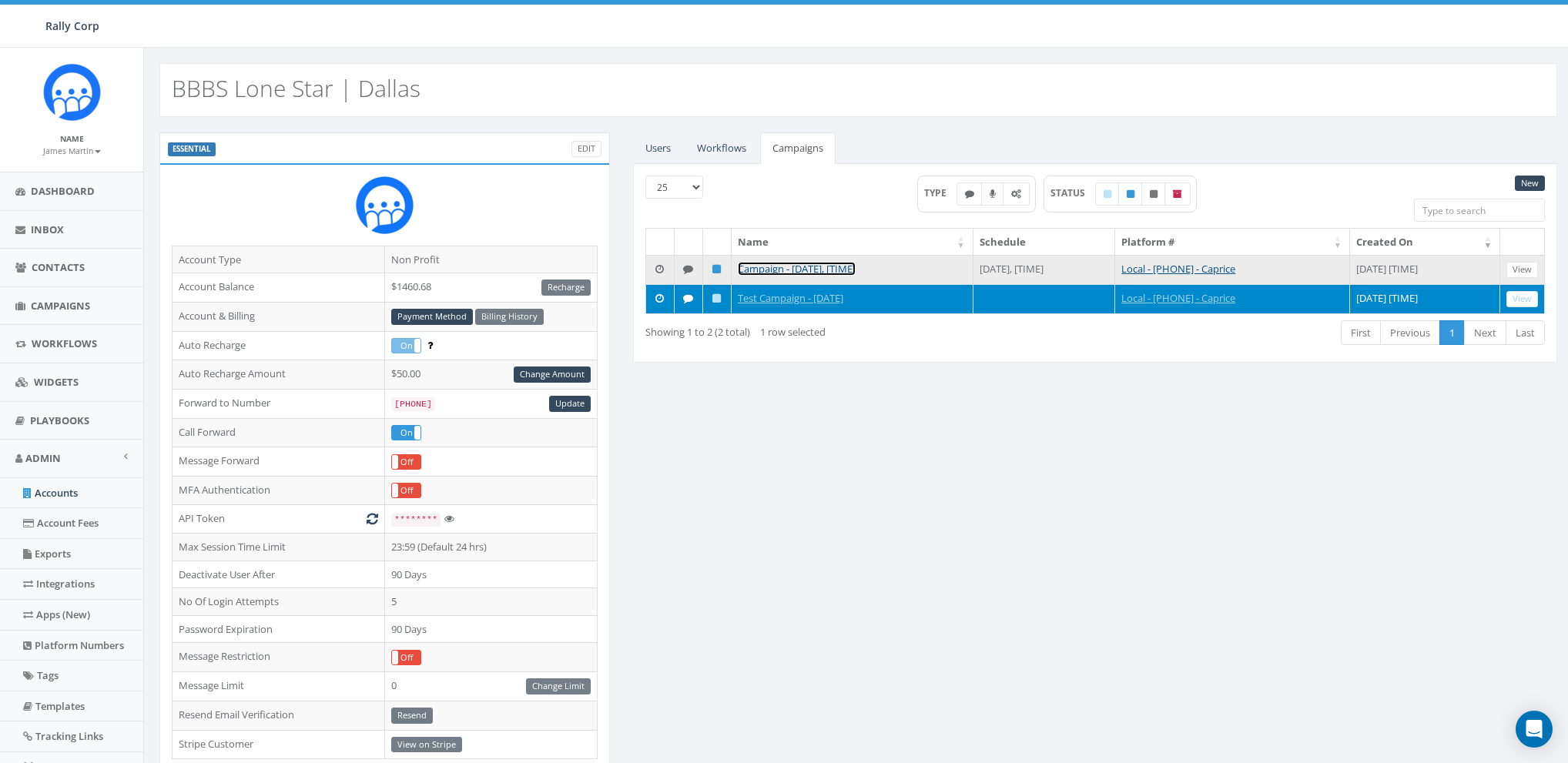 click on "Campaign - [DATE], [TIME]" at bounding box center (796, 269) 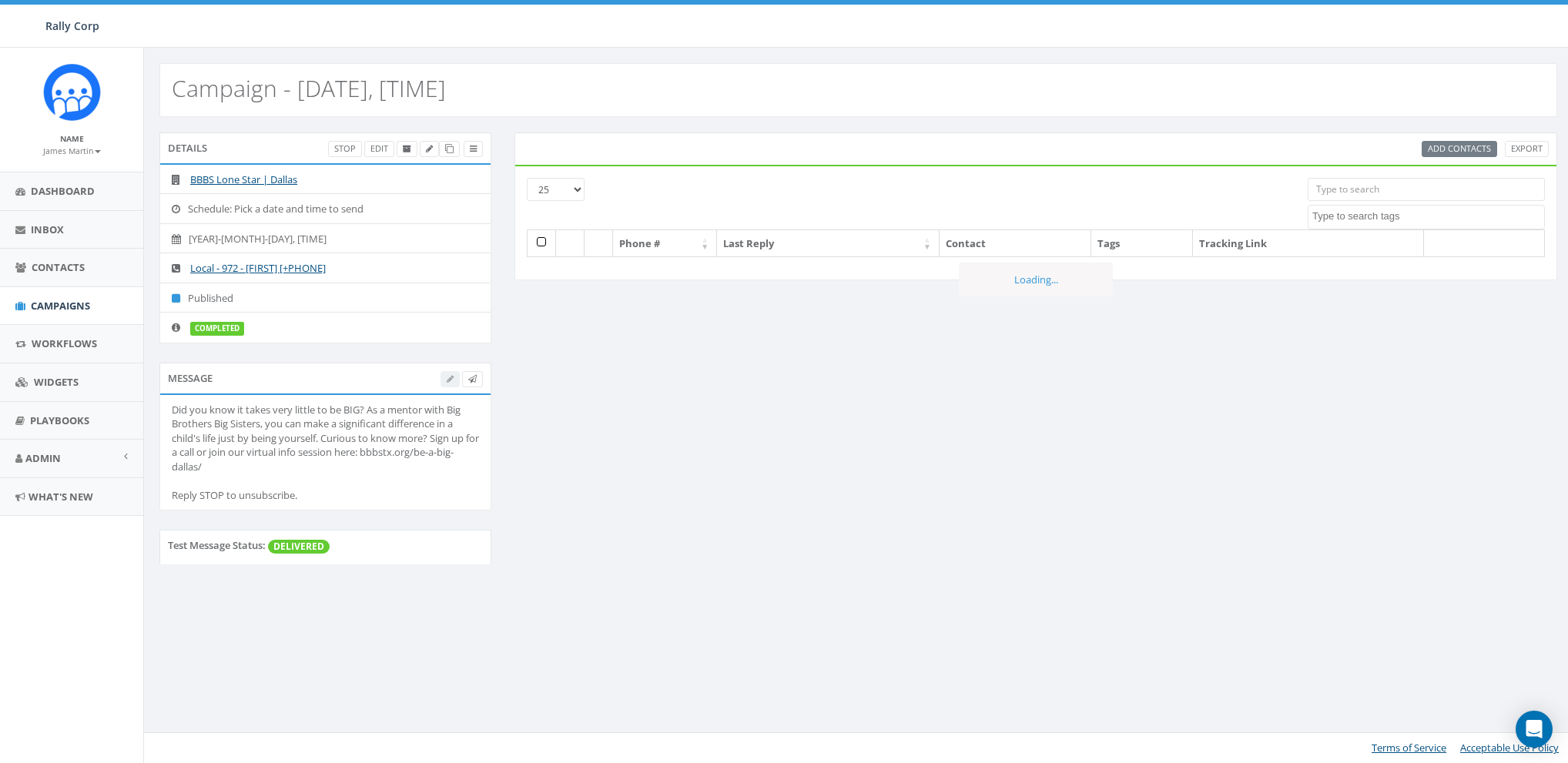 select 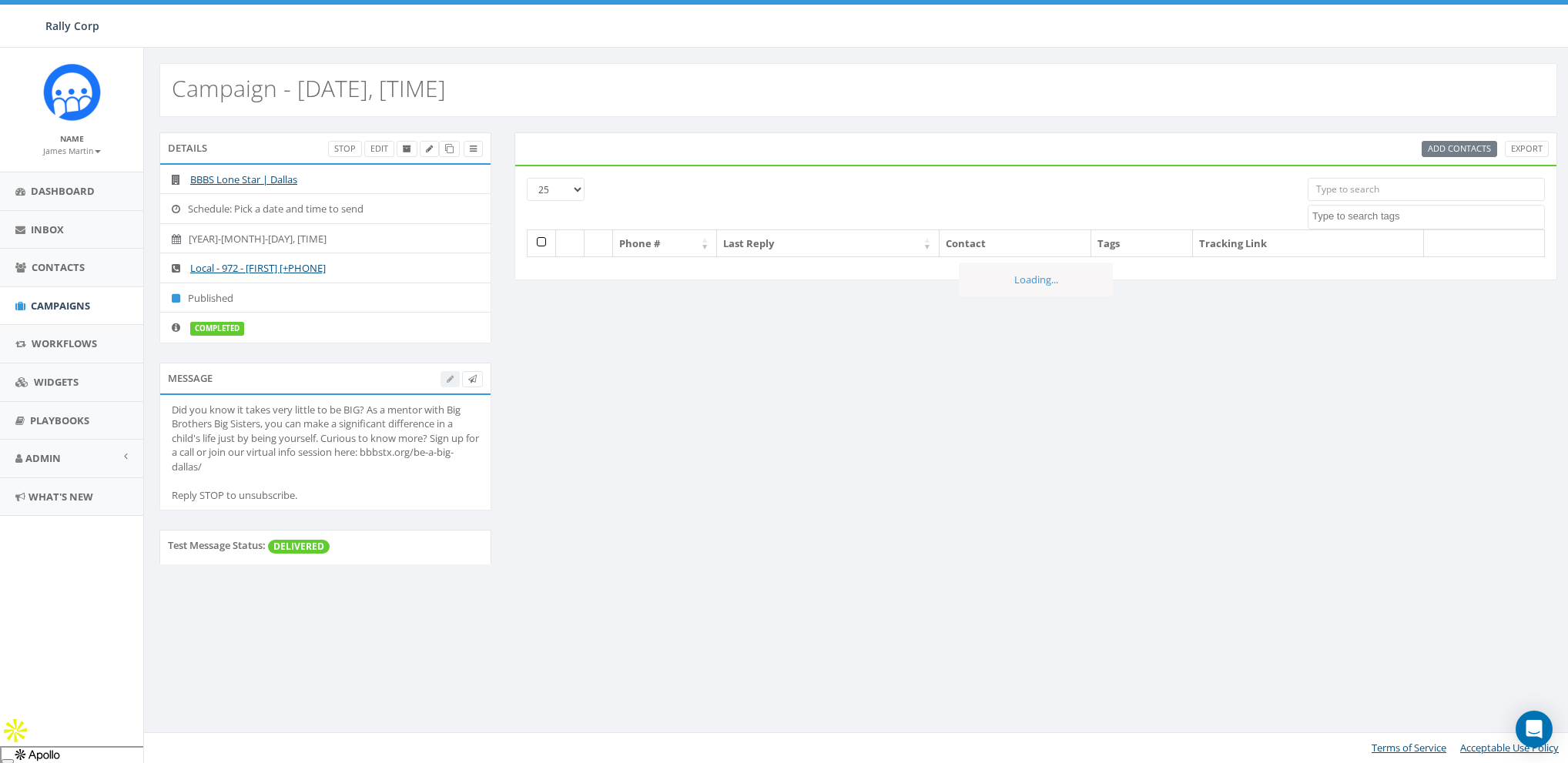 scroll, scrollTop: 0, scrollLeft: 0, axis: both 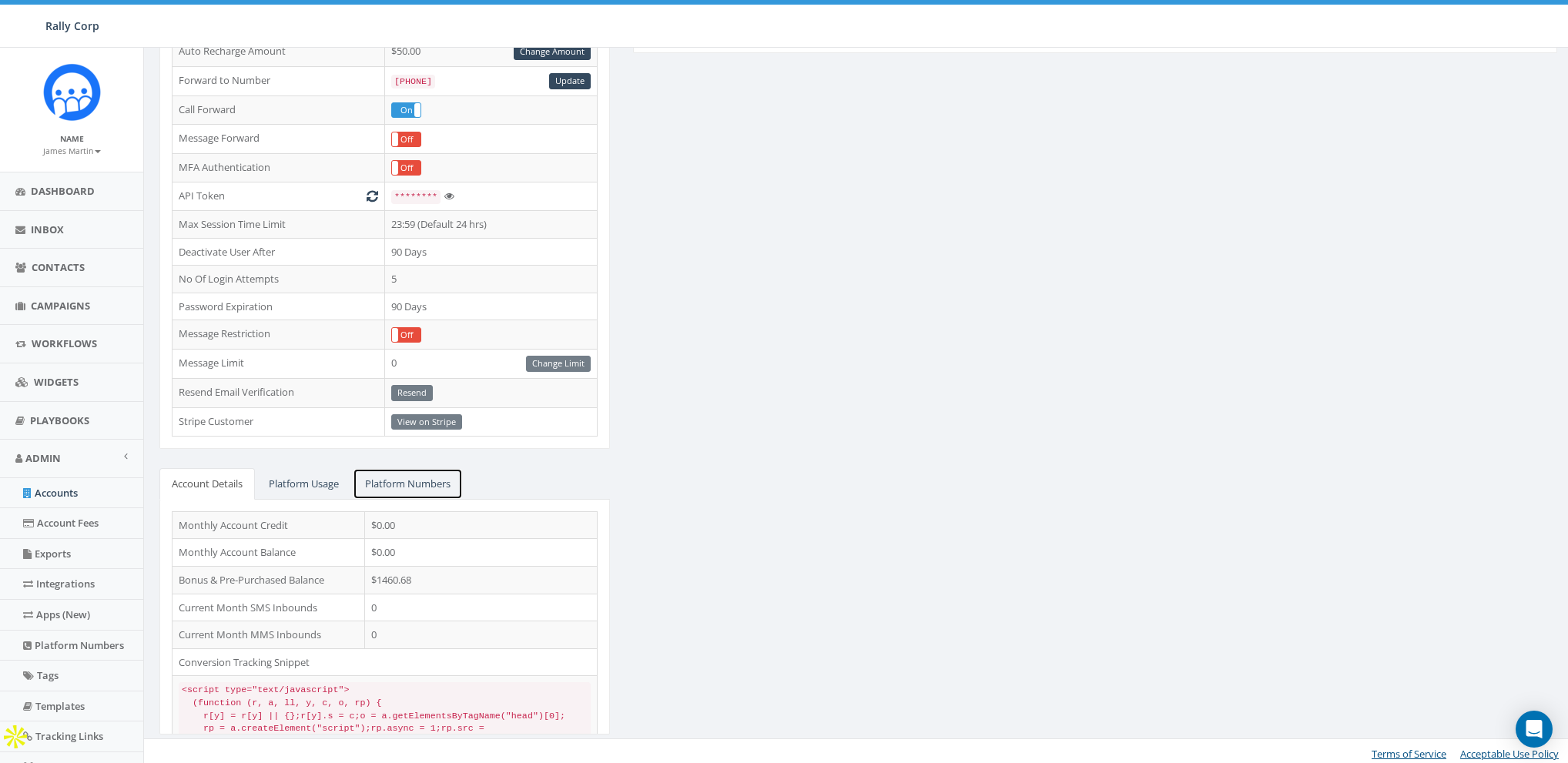 click on "Platform Numbers" at bounding box center (407, 484) 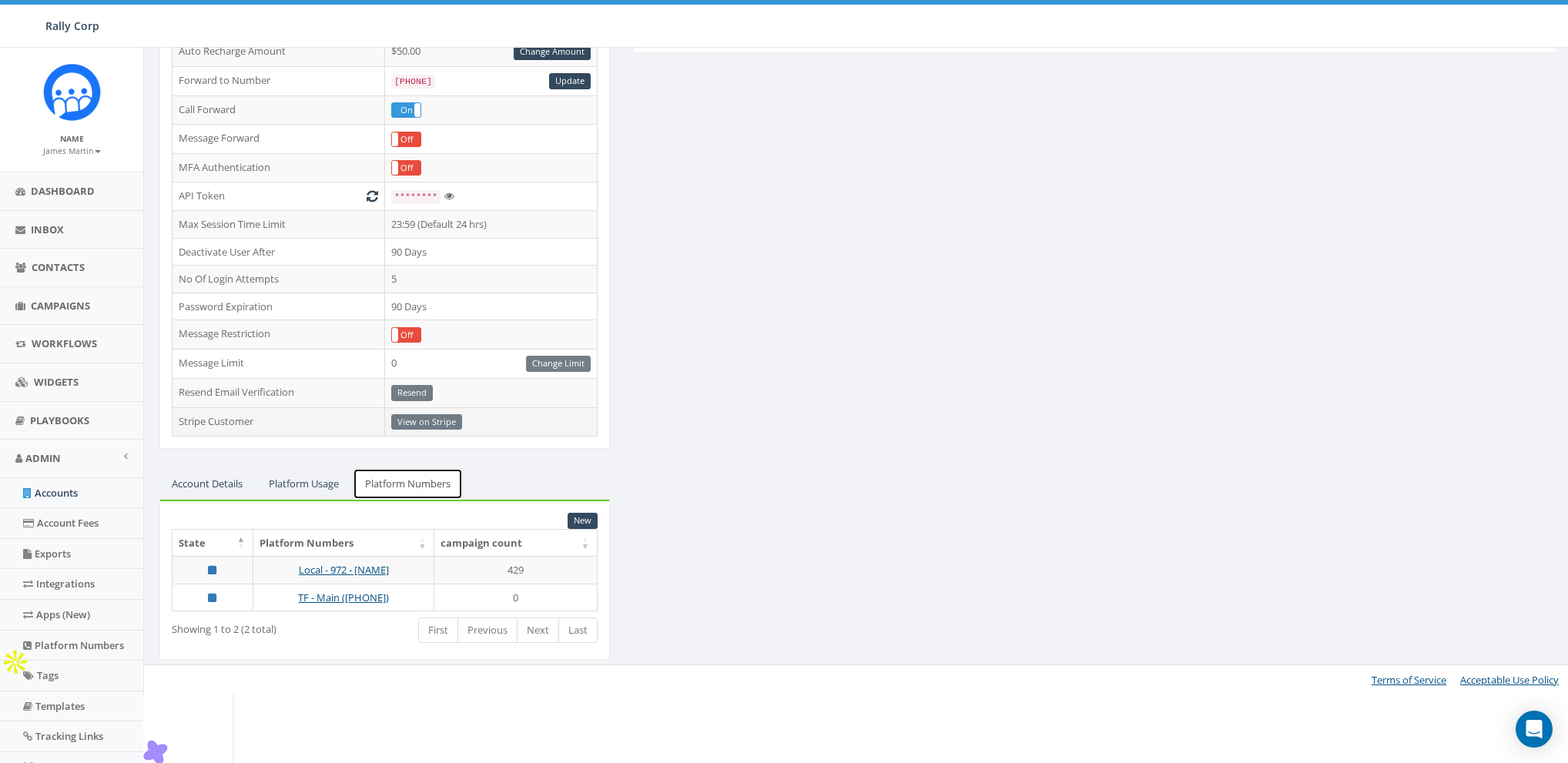 scroll, scrollTop: 247, scrollLeft: 0, axis: vertical 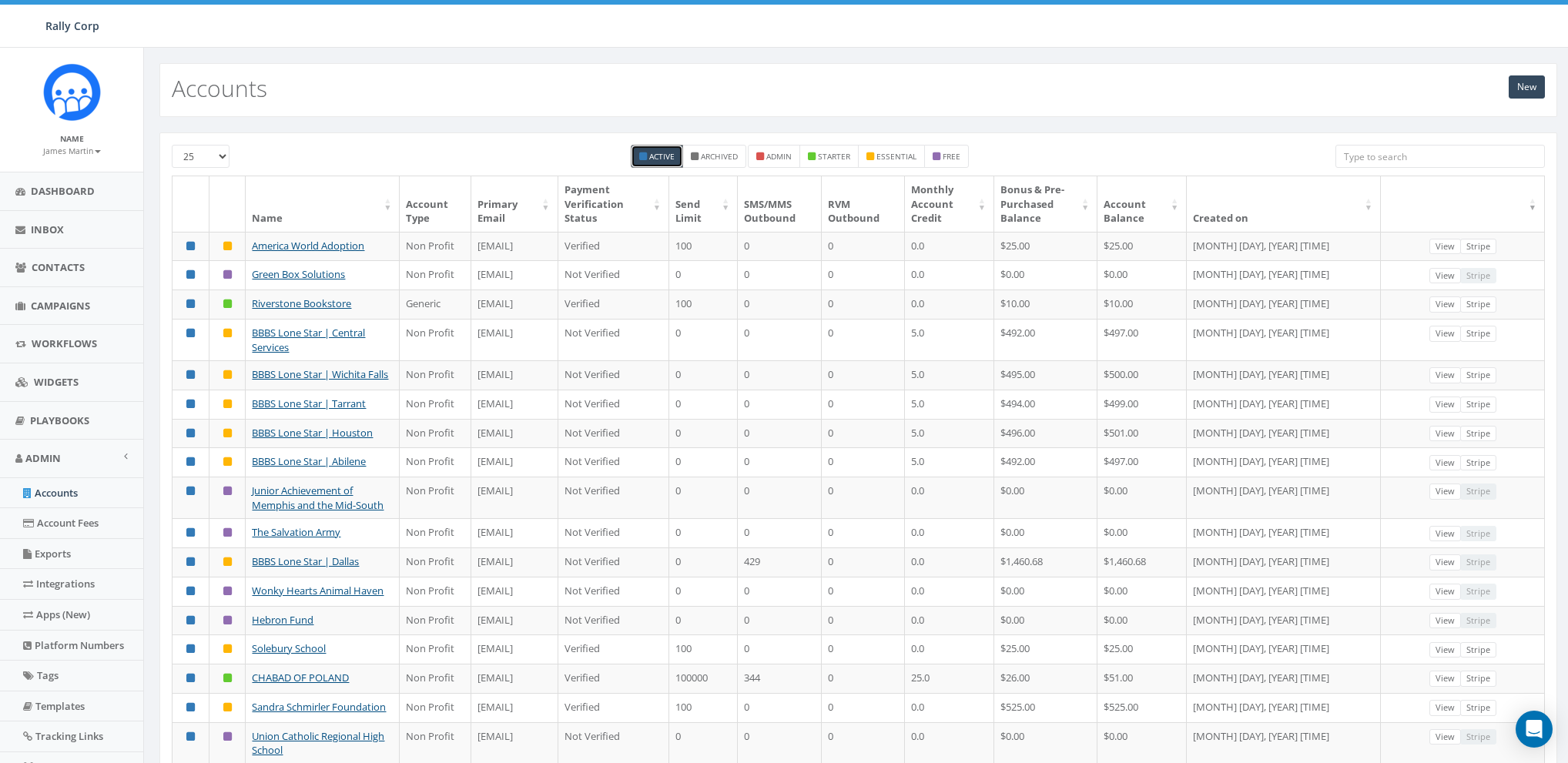 click at bounding box center (1440, 156) 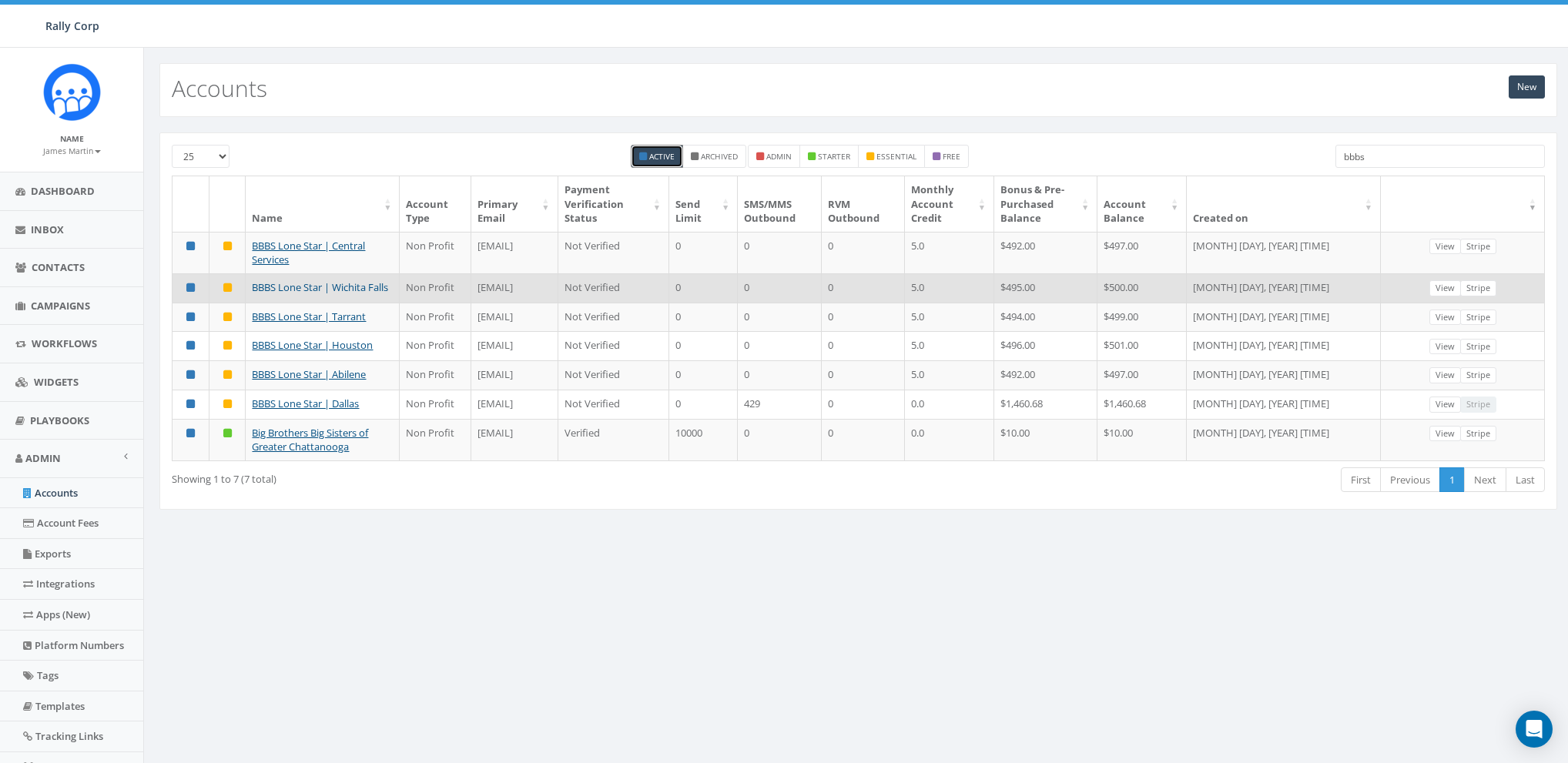 type on "bbbs" 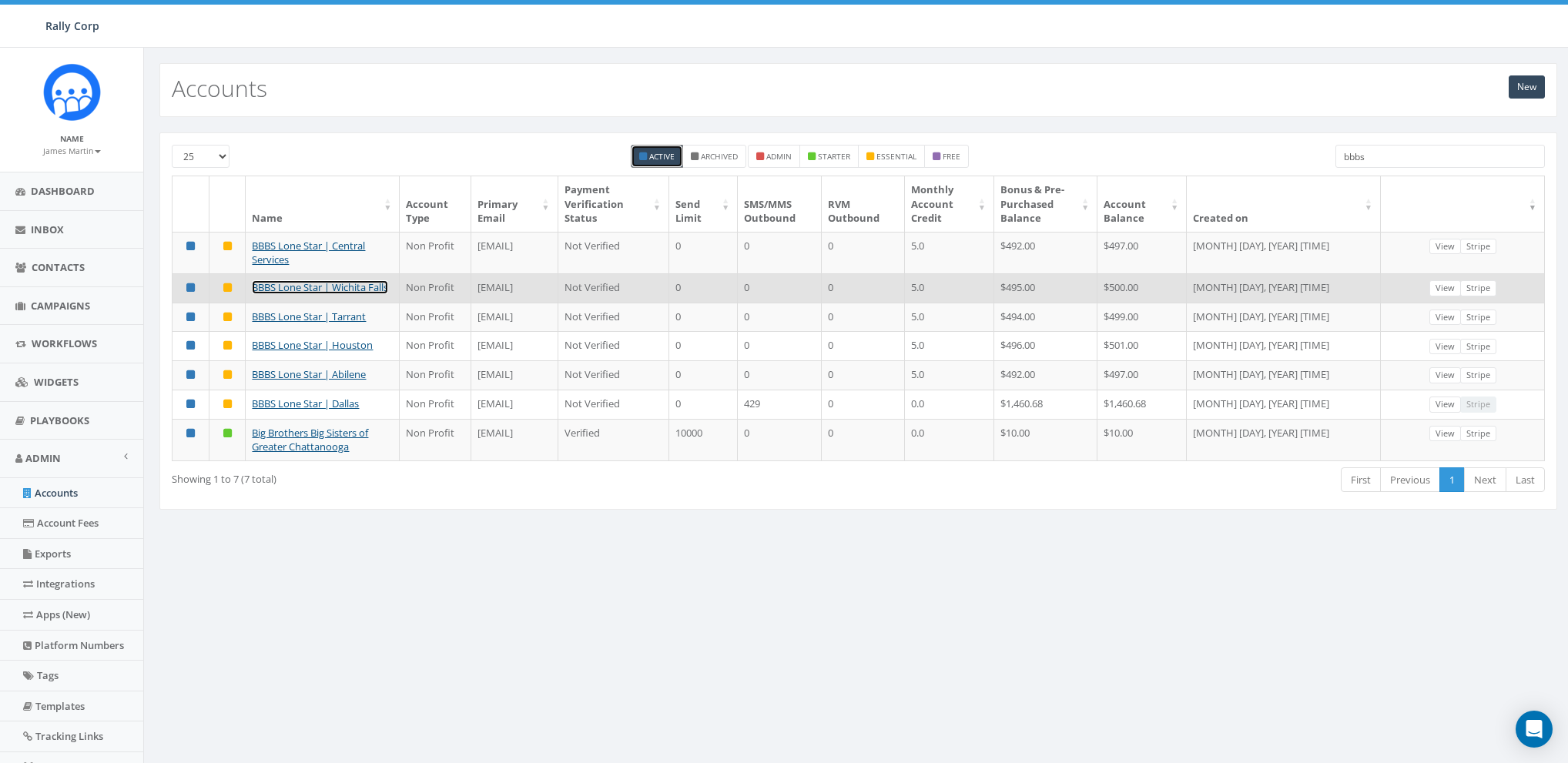 click on "BBBS Lone Star | Wichita Falls" at bounding box center [320, 287] 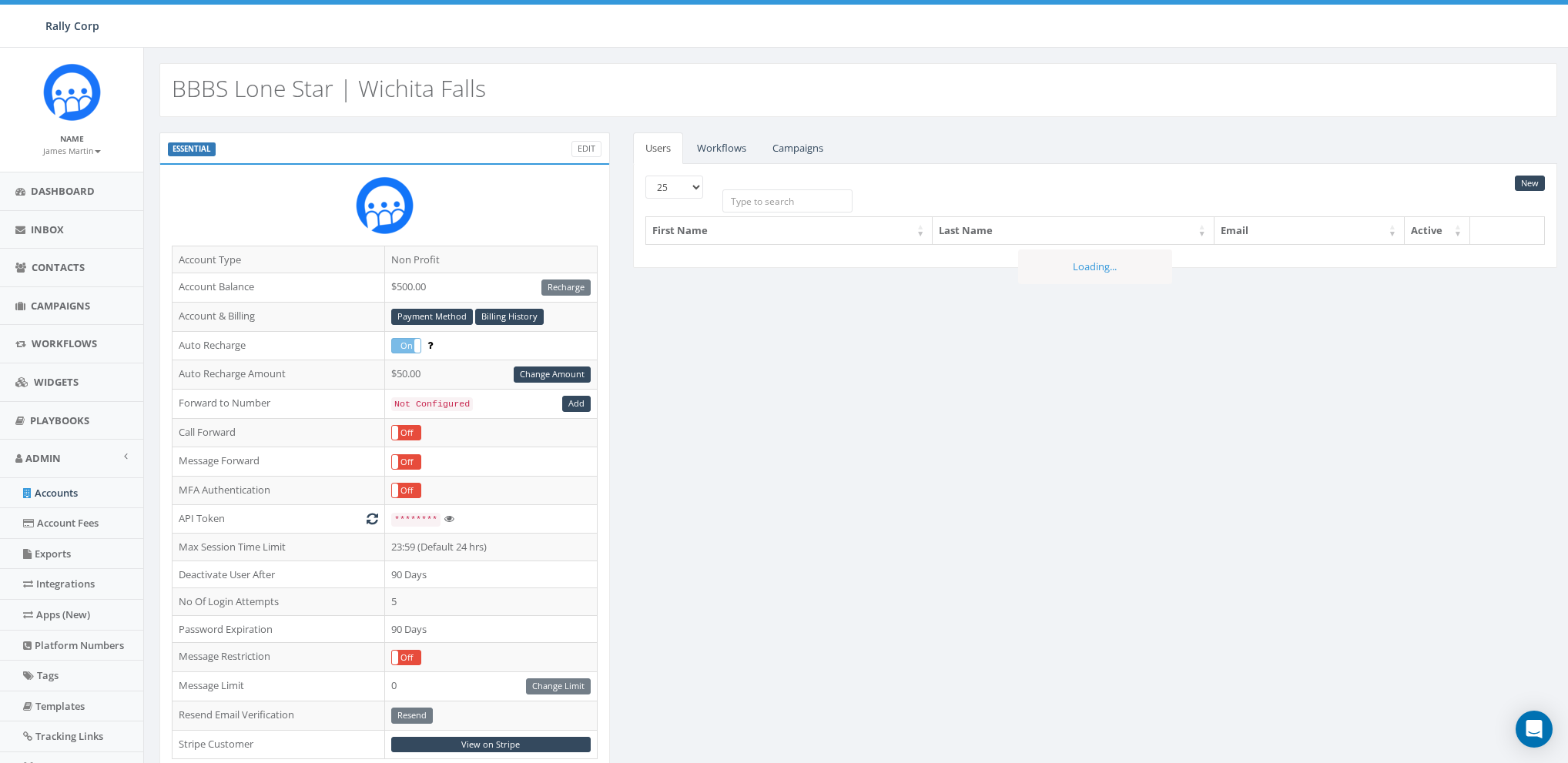 scroll, scrollTop: 0, scrollLeft: 0, axis: both 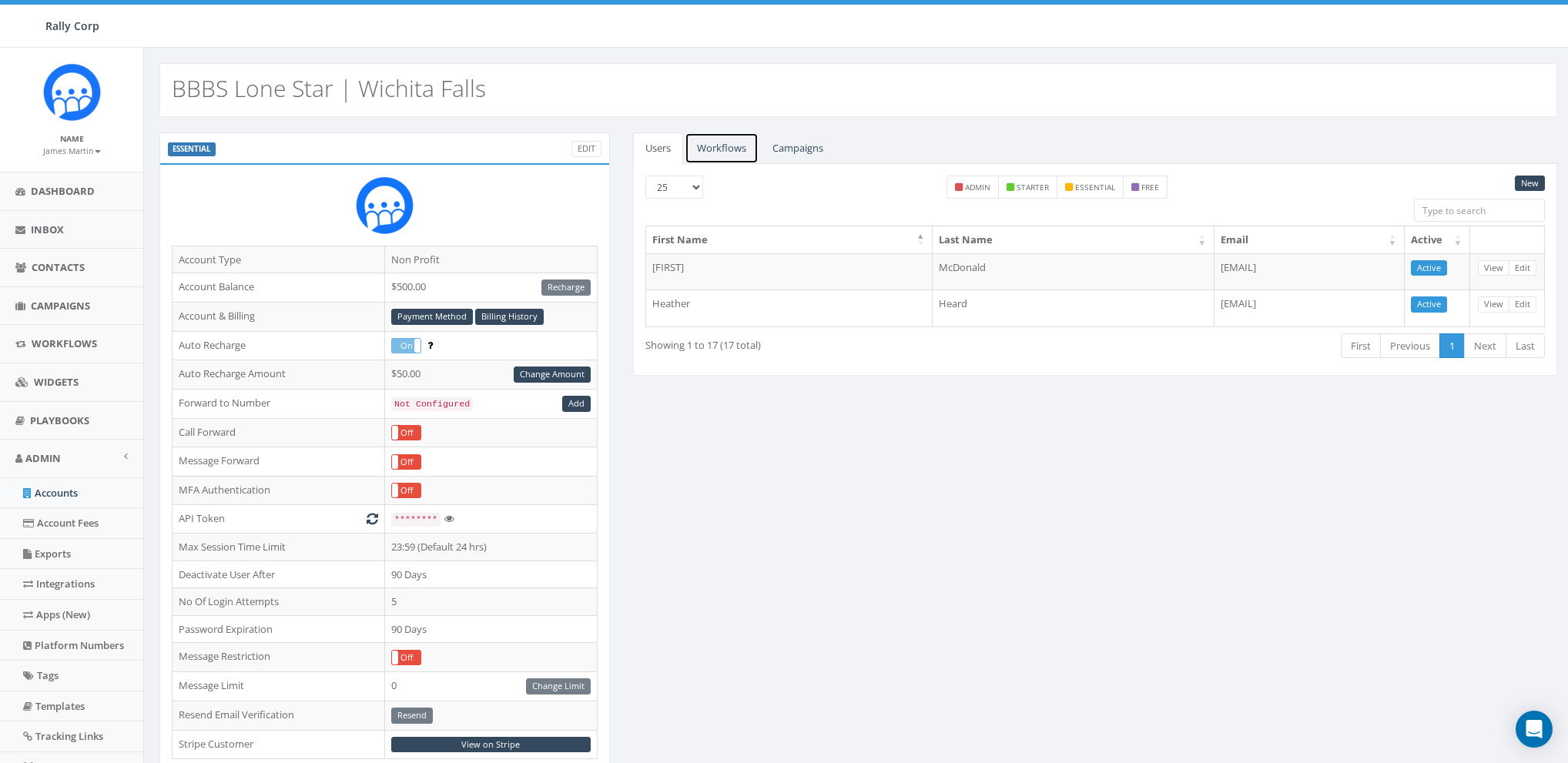click on "Workflows" at bounding box center (722, 148) 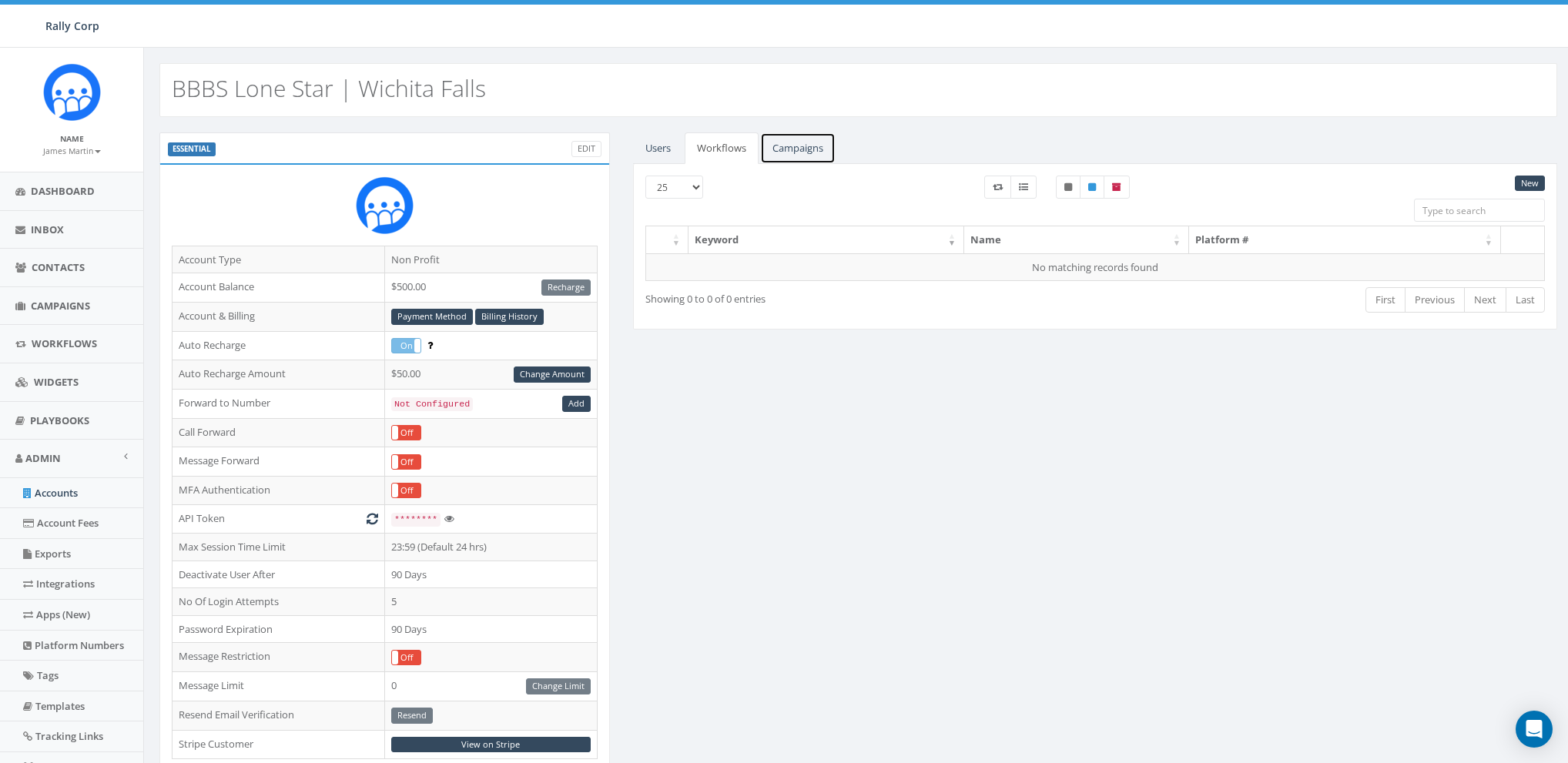 click on "Campaigns" at bounding box center [798, 148] 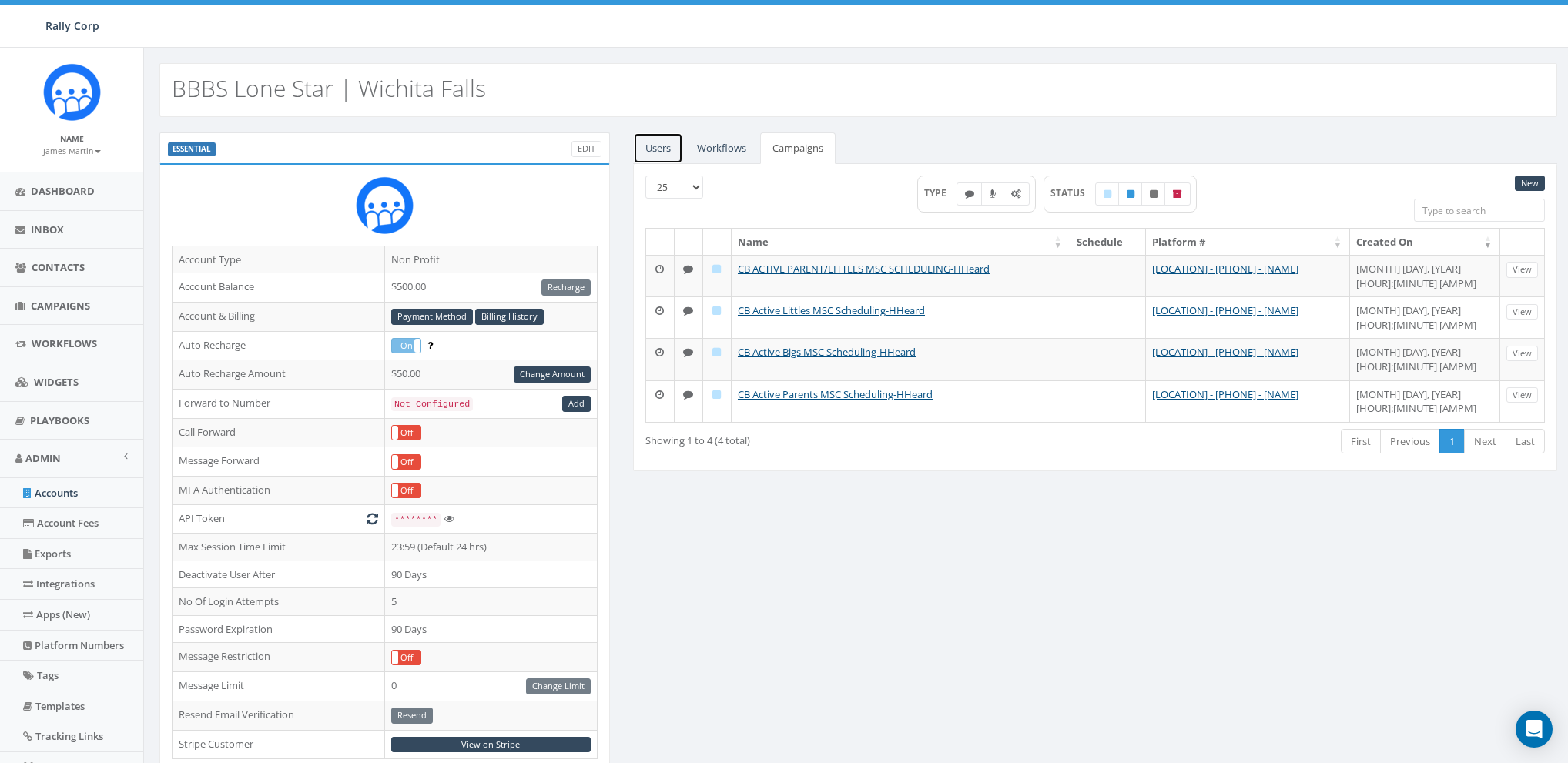 click on "Users" at bounding box center (658, 148) 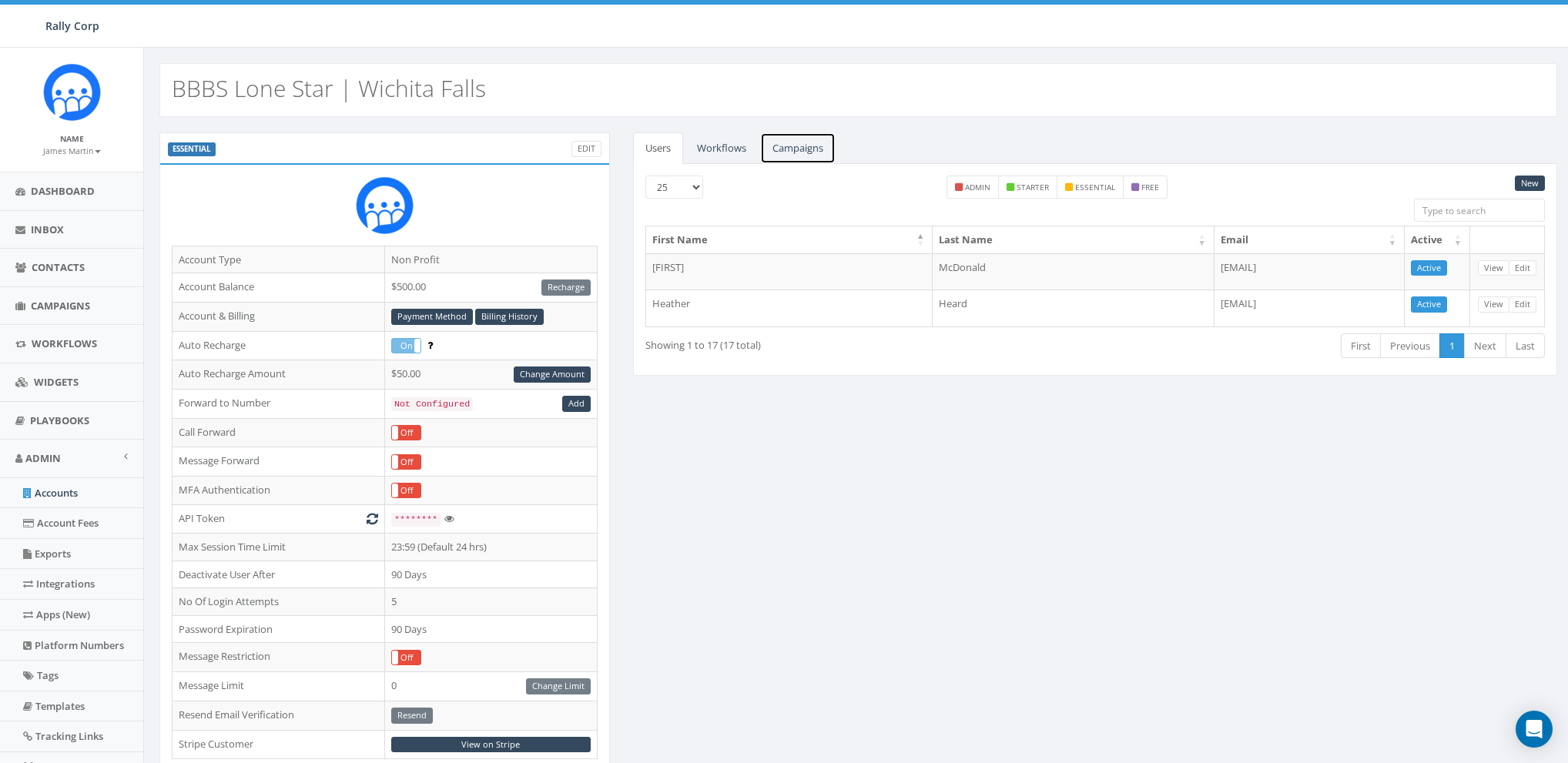 click on "Campaigns" at bounding box center (798, 148) 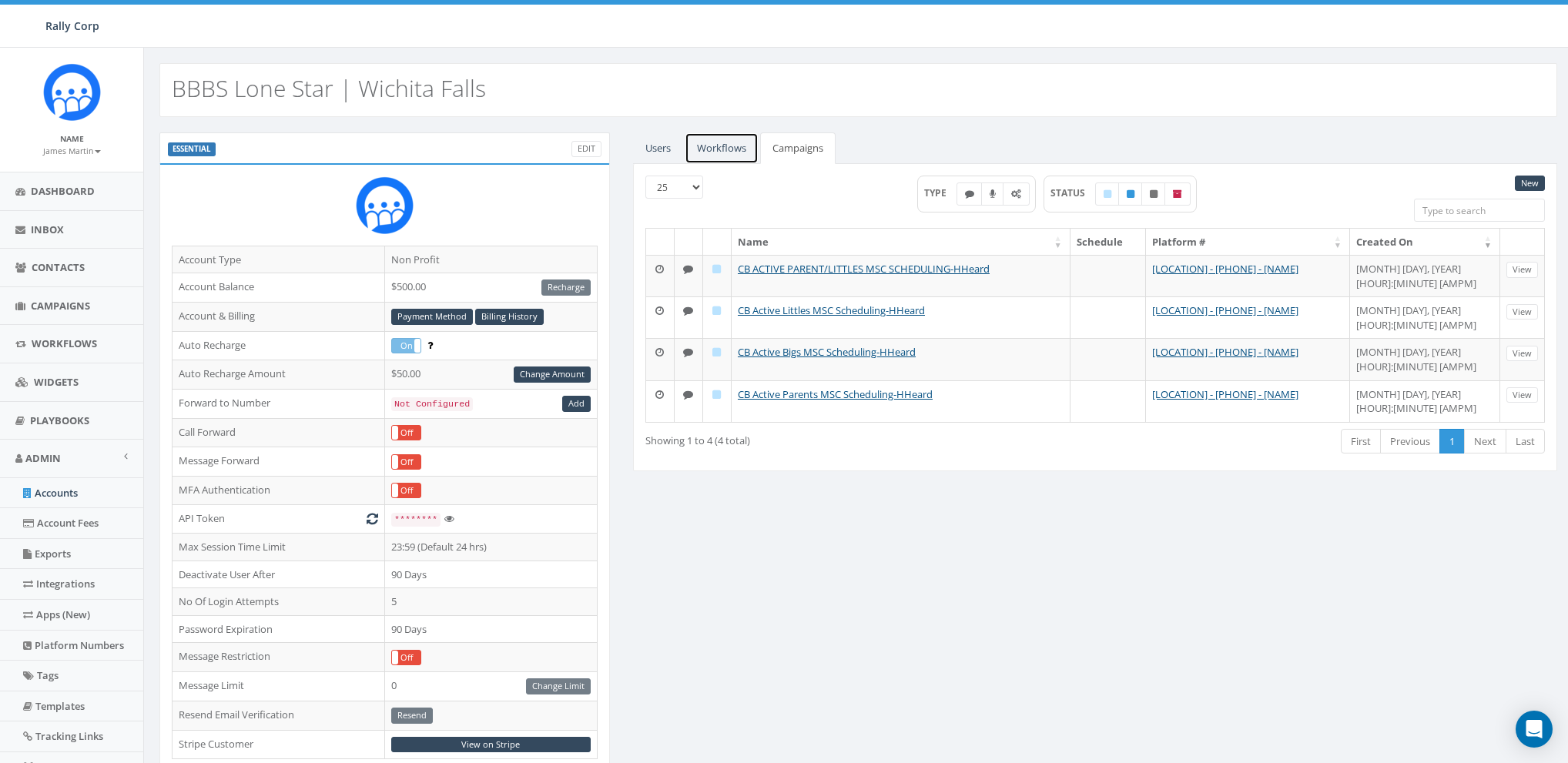 click on "Workflows" at bounding box center [722, 148] 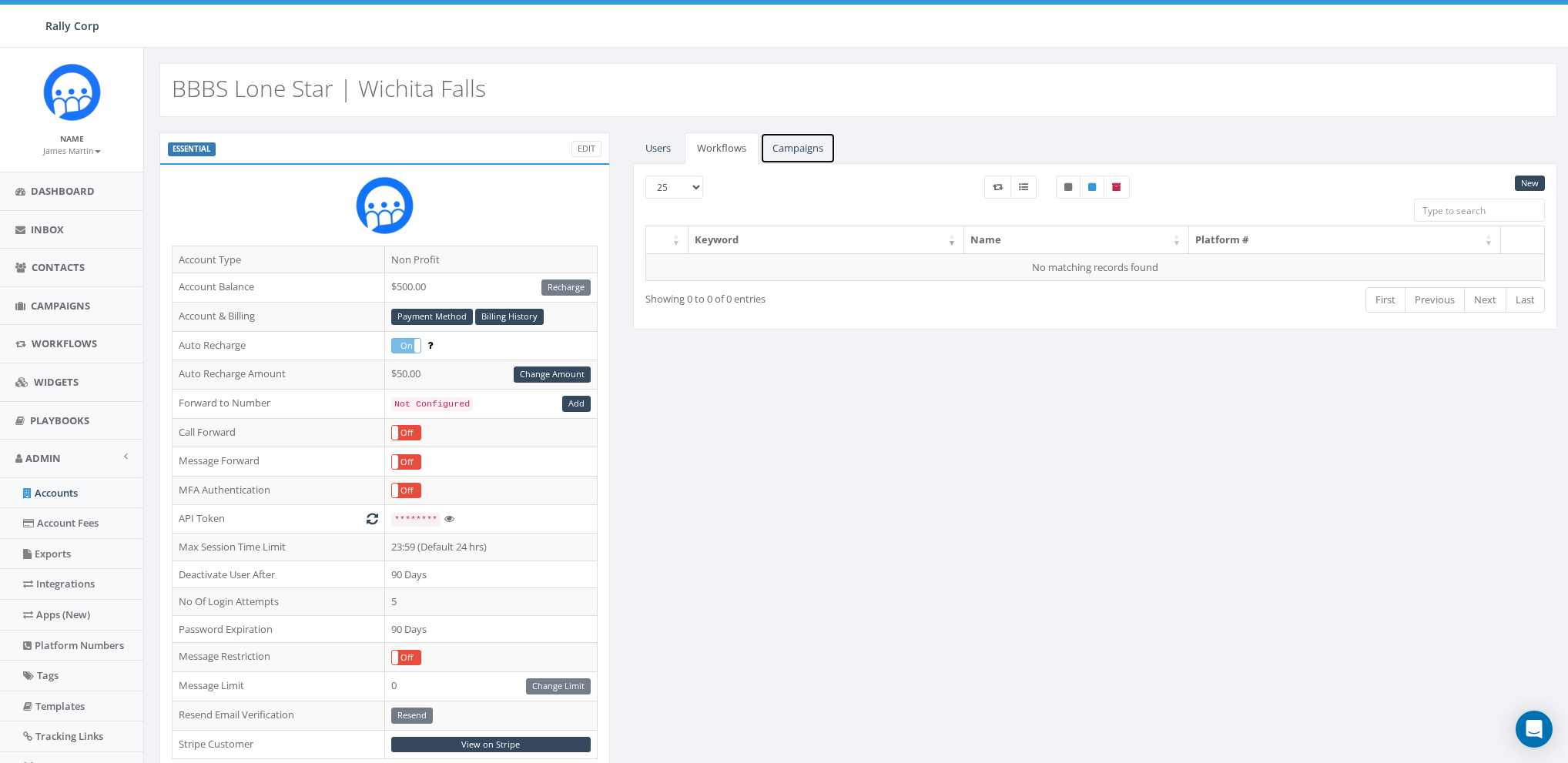 click on "Campaigns" at bounding box center (798, 148) 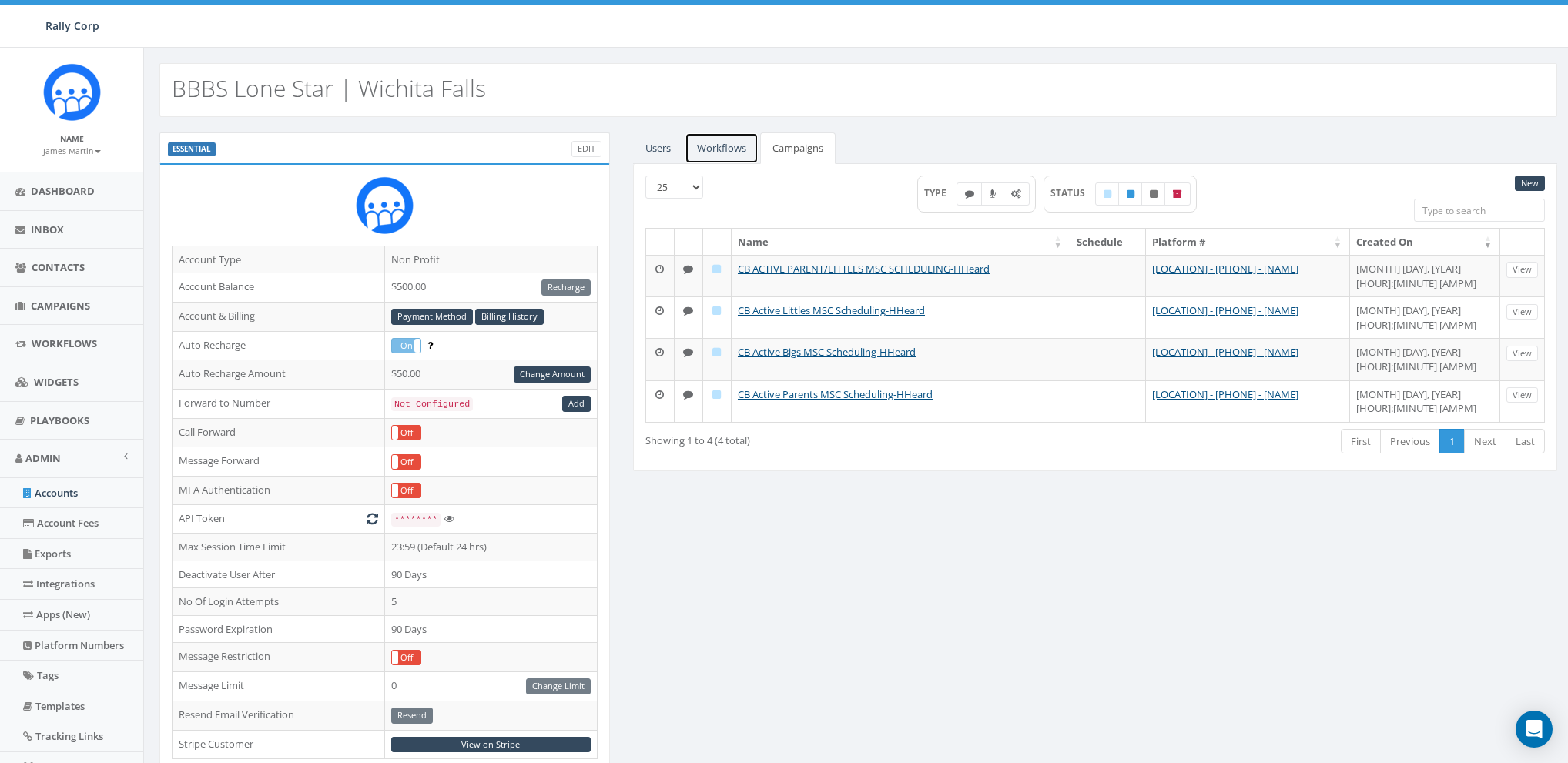 click on "Workflows" at bounding box center [722, 148] 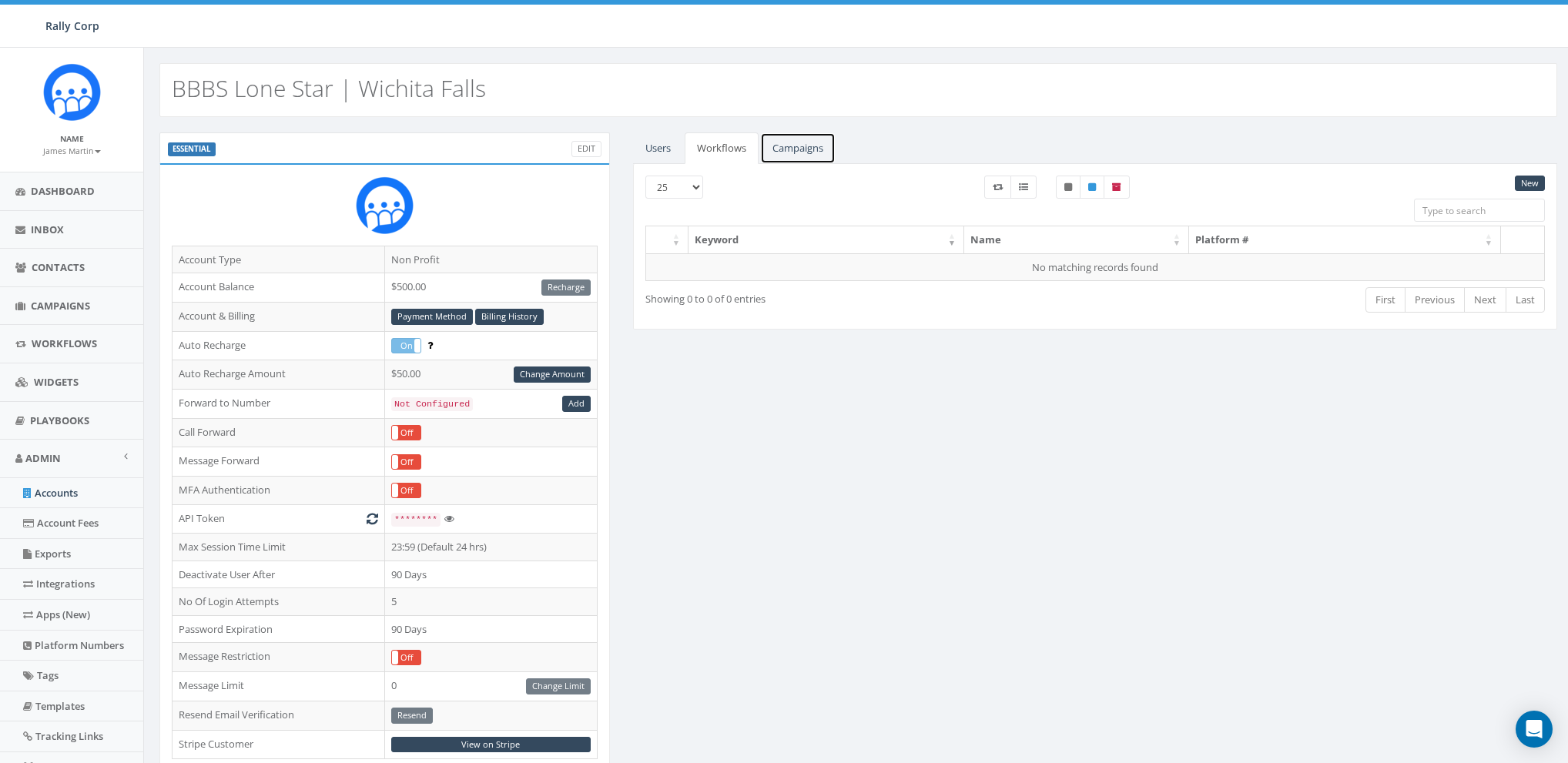 click on "Campaigns" at bounding box center [798, 148] 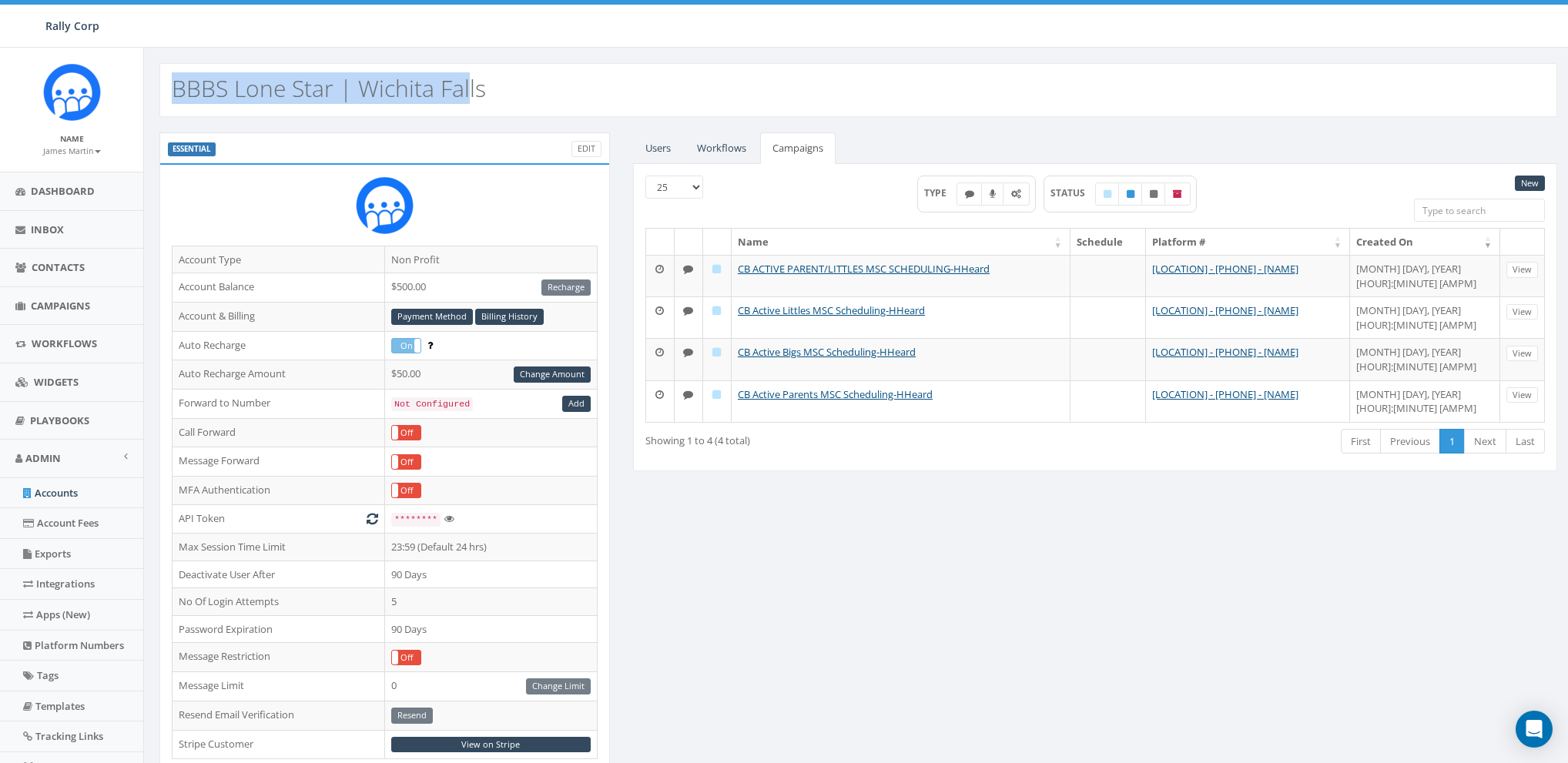 drag, startPoint x: 173, startPoint y: 89, endPoint x: 467, endPoint y: 95, distance: 294.06122 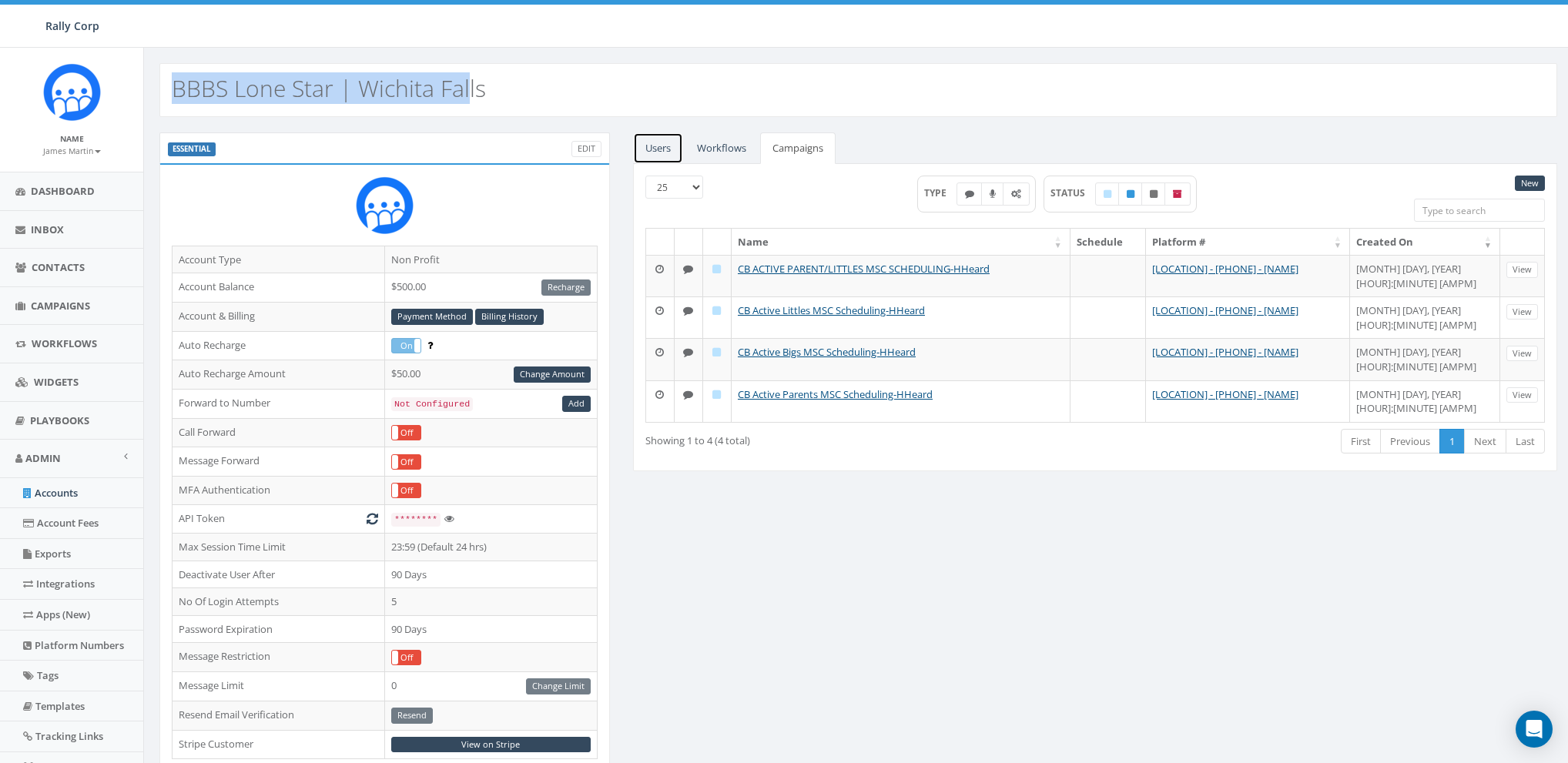 click on "Users" at bounding box center (658, 148) 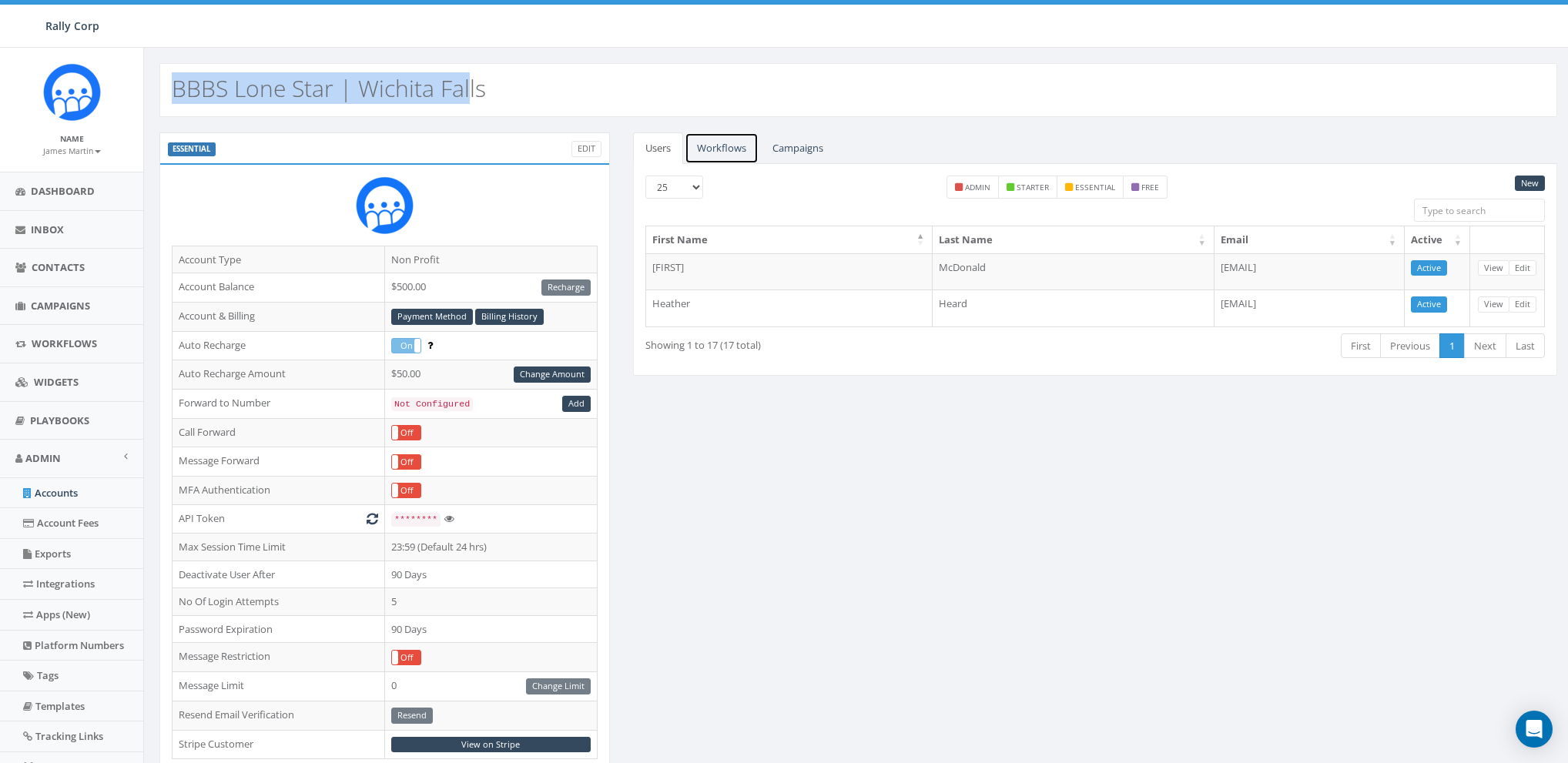 click on "Workflows" at bounding box center [722, 148] 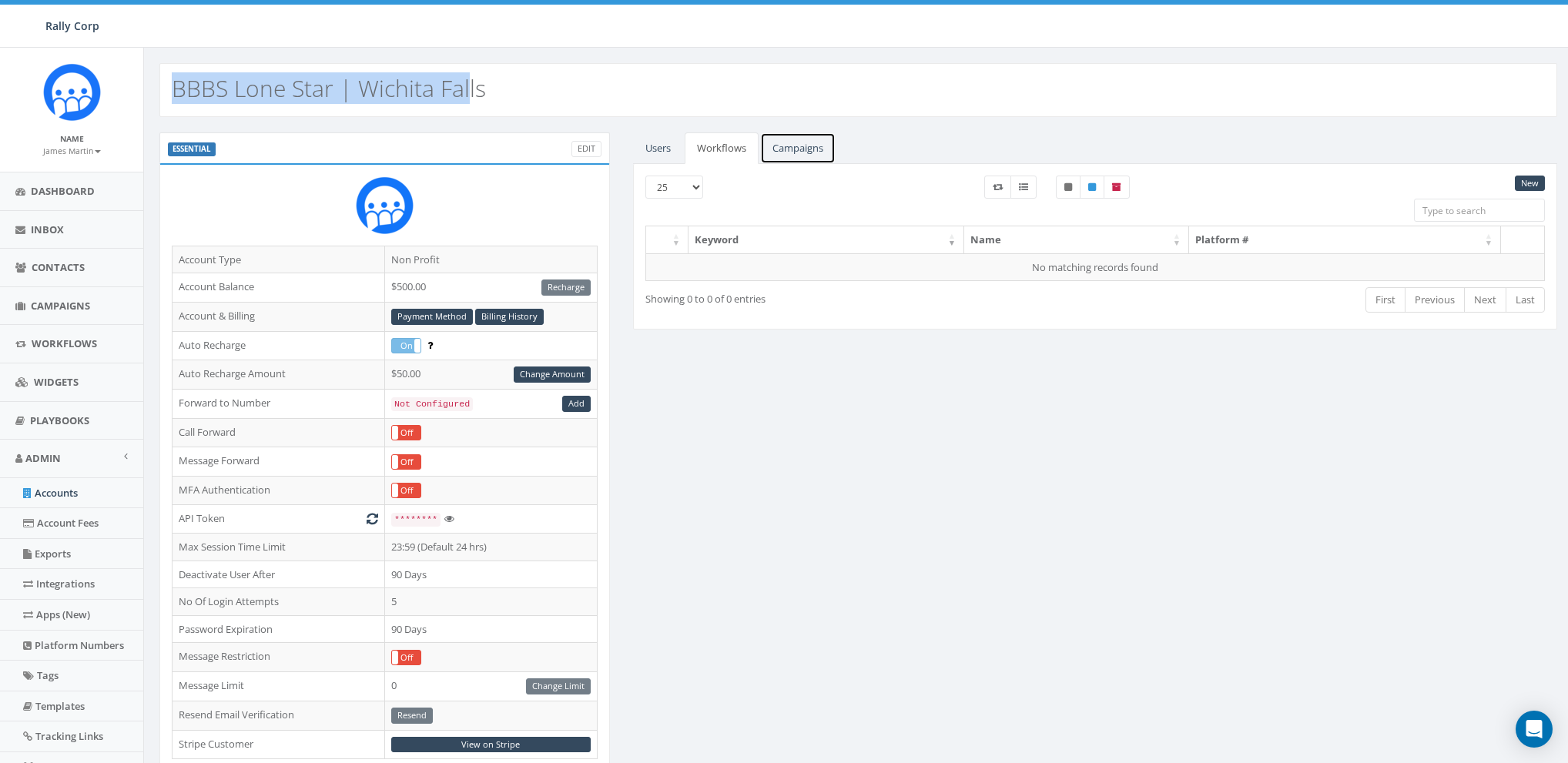 click on "Campaigns" at bounding box center (798, 148) 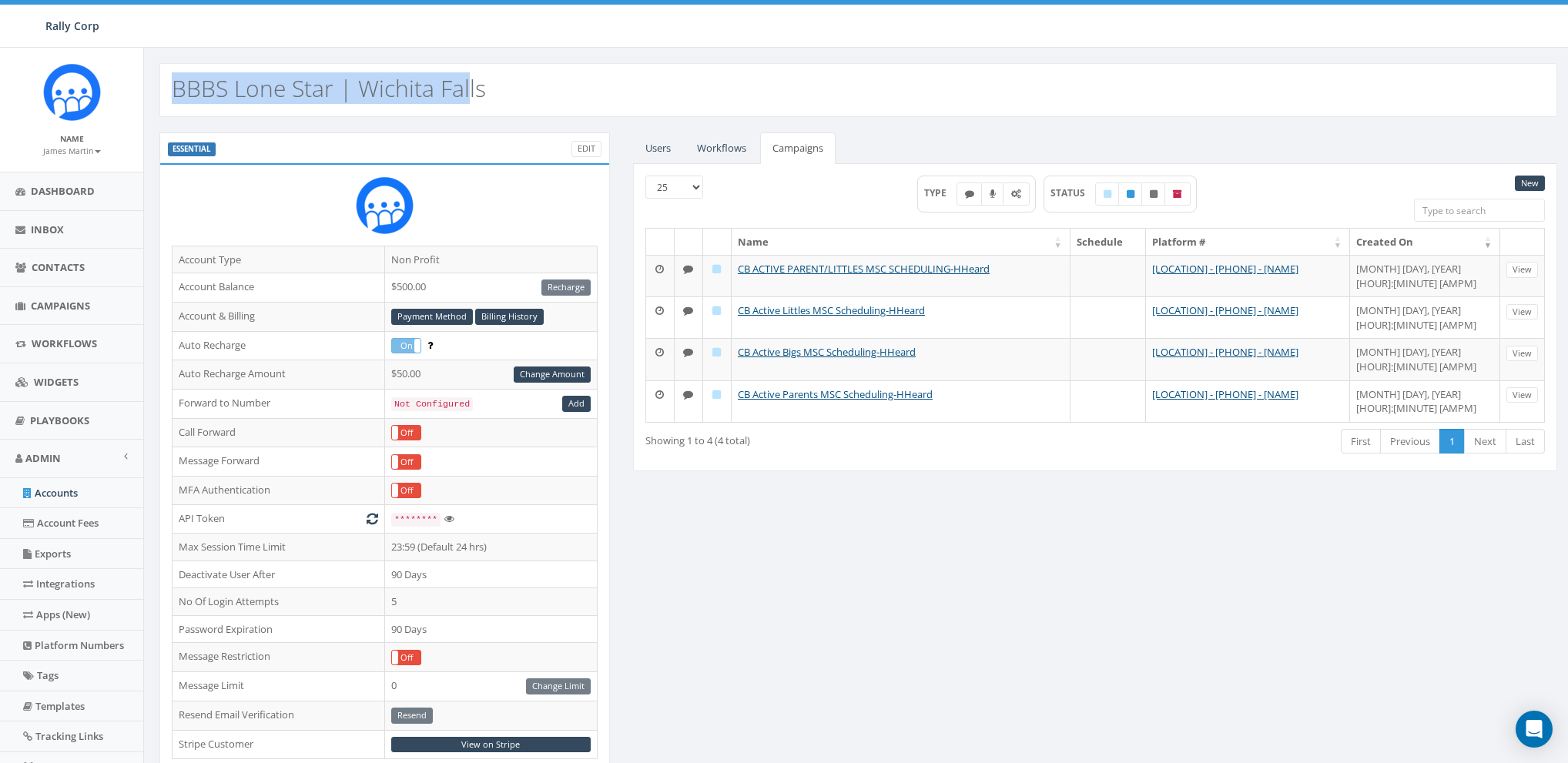 click on "BBBS Lone Star | Wichita Falls" at bounding box center (329, 88) 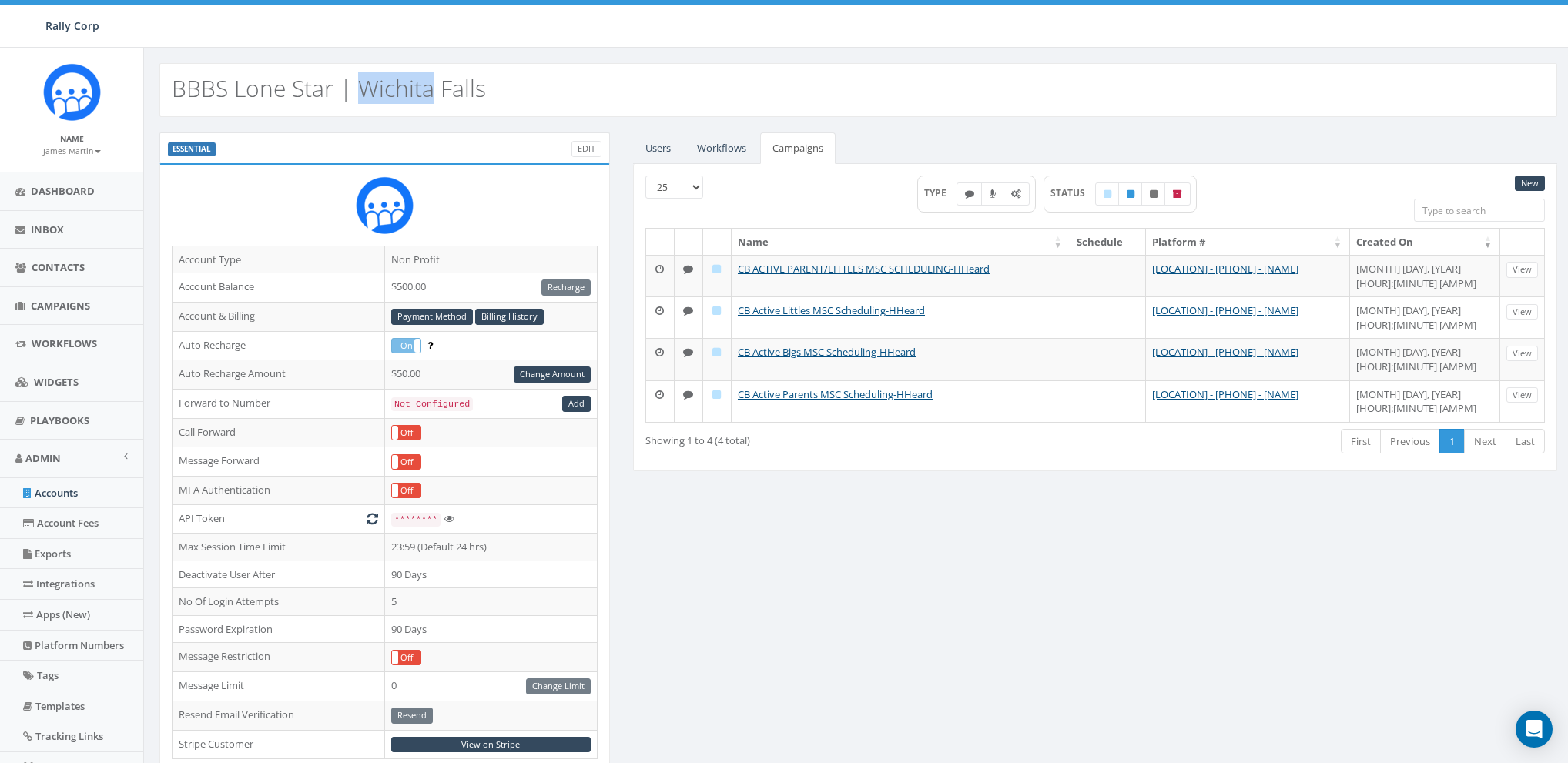 click on "BBBS Lone Star | Wichita Falls" at bounding box center [329, 88] 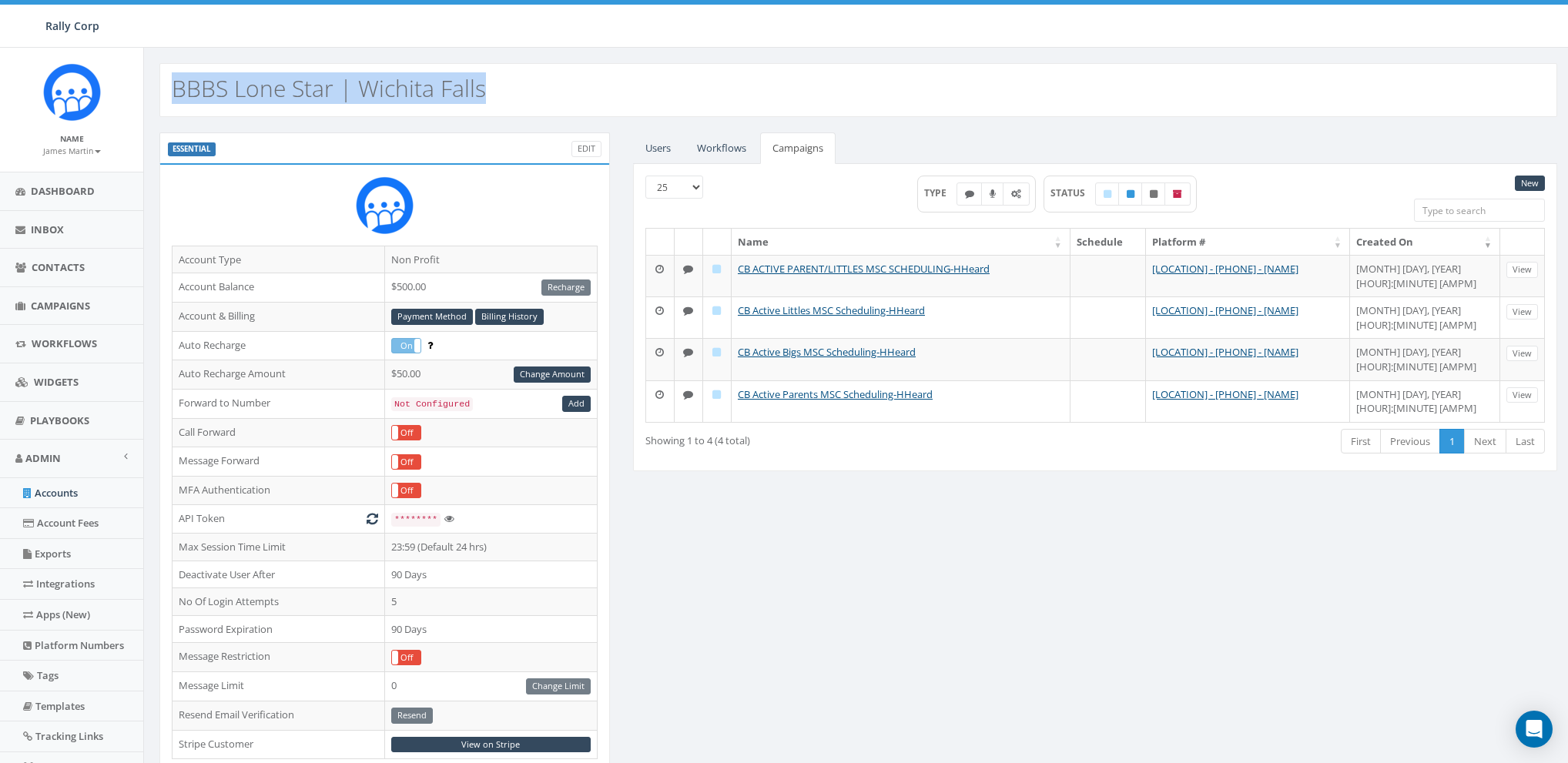 click on "BBBS Lone Star | Wichita Falls" at bounding box center (329, 88) 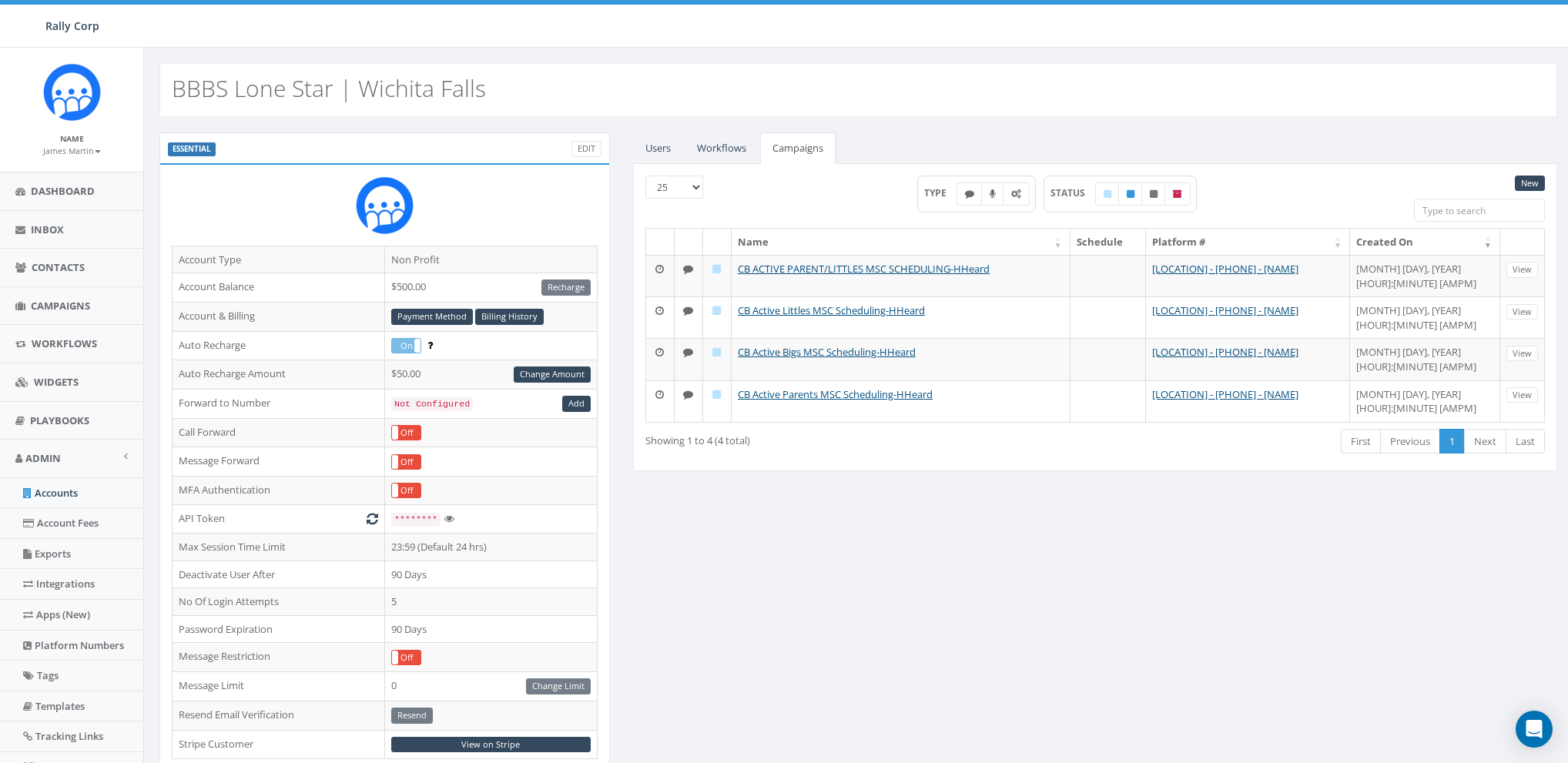 click on "Rally Corp" at bounding box center [72, 25] 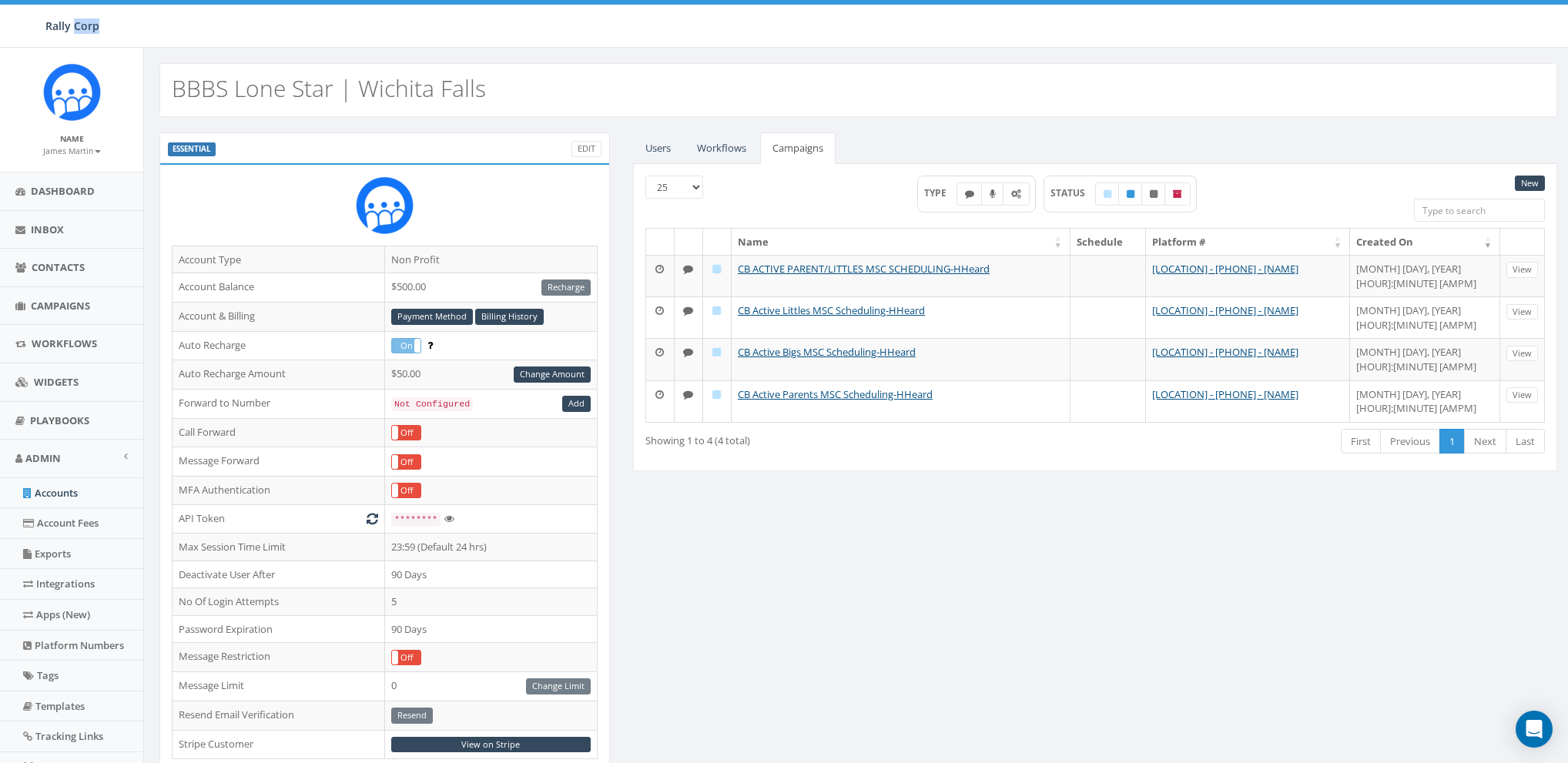 click on "Rally Corp" at bounding box center [72, 25] 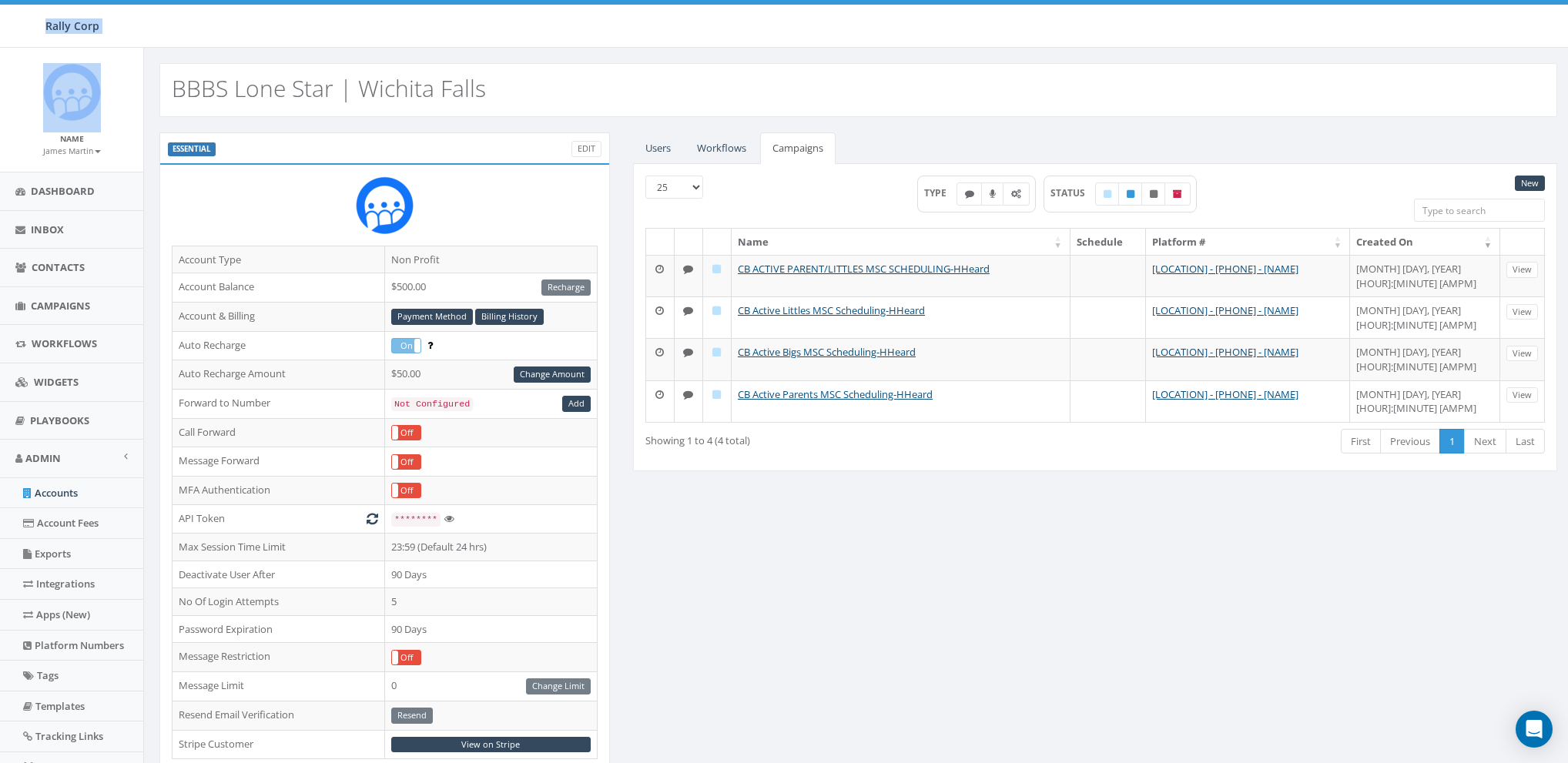 click on "Rally Corp" at bounding box center (72, 25) 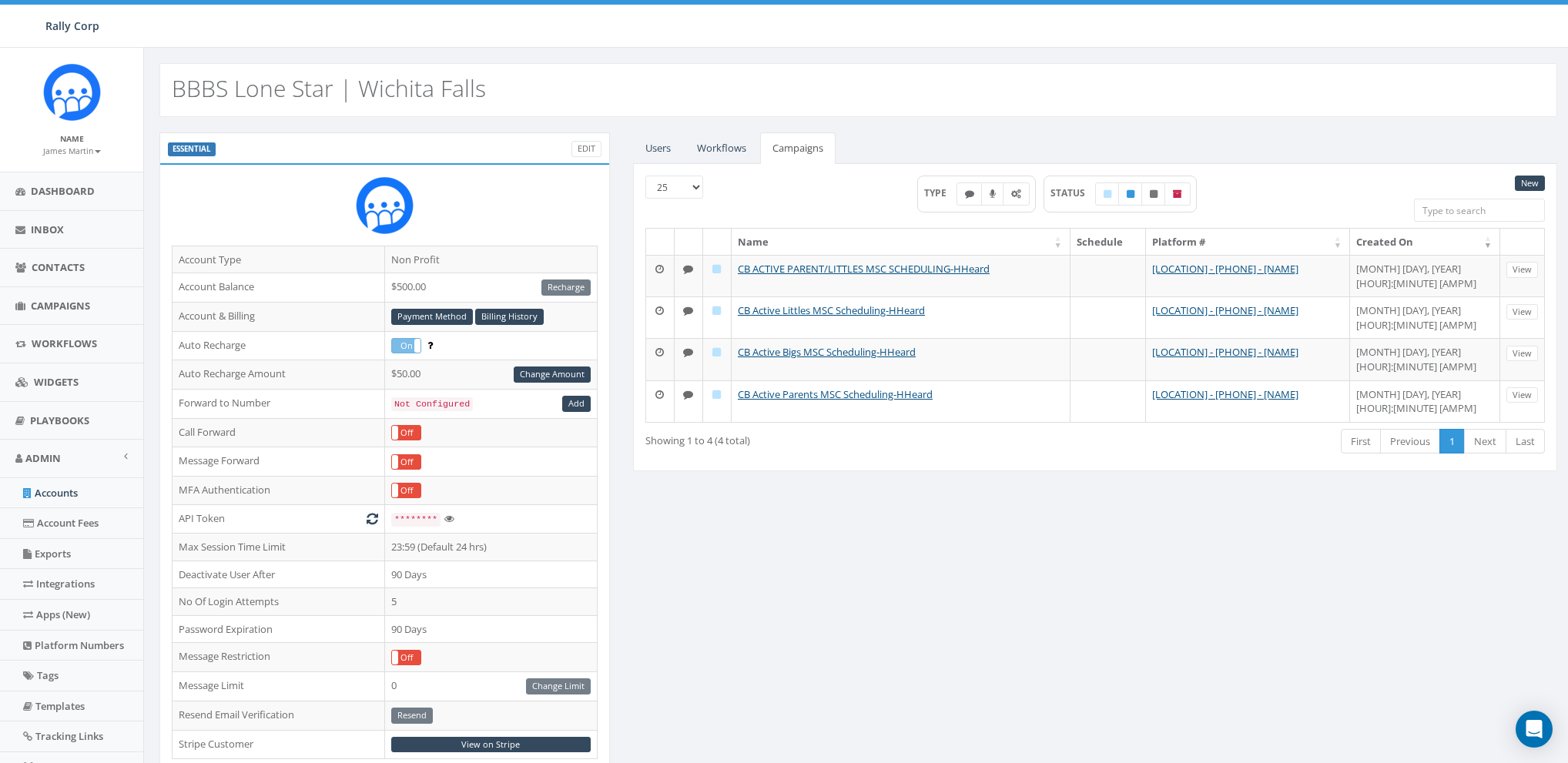 click on "BBBS Lone Star | Wichita Falls" at bounding box center [329, 88] 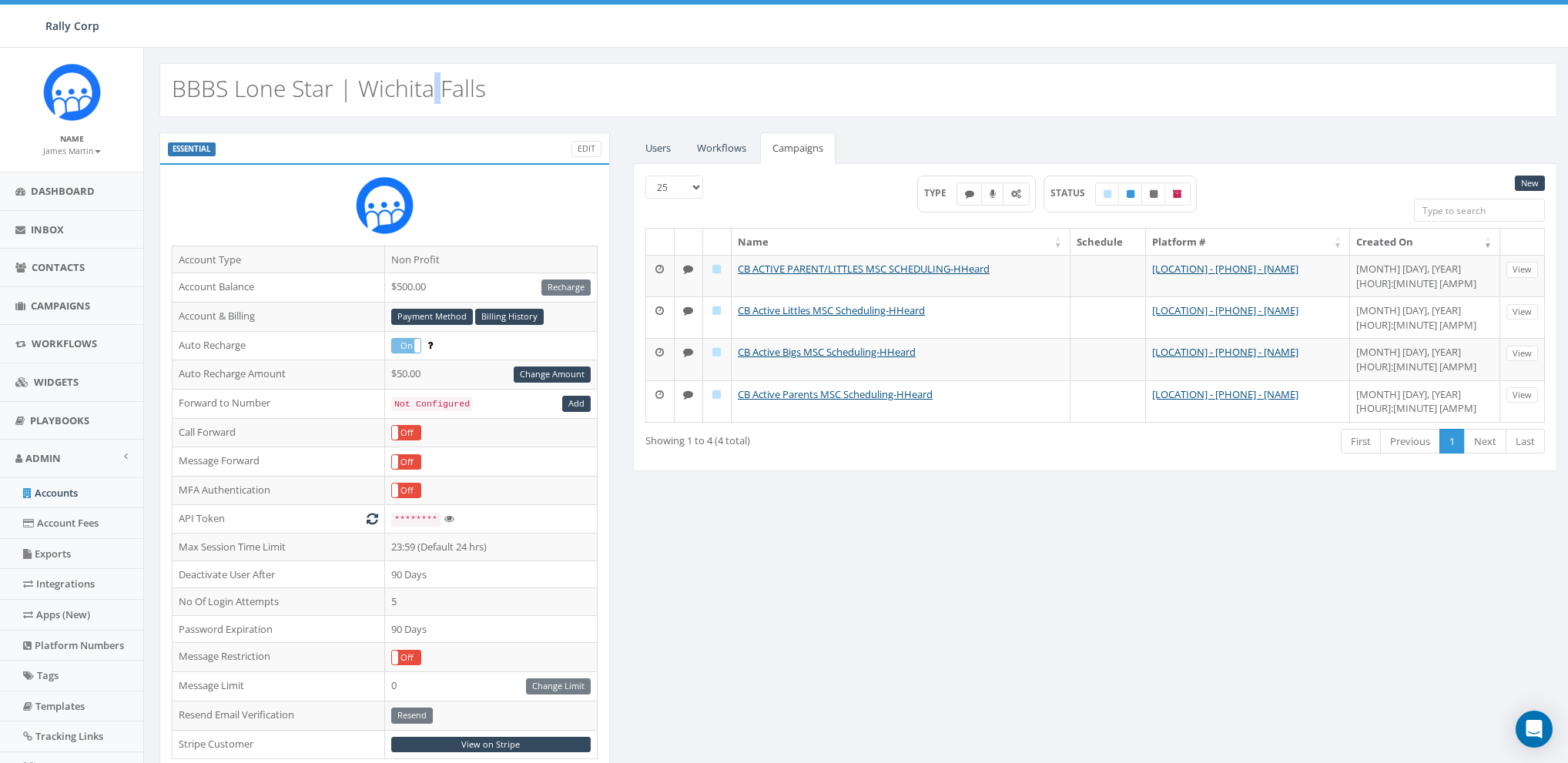 click on "BBBS Lone Star | Wichita Falls" at bounding box center [329, 88] 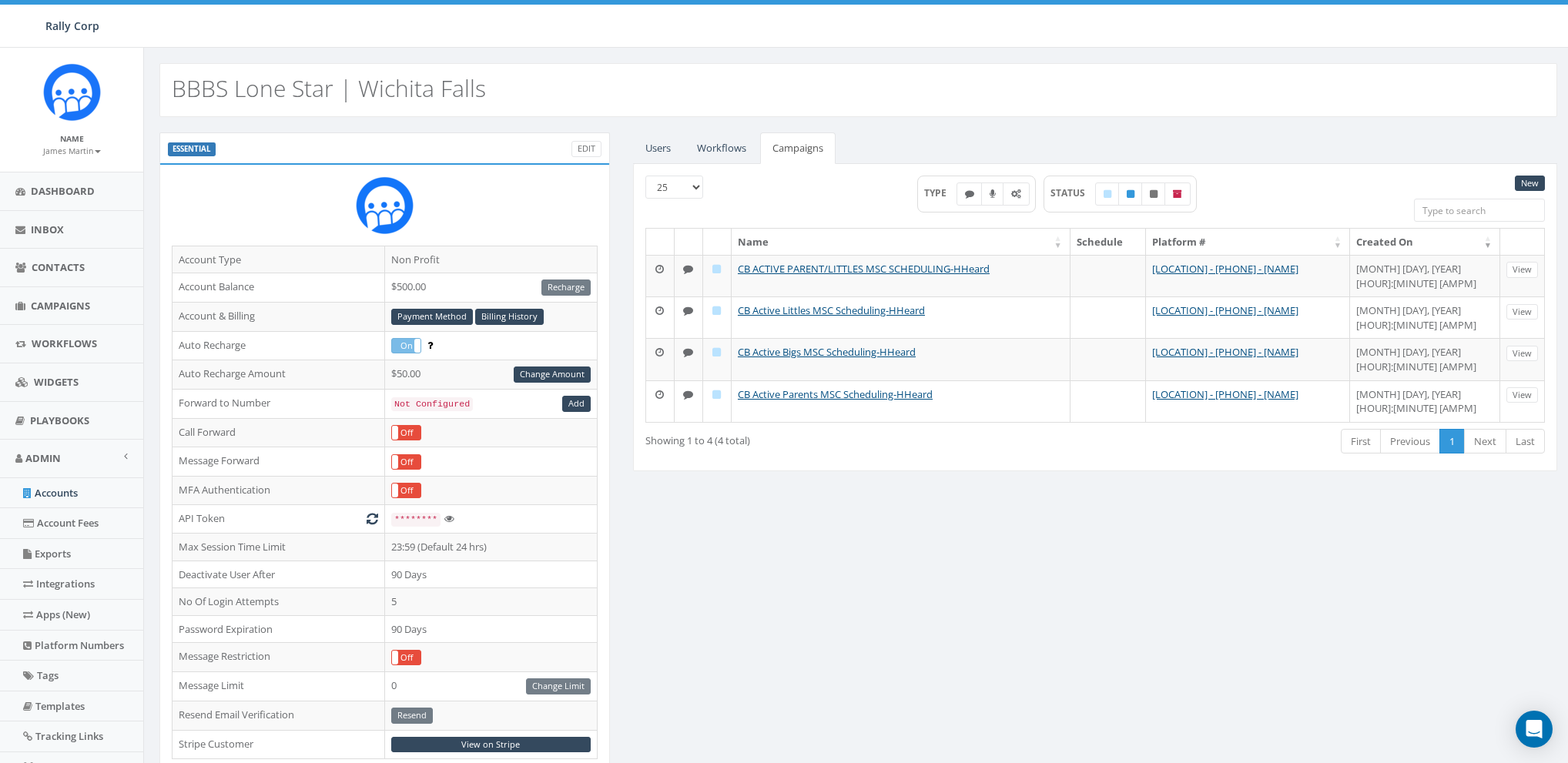 click on "Rally Corp" at bounding box center (72, 25) 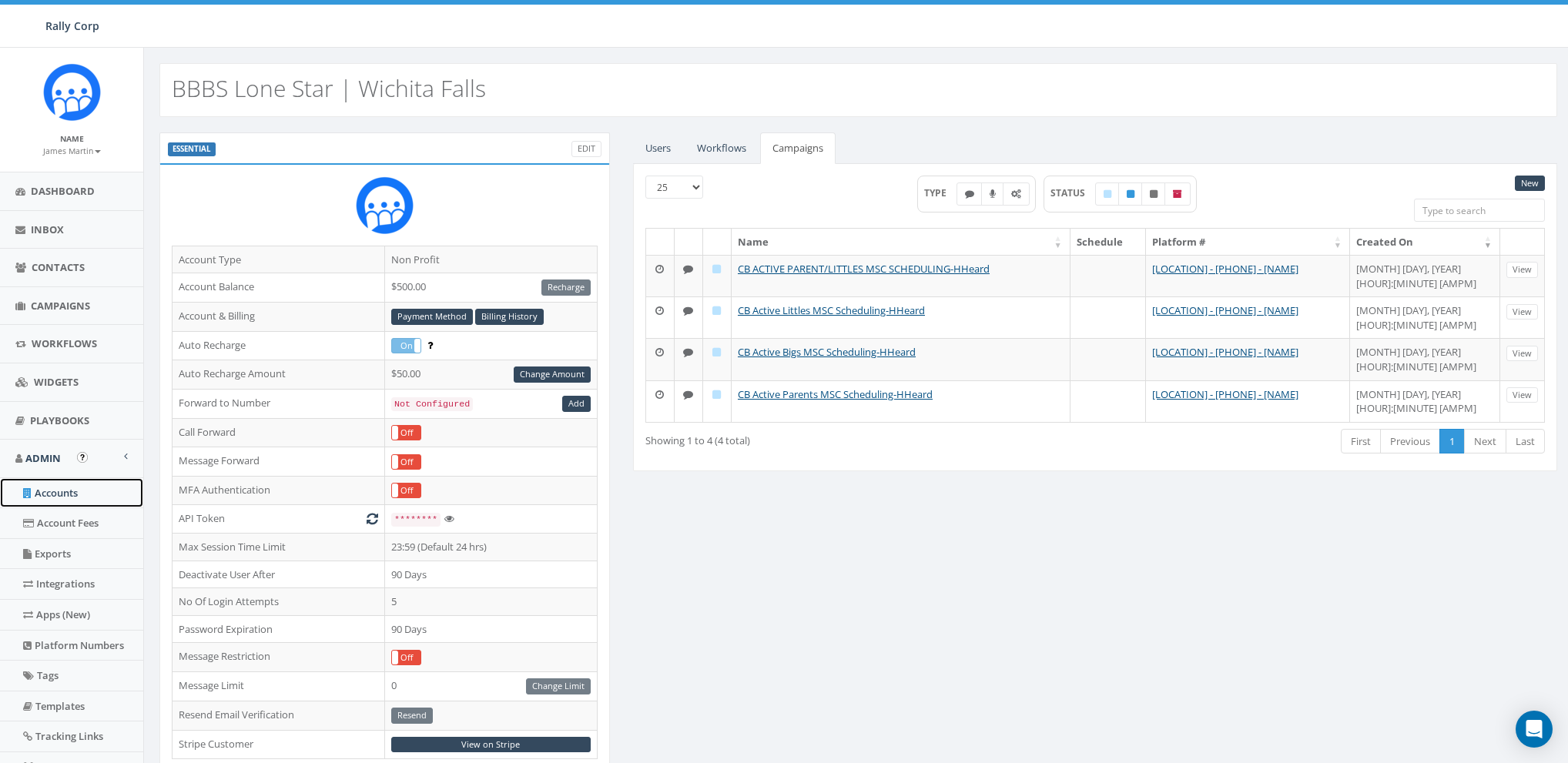 click on "Accounts" at bounding box center (72, 493) 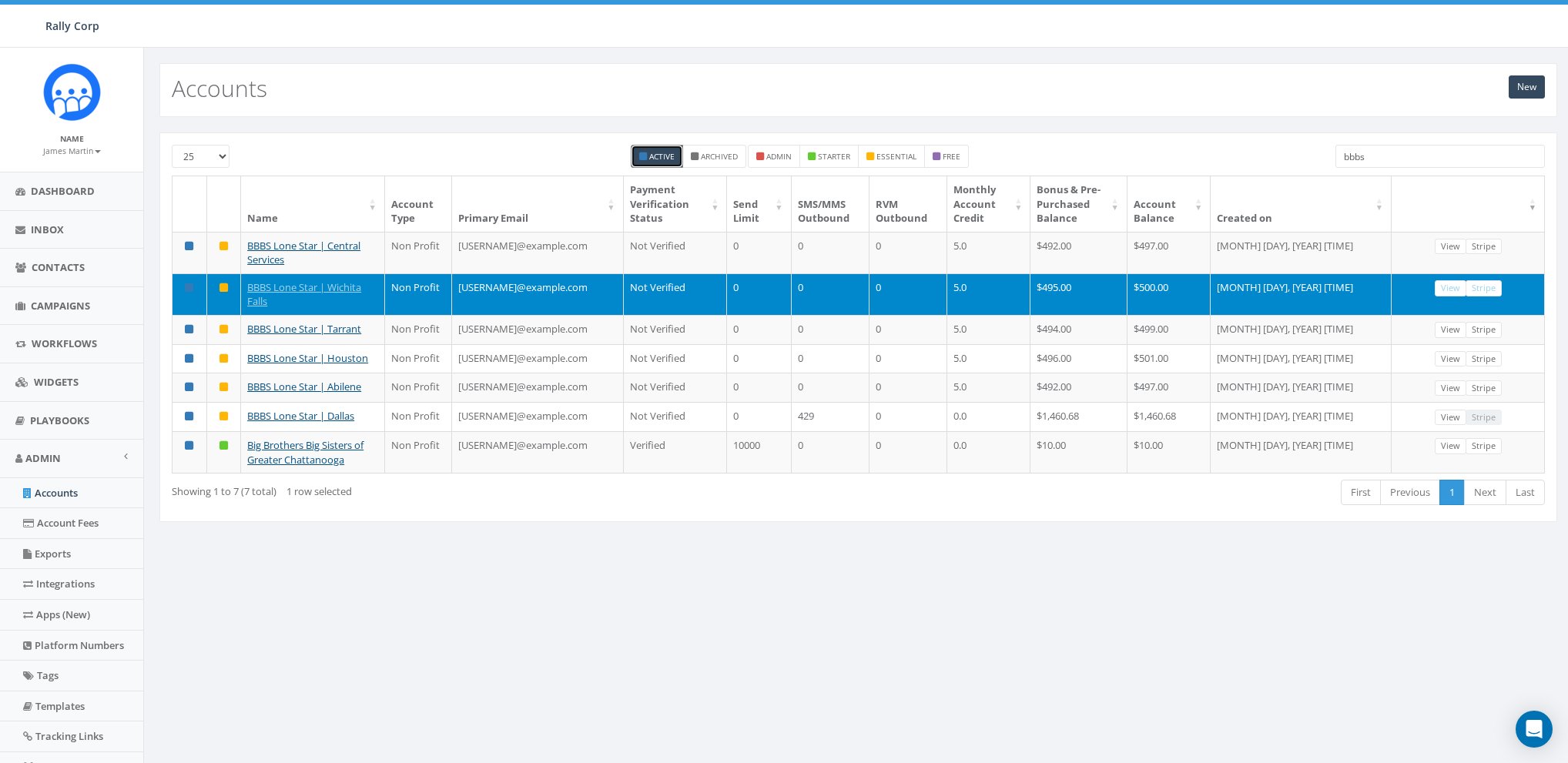 scroll, scrollTop: 0, scrollLeft: 0, axis: both 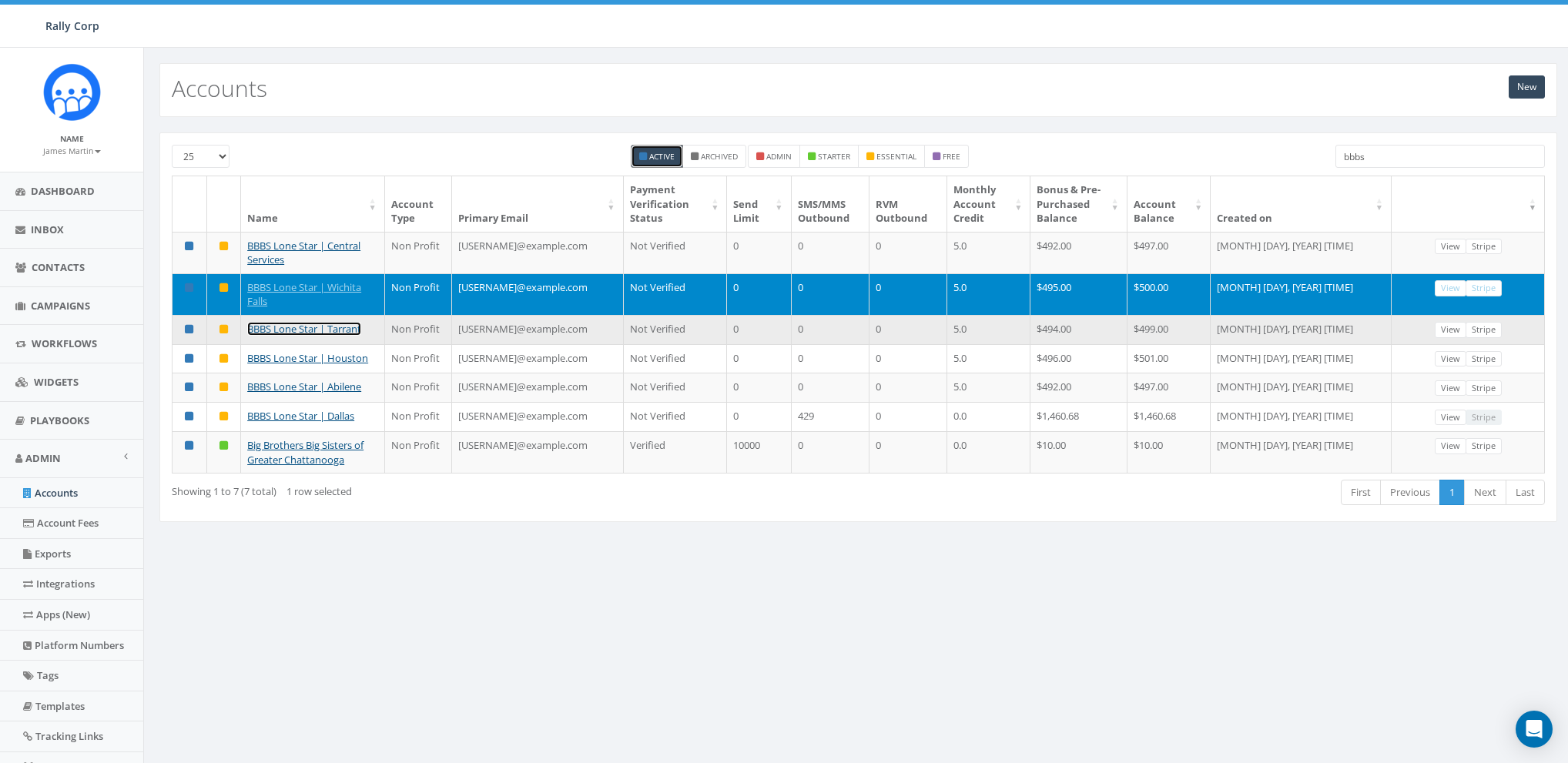 click on "BBBS Lone Star | Tarrant" at bounding box center (304, 329) 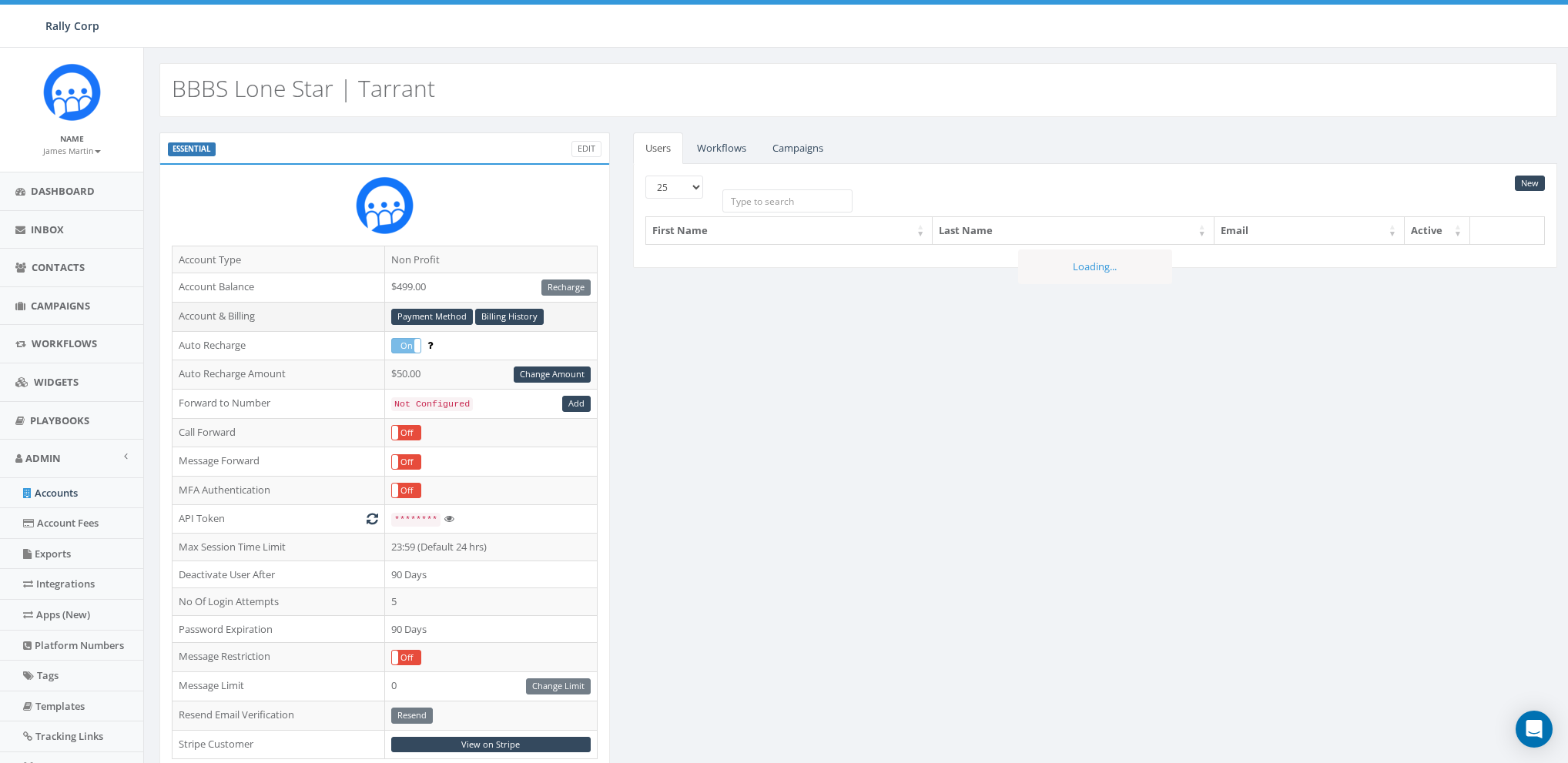 scroll, scrollTop: 0, scrollLeft: 0, axis: both 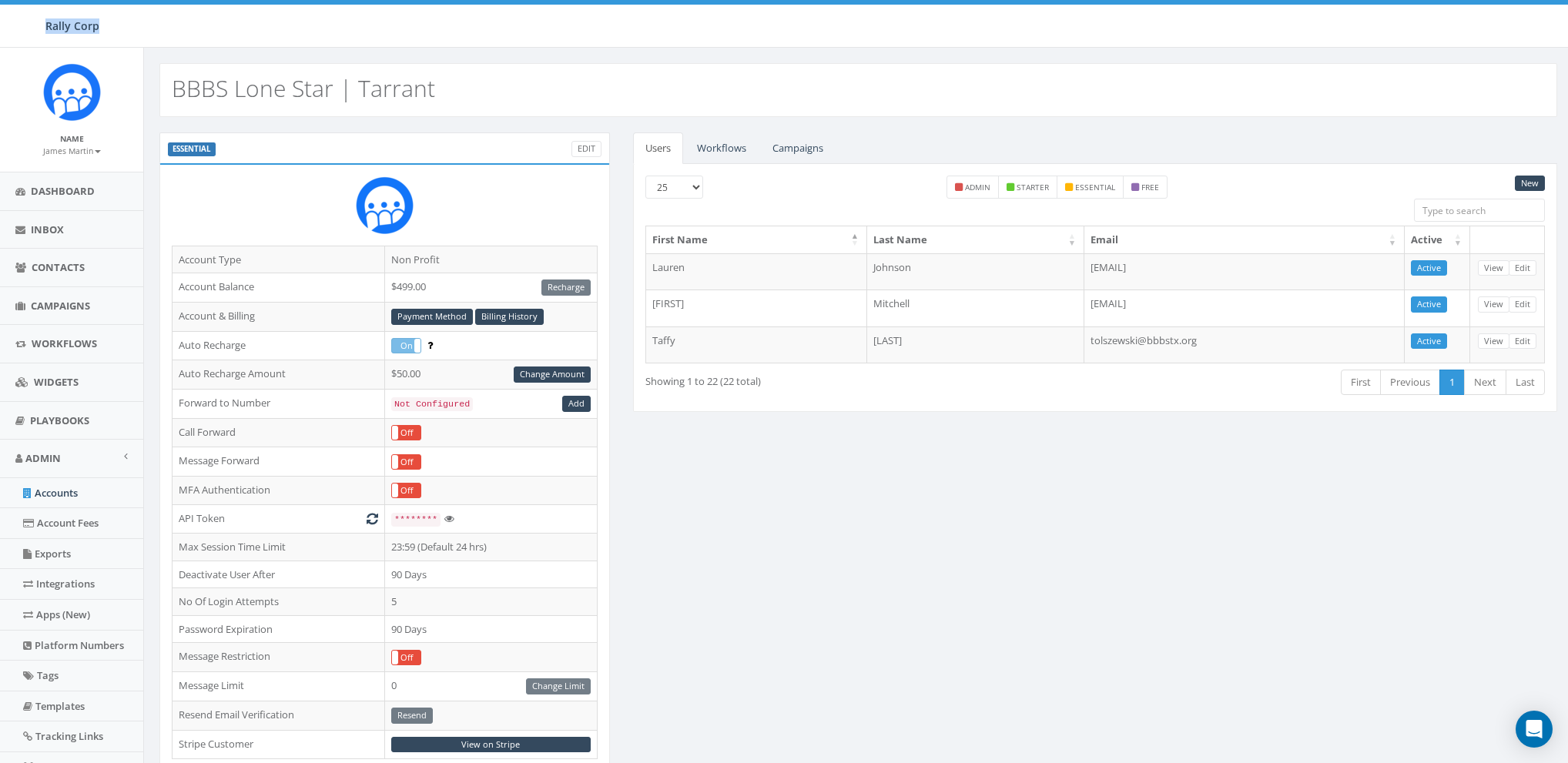 drag, startPoint x: 28, startPoint y: 18, endPoint x: 122, endPoint y: 34, distance: 95.35198 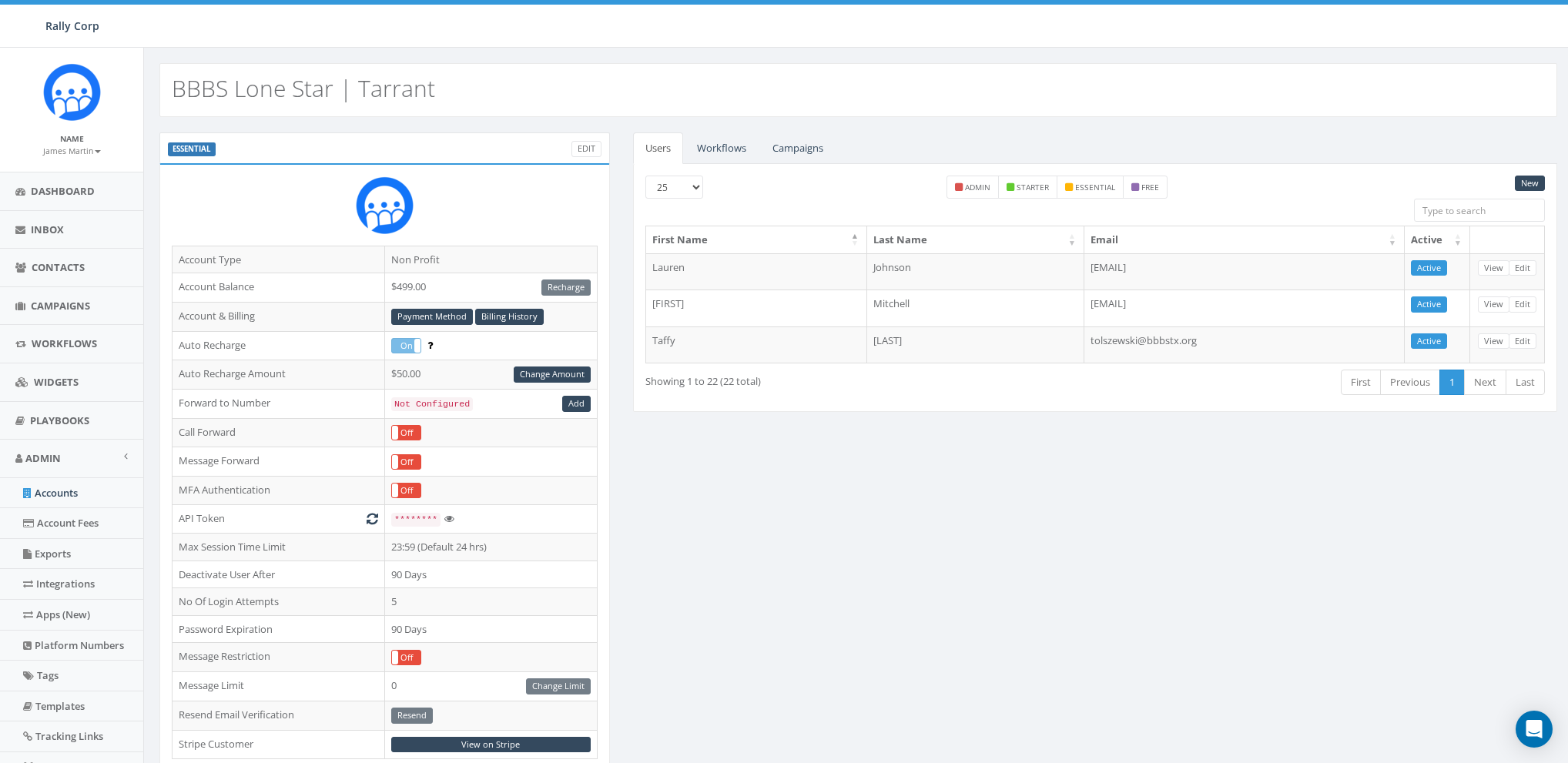click on "Name James Martin Profile Sign Out" at bounding box center (72, 109) 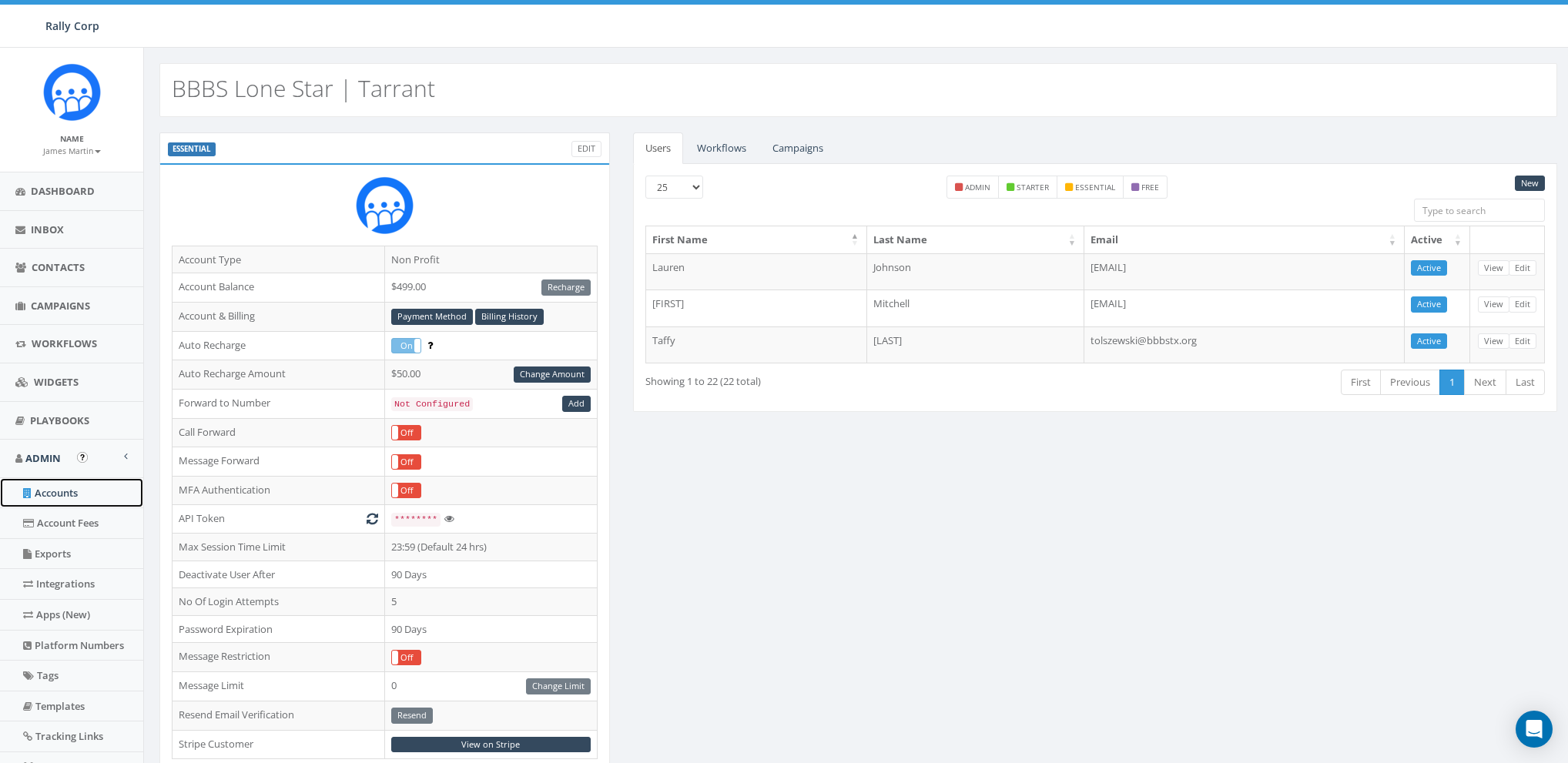 click on "Accounts" at bounding box center (72, 493) 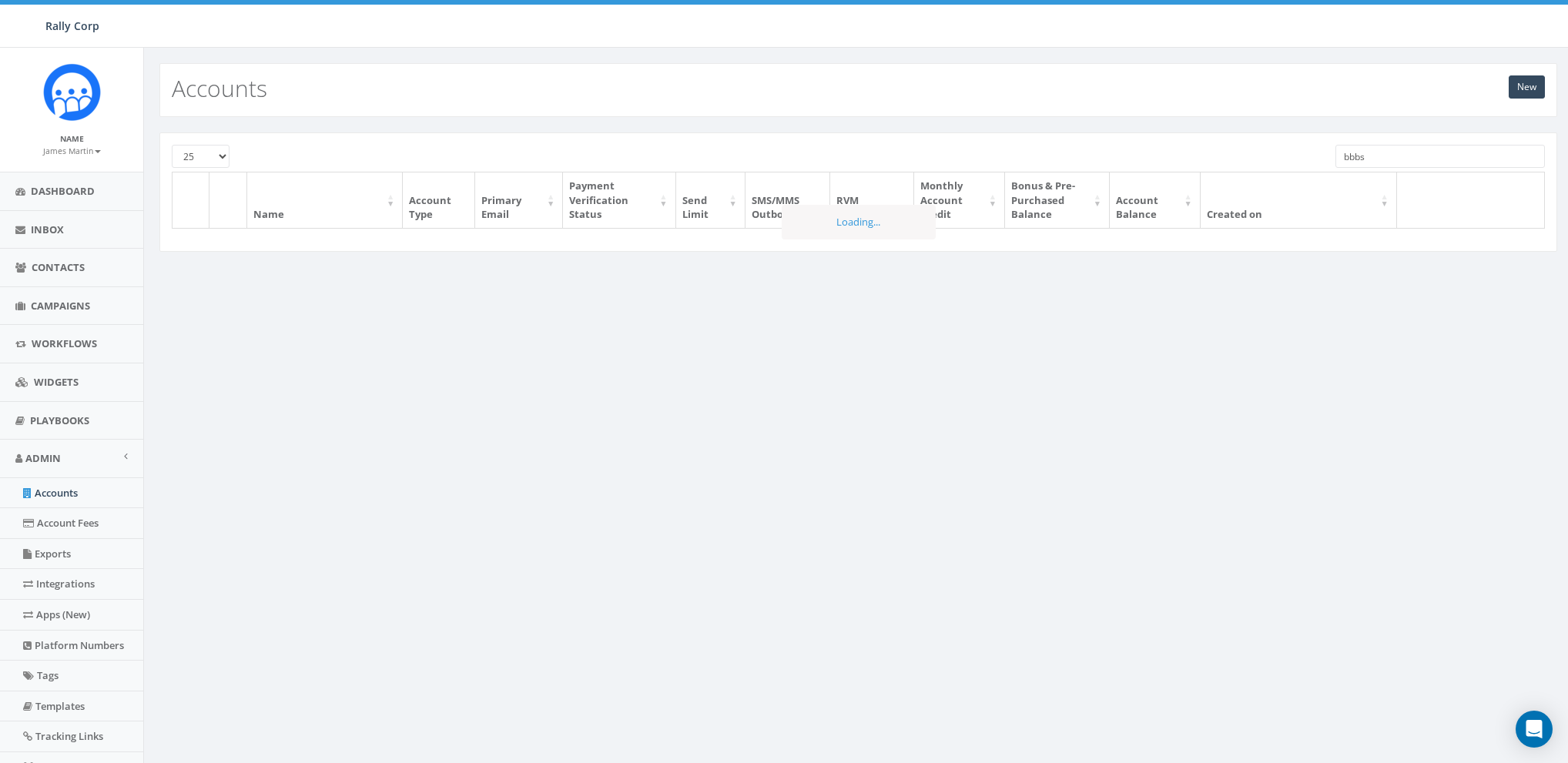 scroll, scrollTop: 0, scrollLeft: 0, axis: both 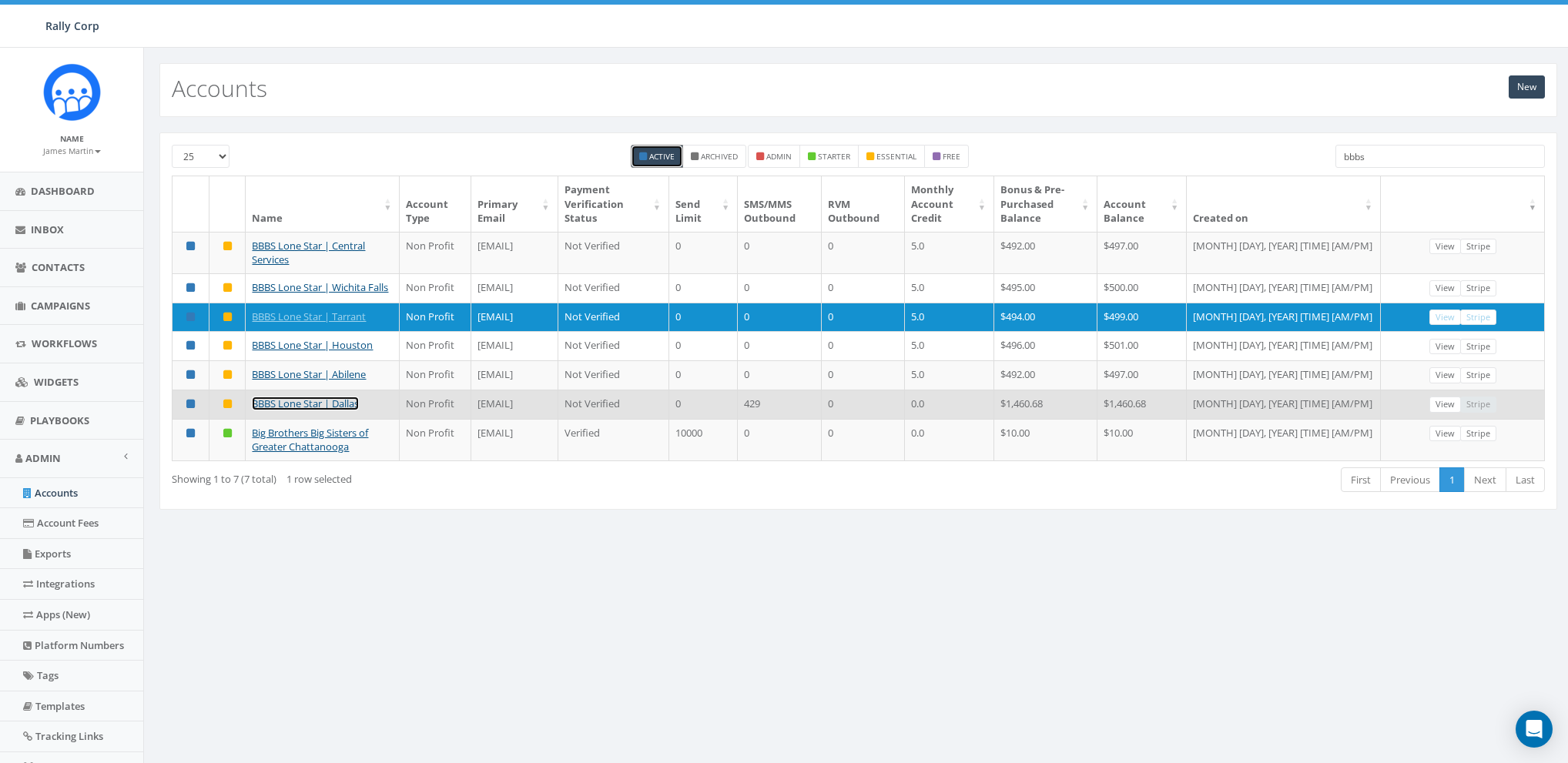 click on "BBBS Lone Star | Dallas" at bounding box center (305, 403) 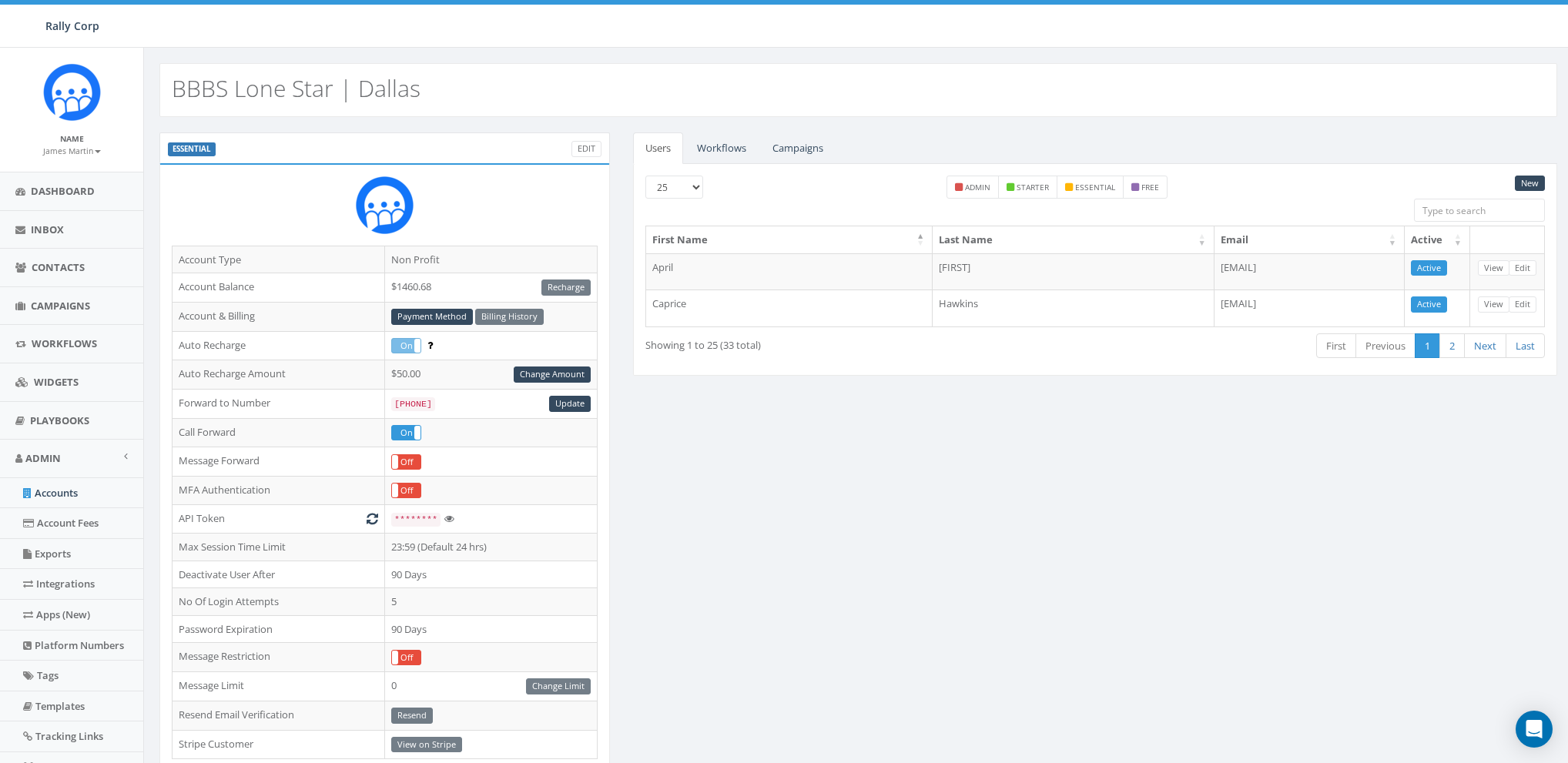 scroll, scrollTop: 0, scrollLeft: 0, axis: both 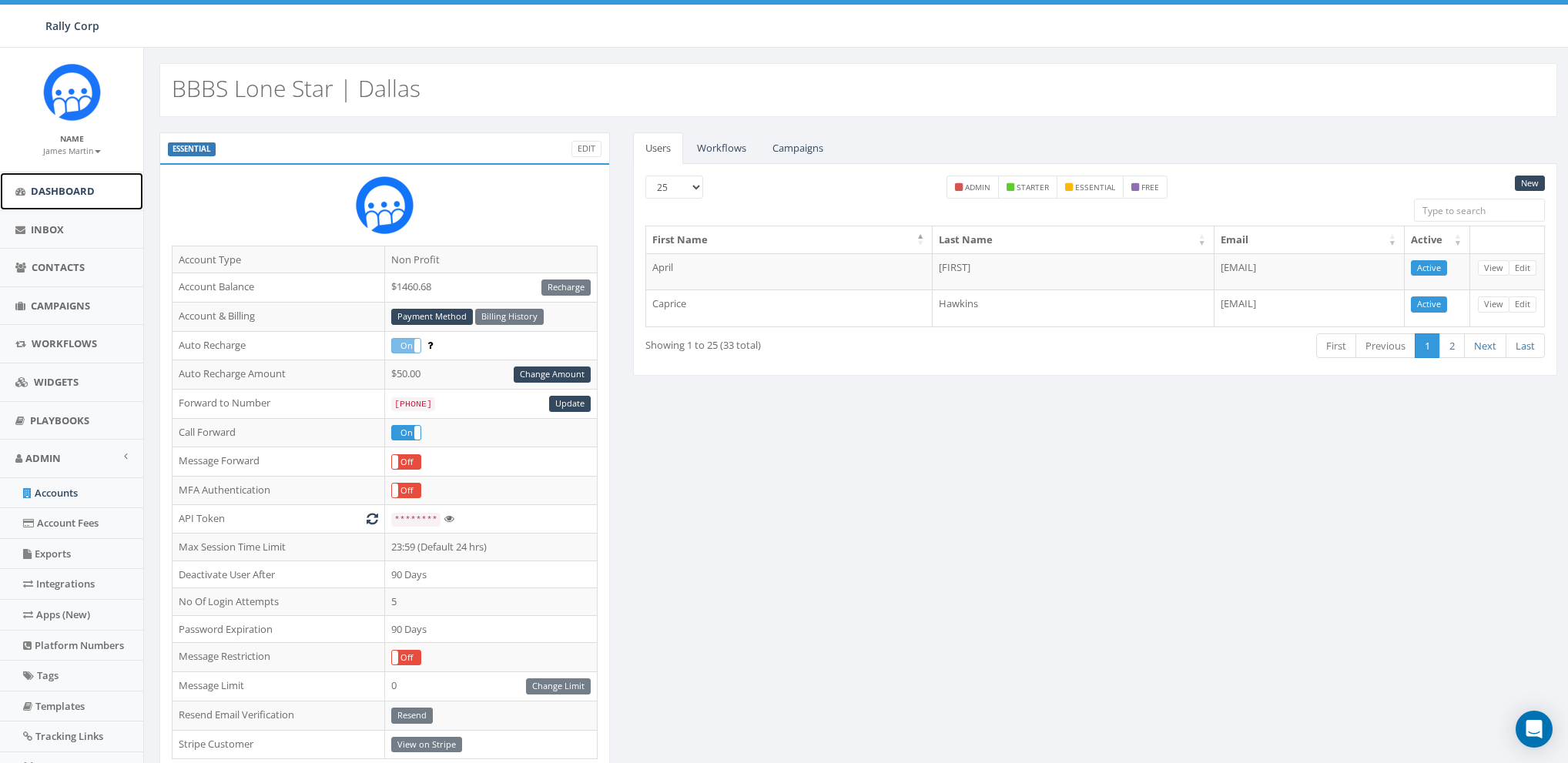 click on "Dashboard" at bounding box center [72, 191] 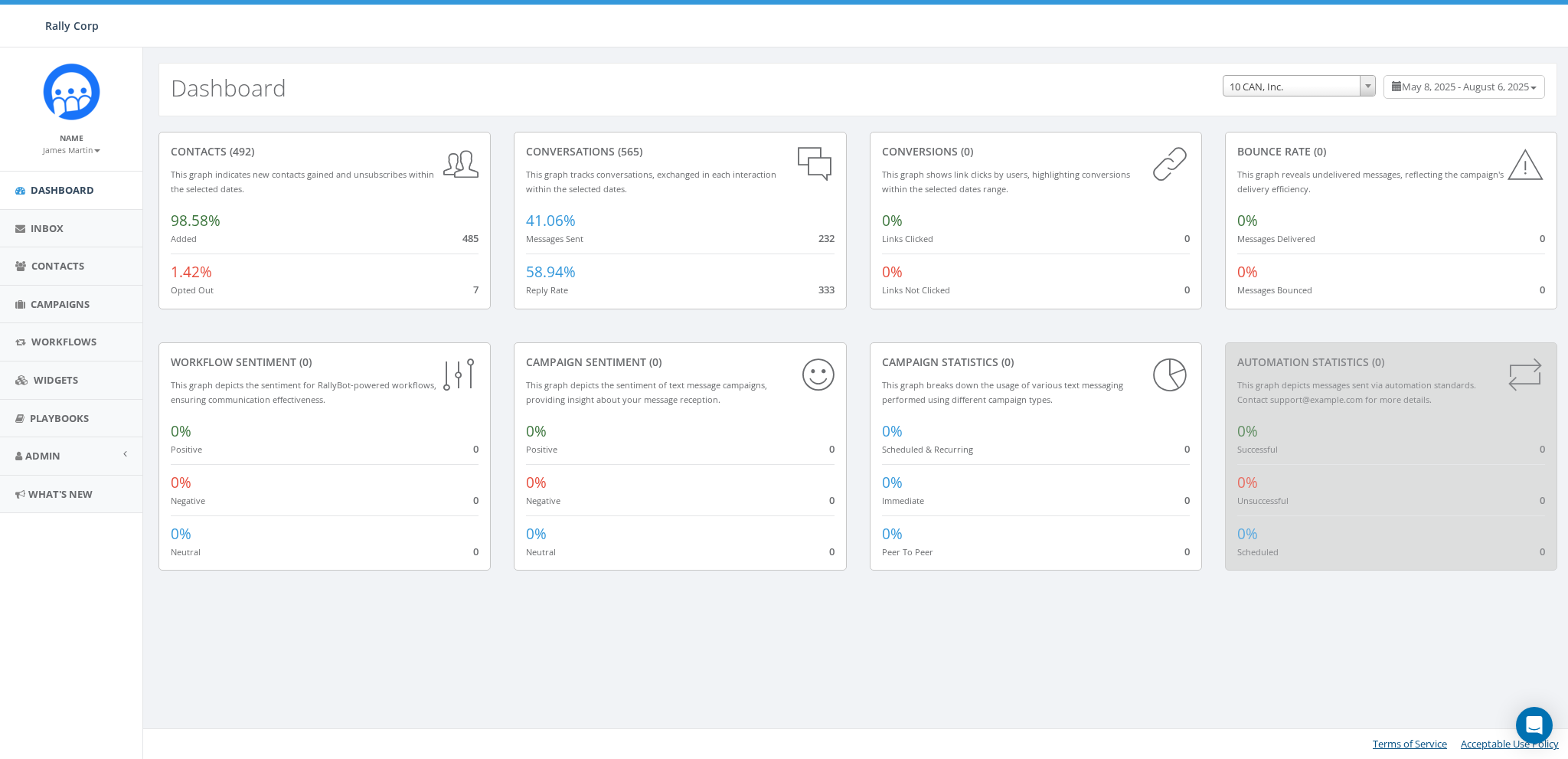 scroll, scrollTop: 0, scrollLeft: 0, axis: both 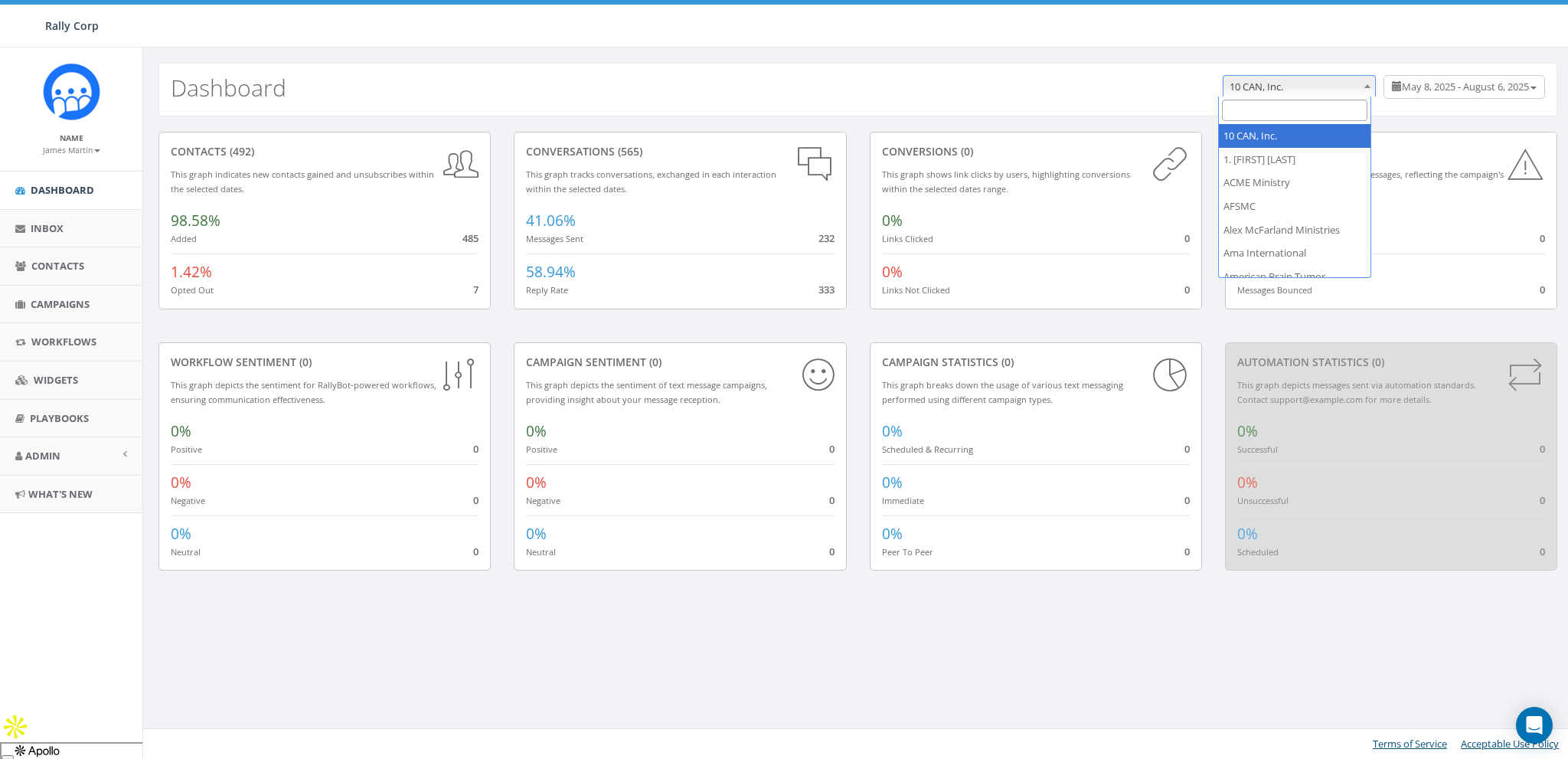 click on "10 CAN, Inc." at bounding box center (1299, 87) 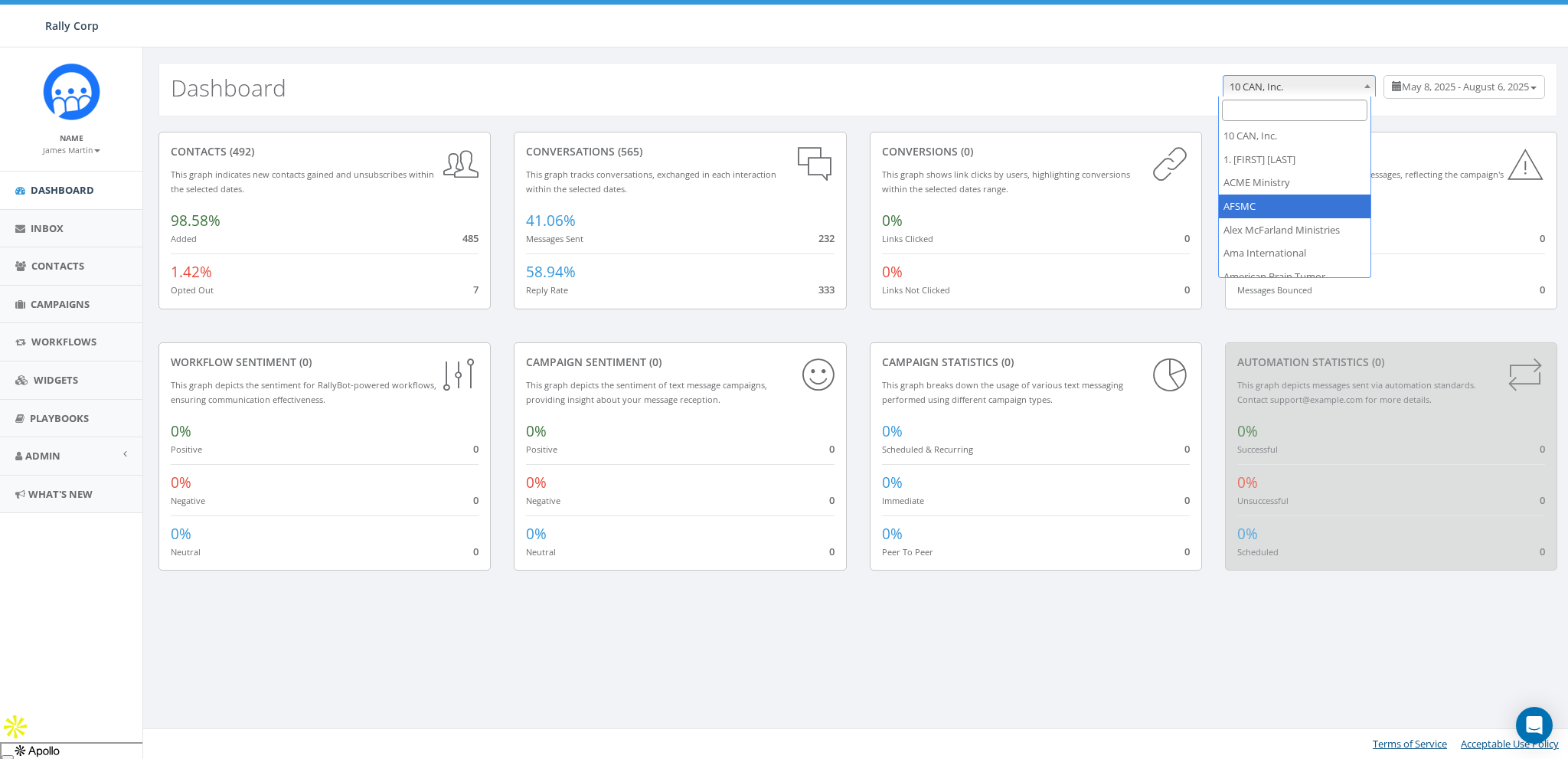 select on "588" 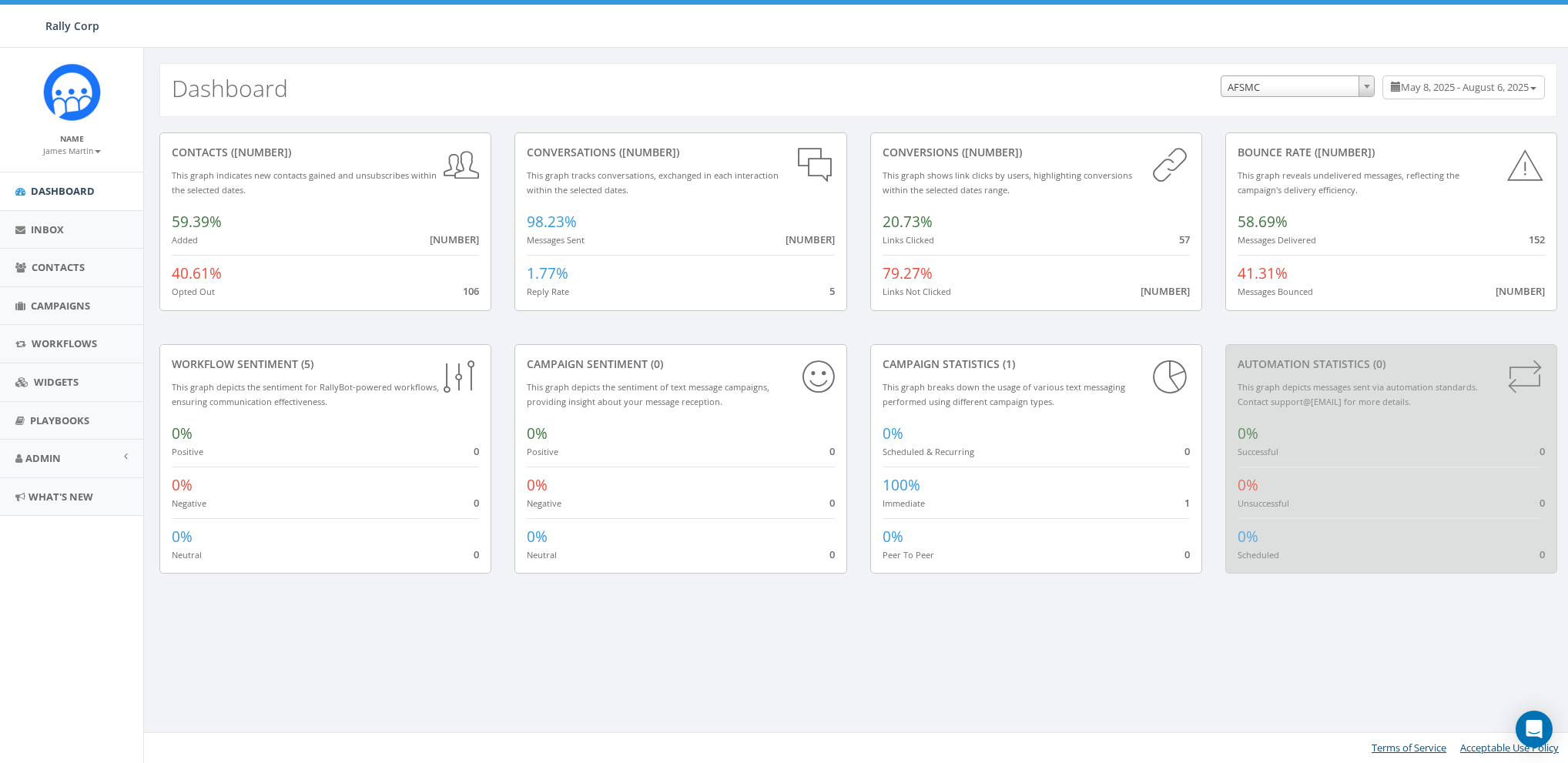 scroll, scrollTop: 0, scrollLeft: 0, axis: both 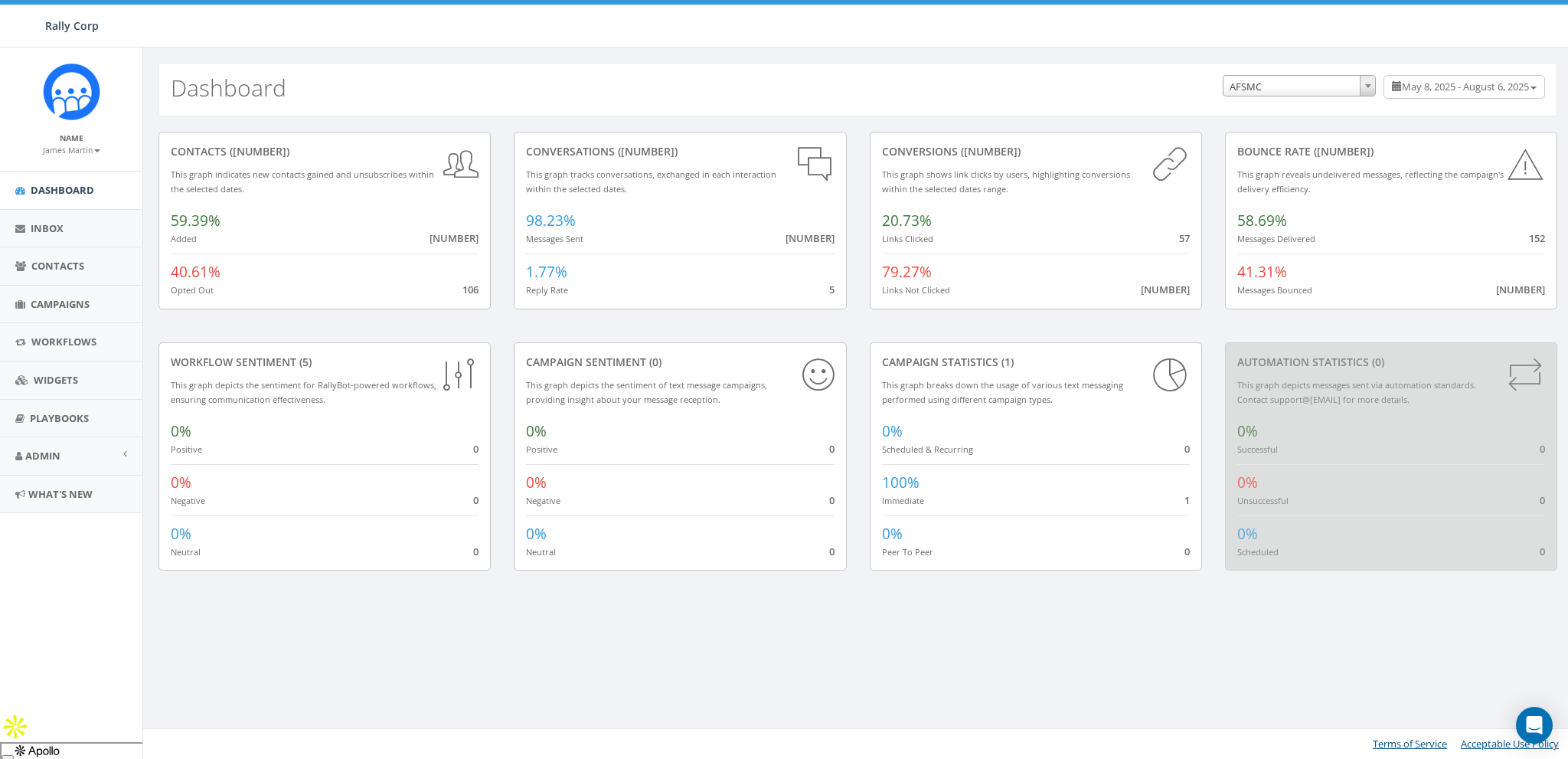 click on "AFSMC" at bounding box center (1299, 87) 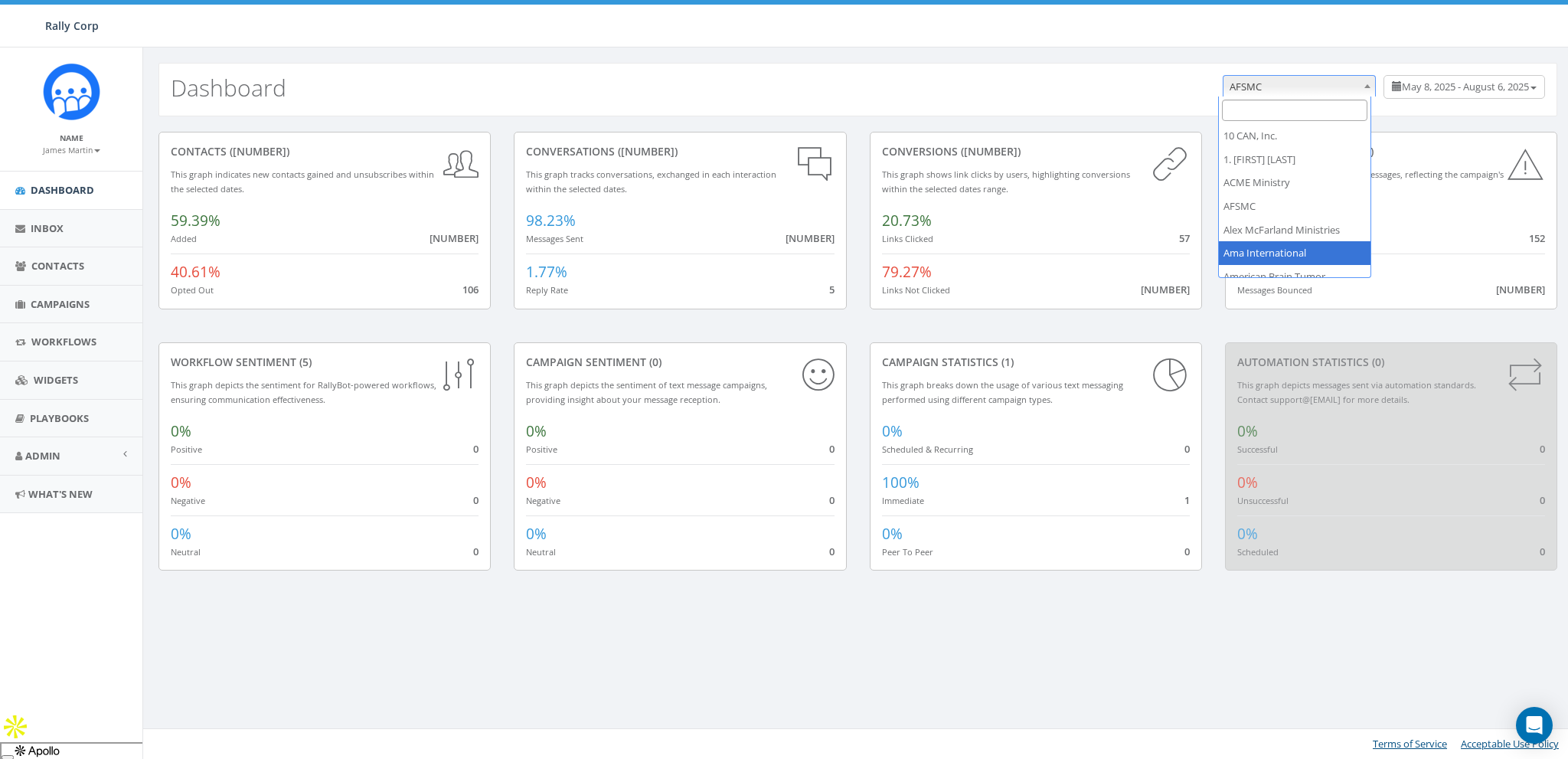select on "337" 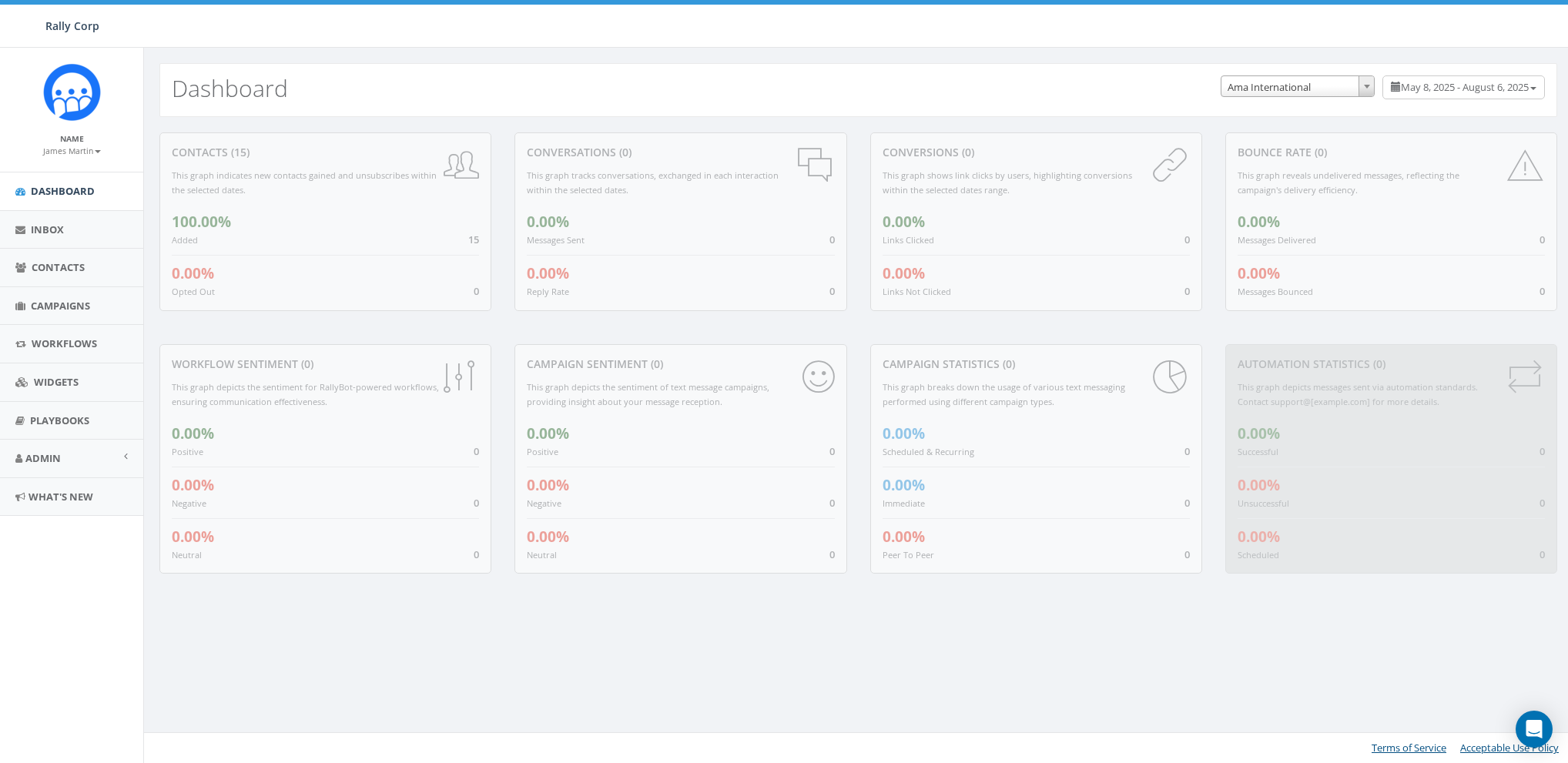 select on "337" 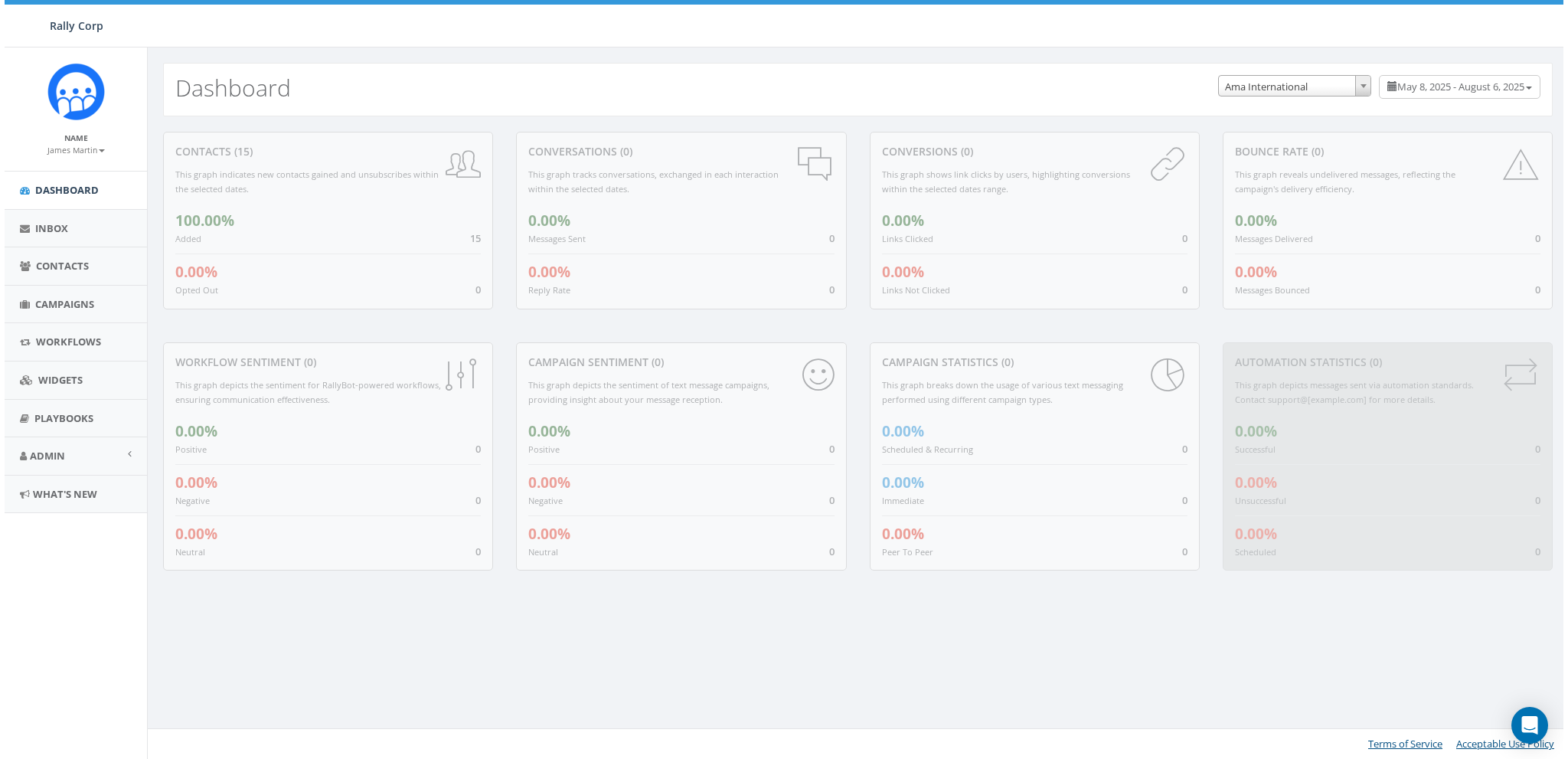 scroll, scrollTop: 0, scrollLeft: 0, axis: both 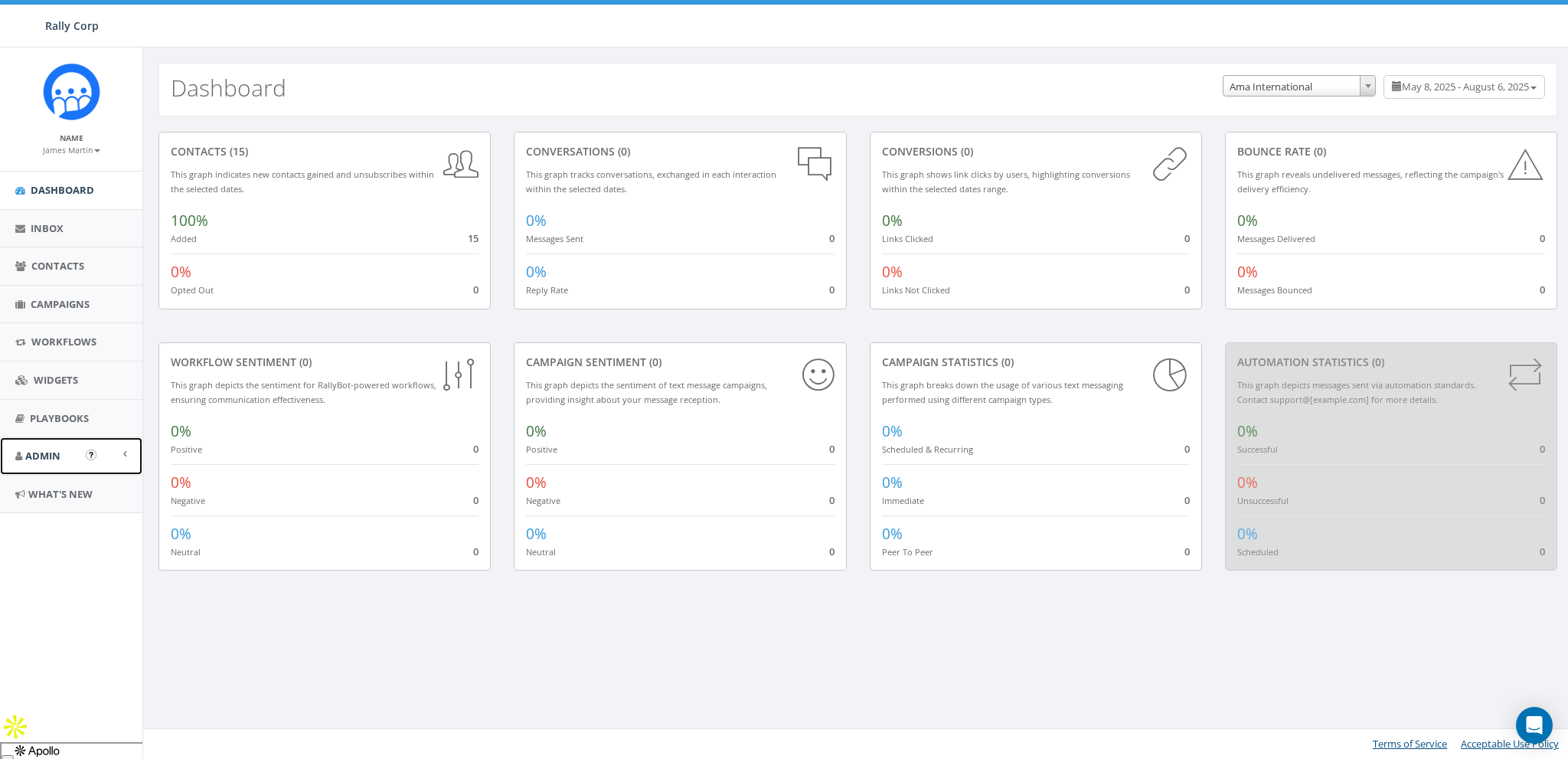 click on "Admin" at bounding box center [71, 456] 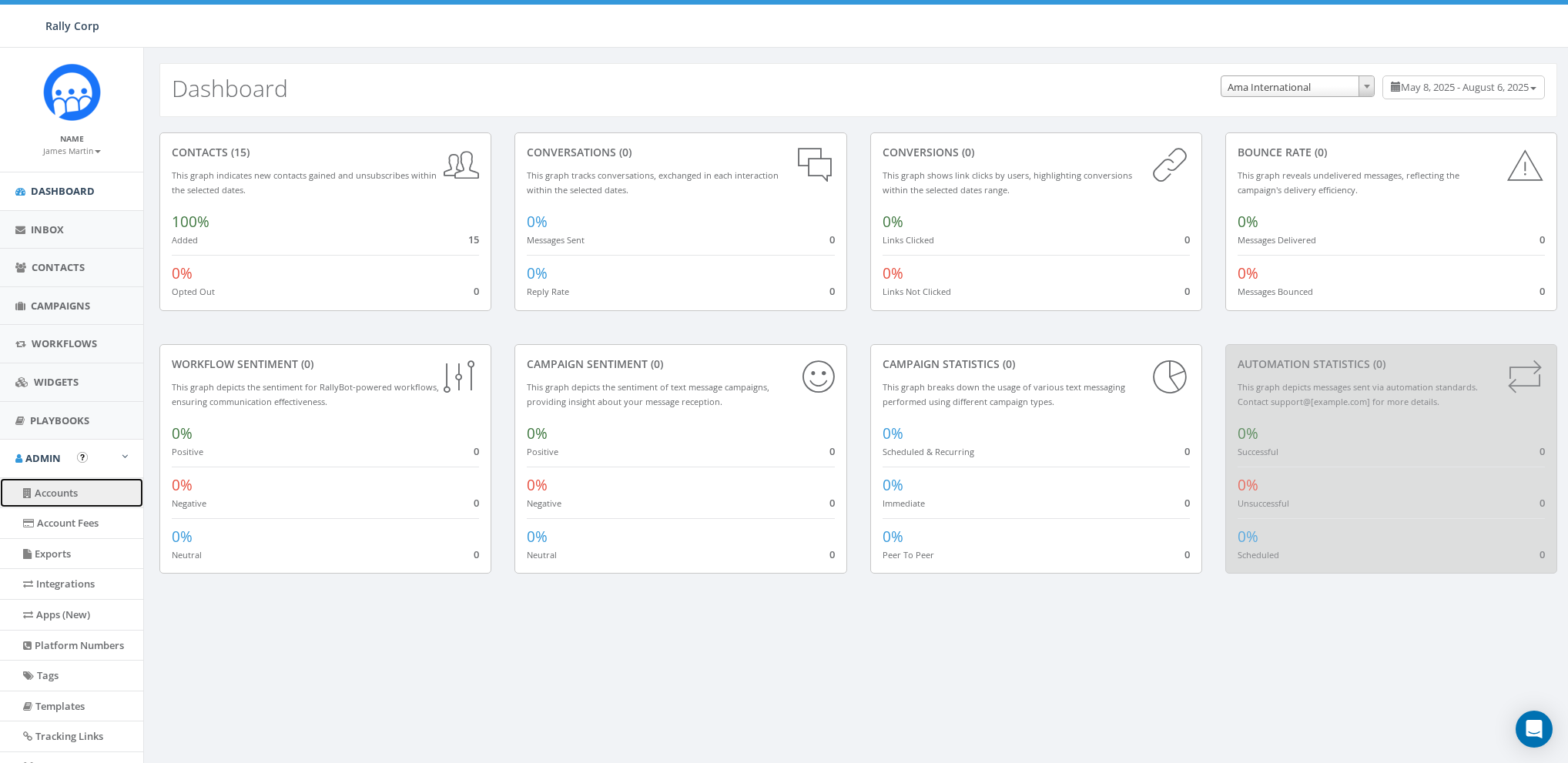 click on "Accounts" at bounding box center (72, 493) 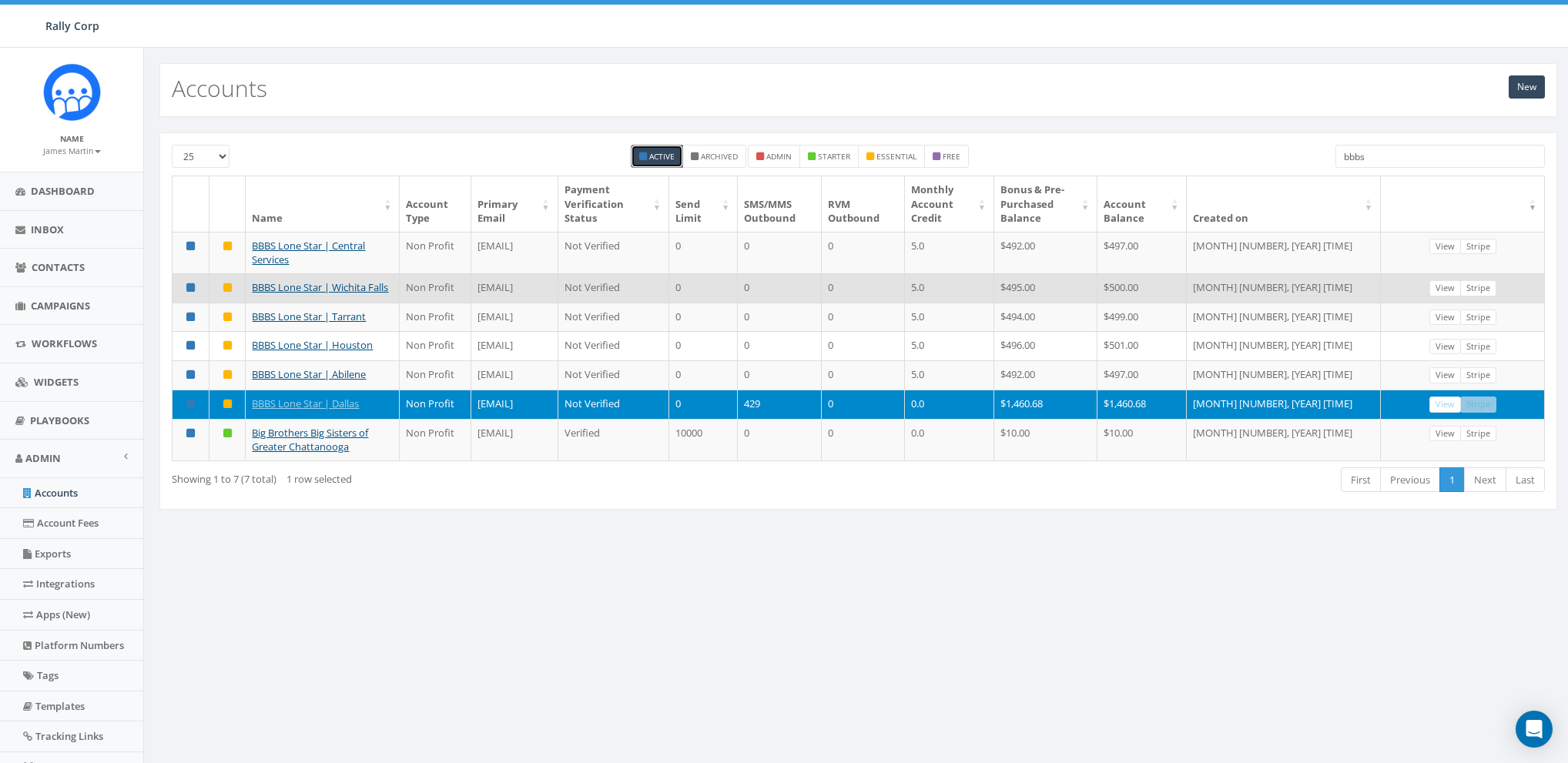 scroll, scrollTop: 0, scrollLeft: 0, axis: both 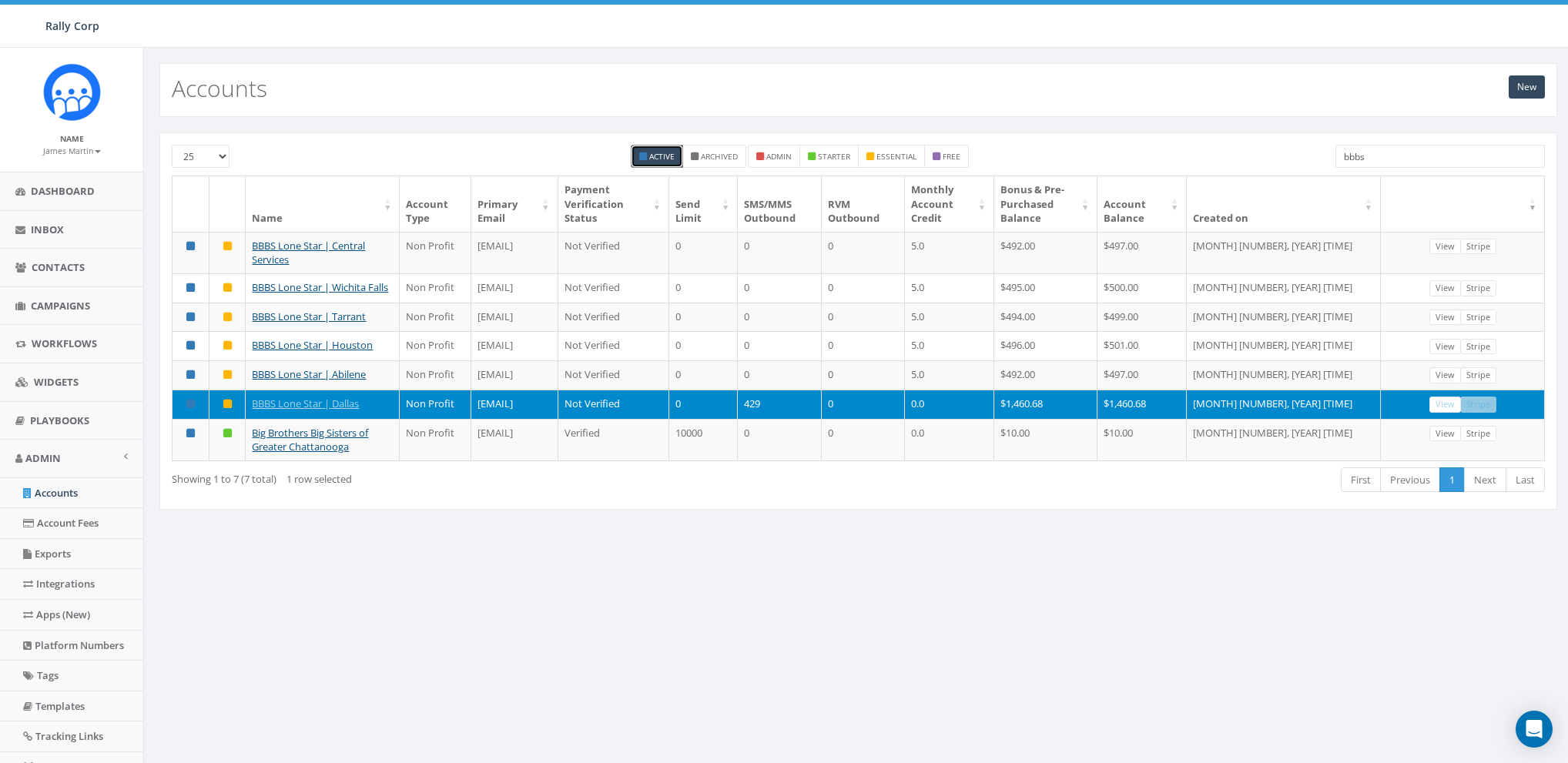 click on "bbbs" at bounding box center [1440, 156] 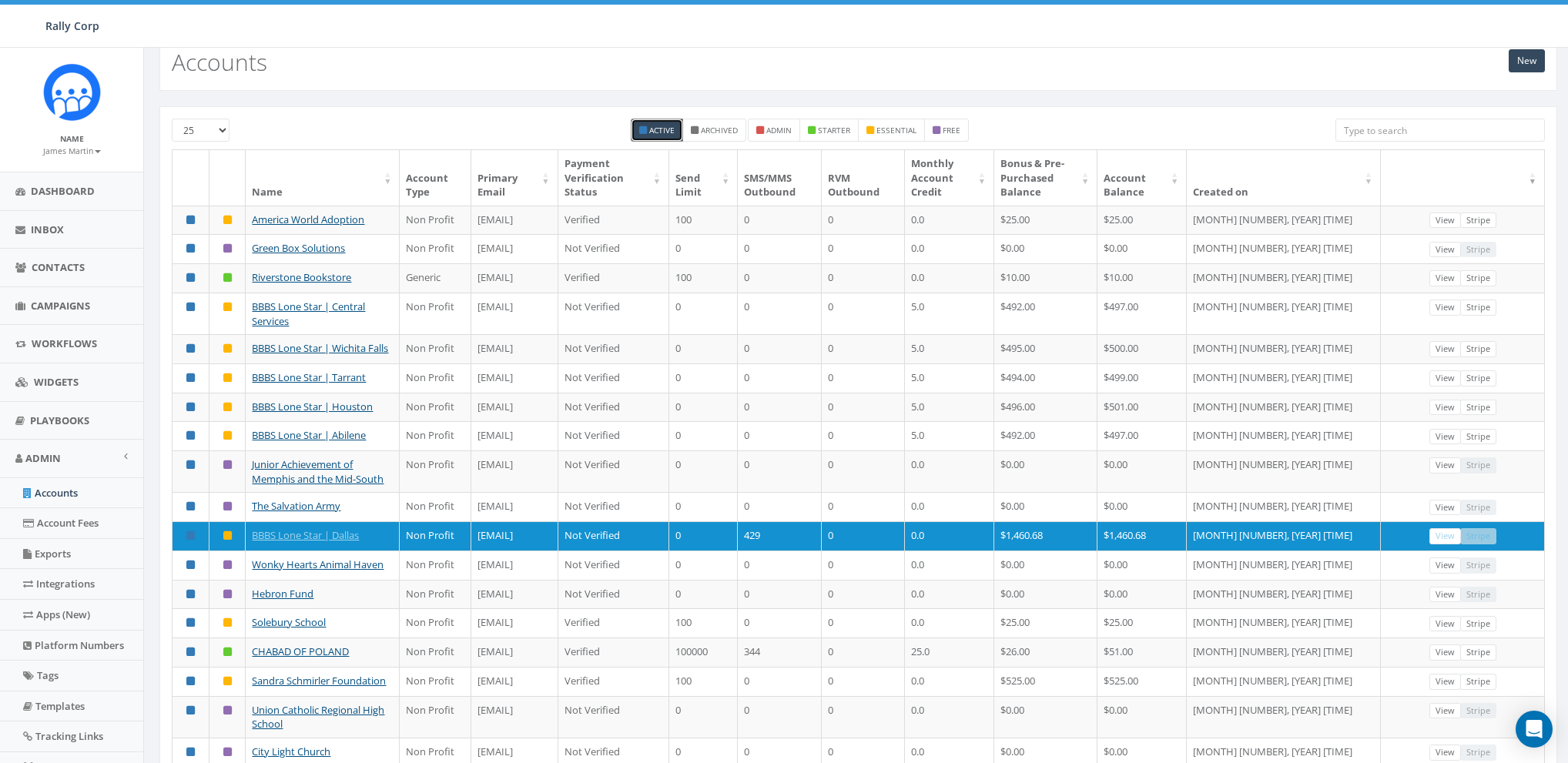 scroll, scrollTop: 0, scrollLeft: 0, axis: both 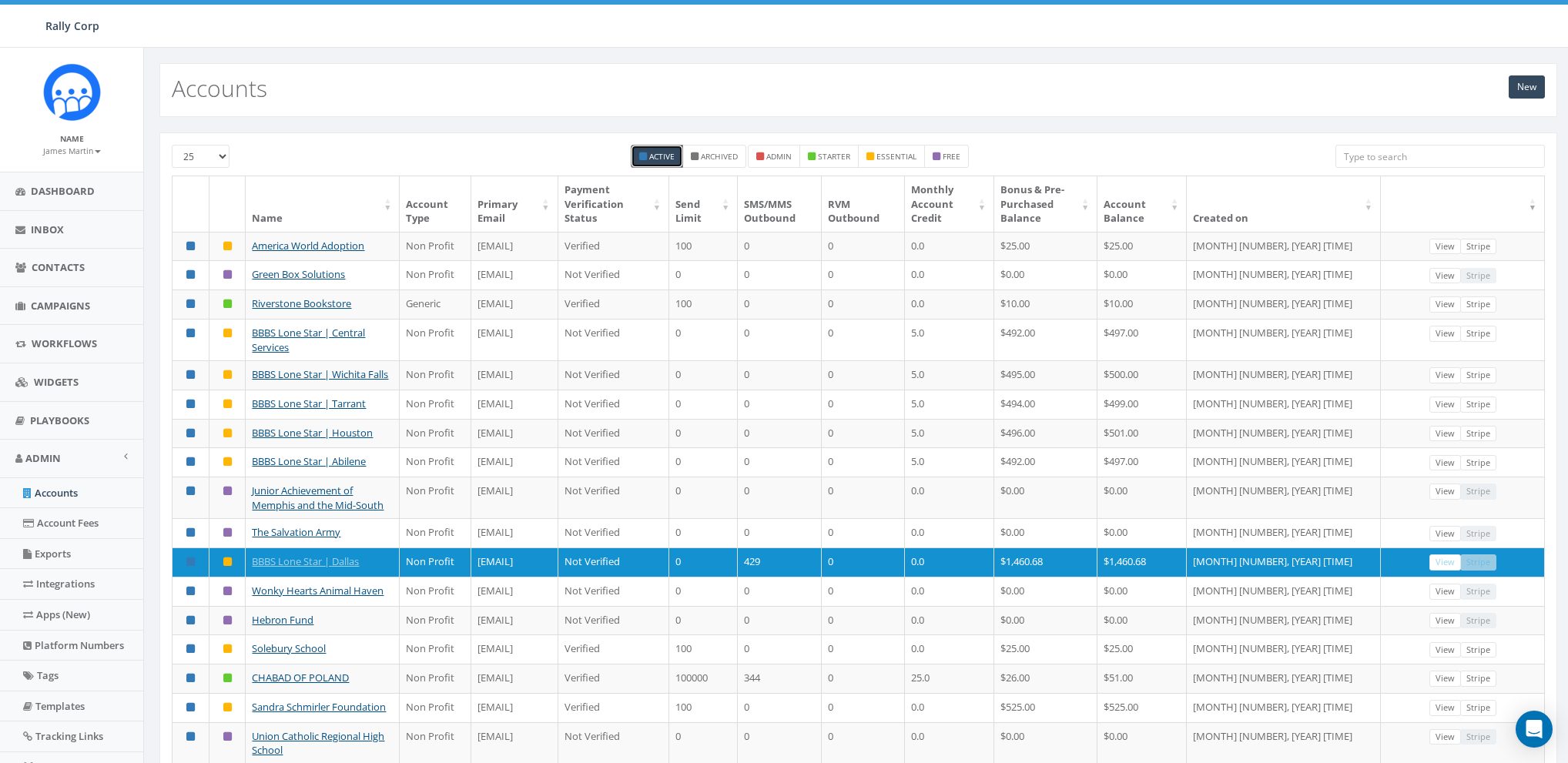 type 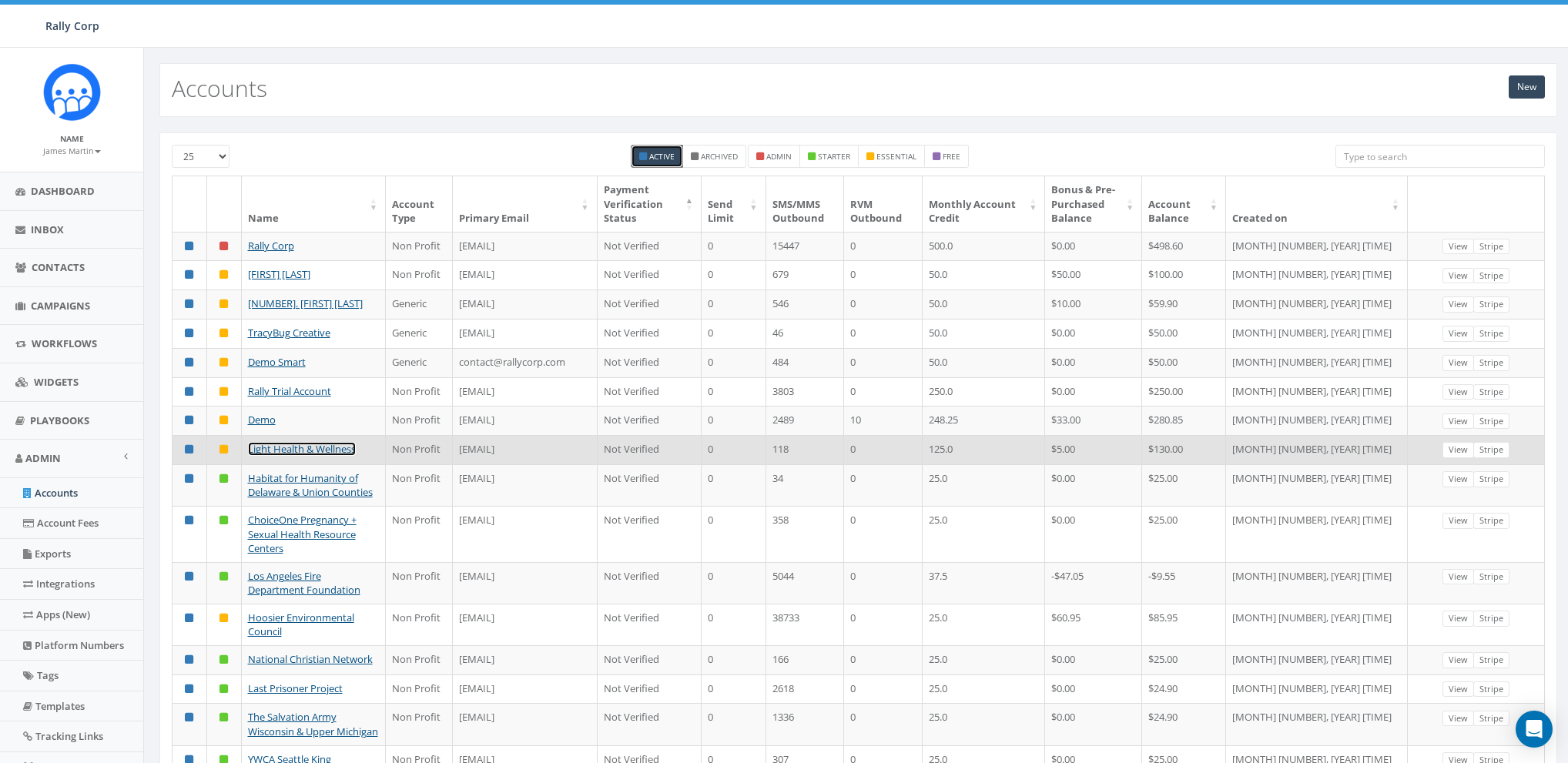 click on "Light Health & Wellness" at bounding box center (302, 449) 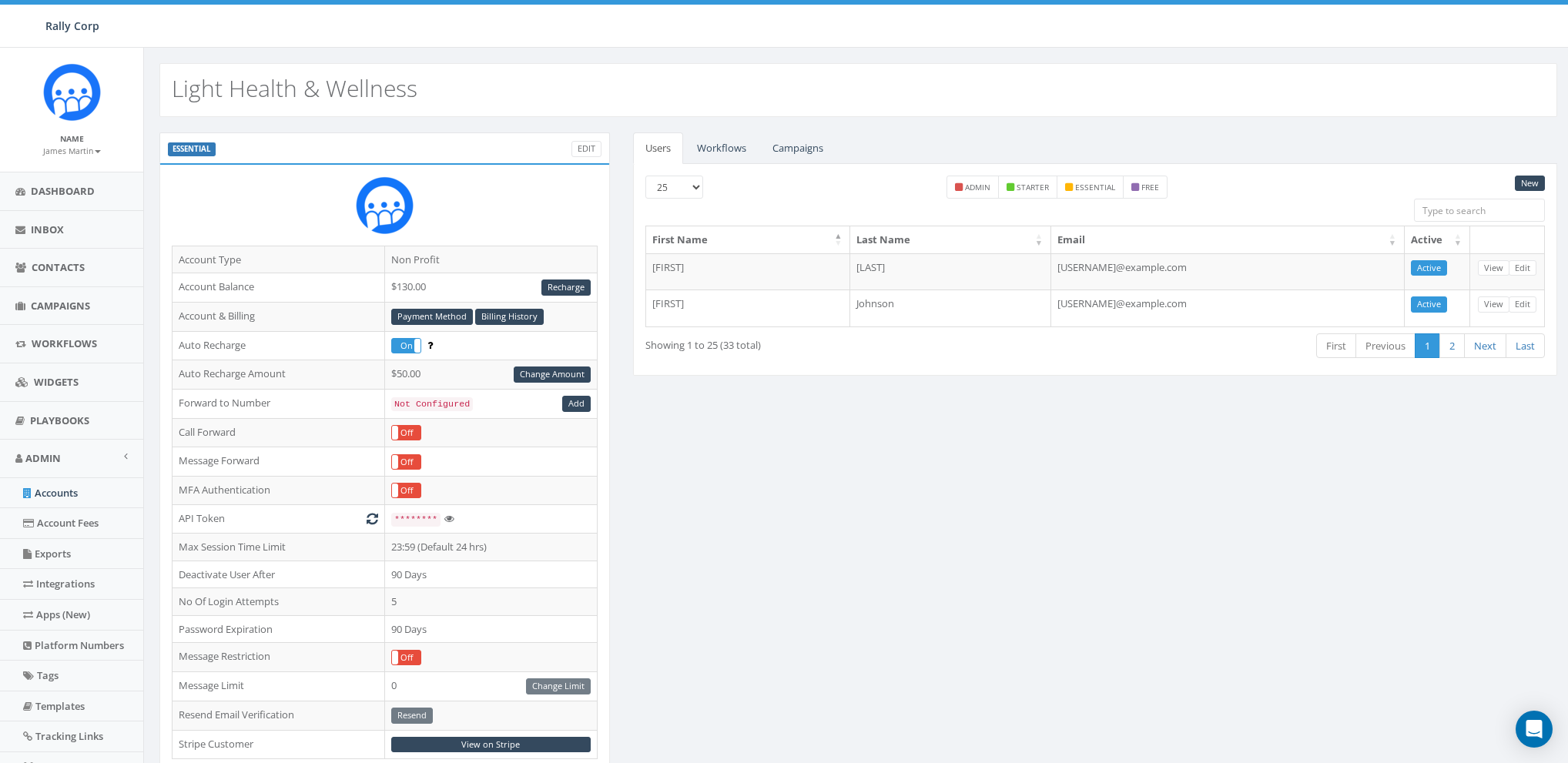 scroll, scrollTop: 0, scrollLeft: 0, axis: both 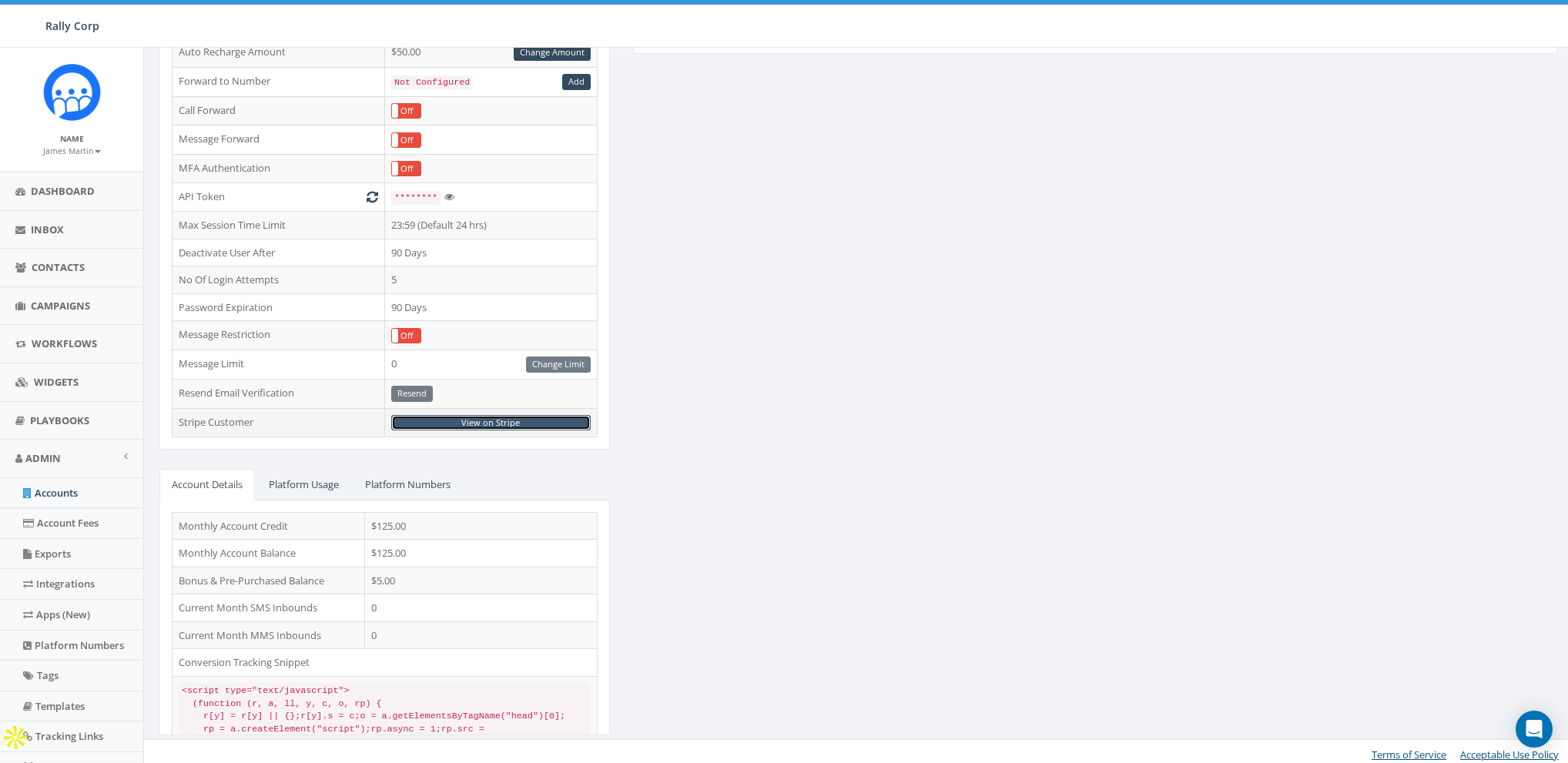 click on "View on Stripe" at bounding box center [491, 423] 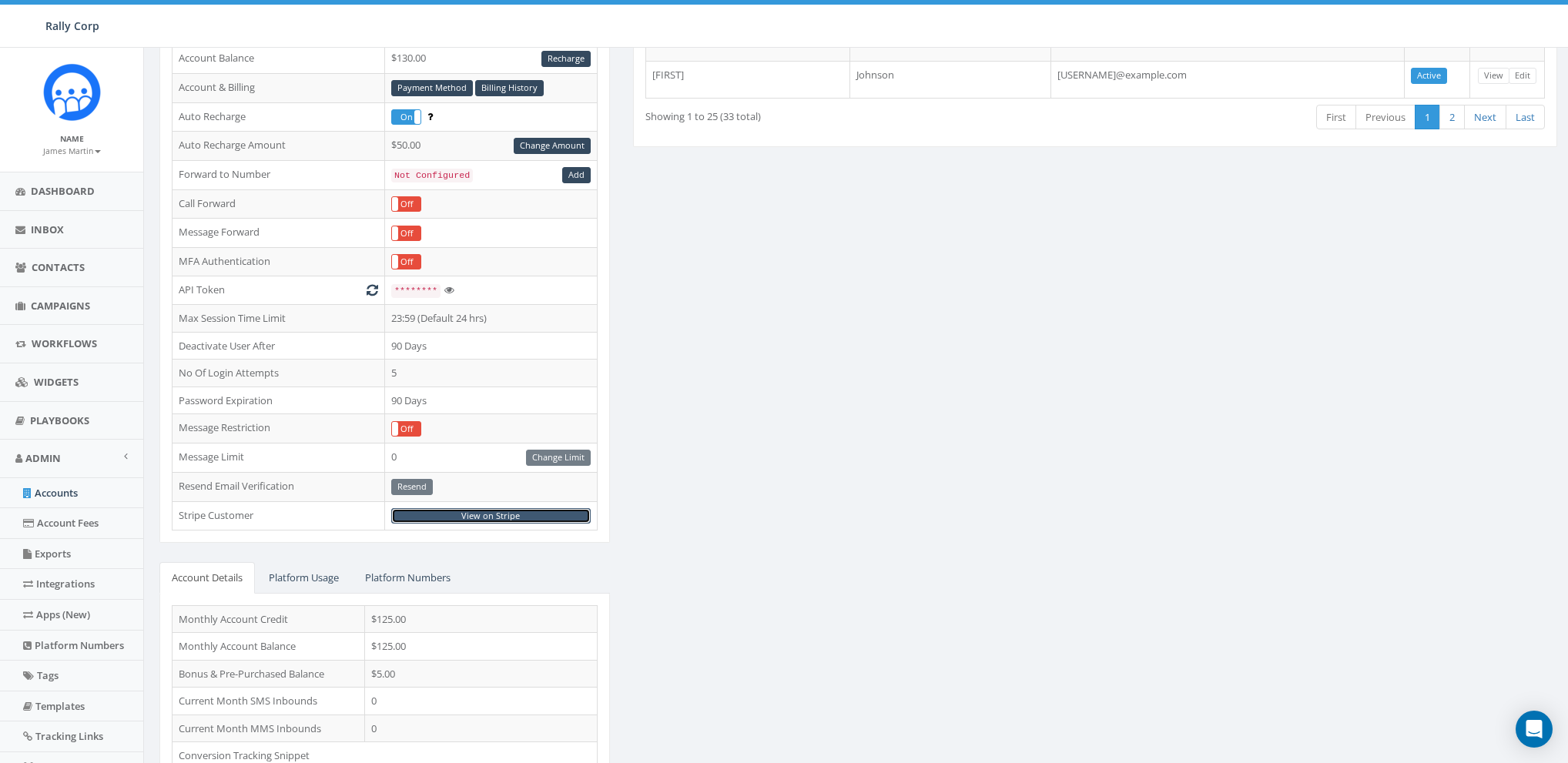 scroll, scrollTop: 0, scrollLeft: 0, axis: both 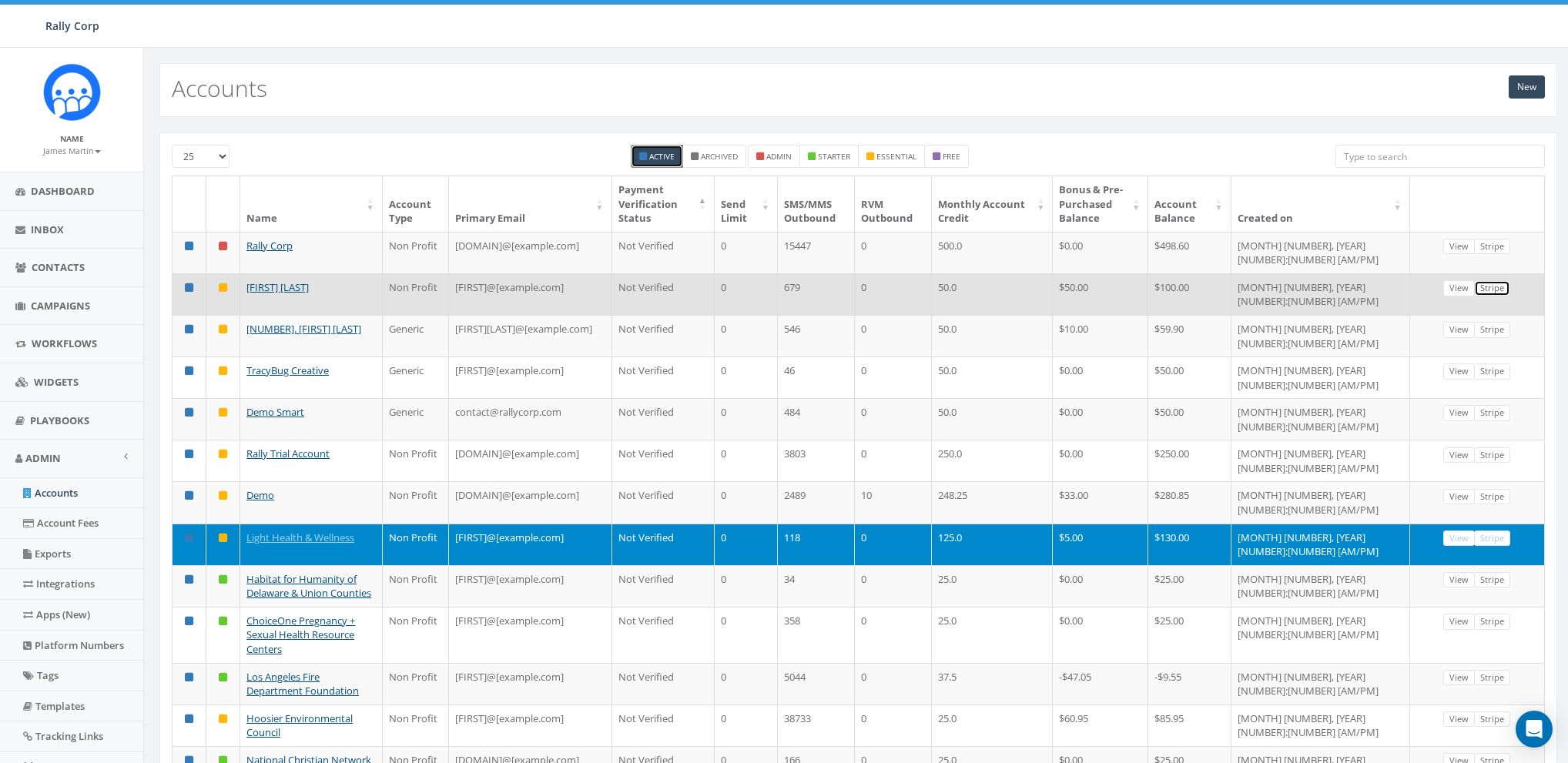 click on "Stripe" at bounding box center [1492, 288] 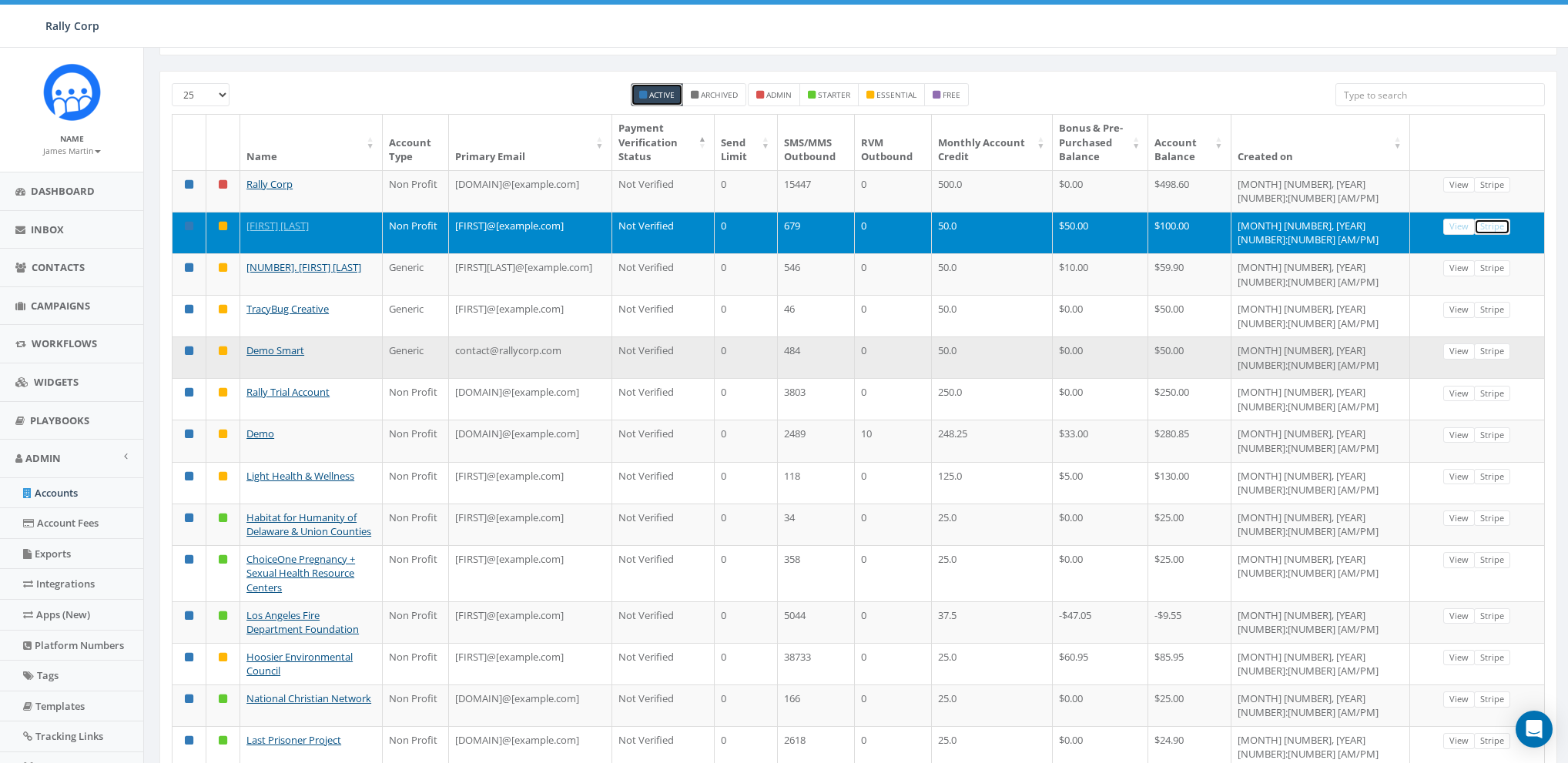 scroll, scrollTop: 0, scrollLeft: 0, axis: both 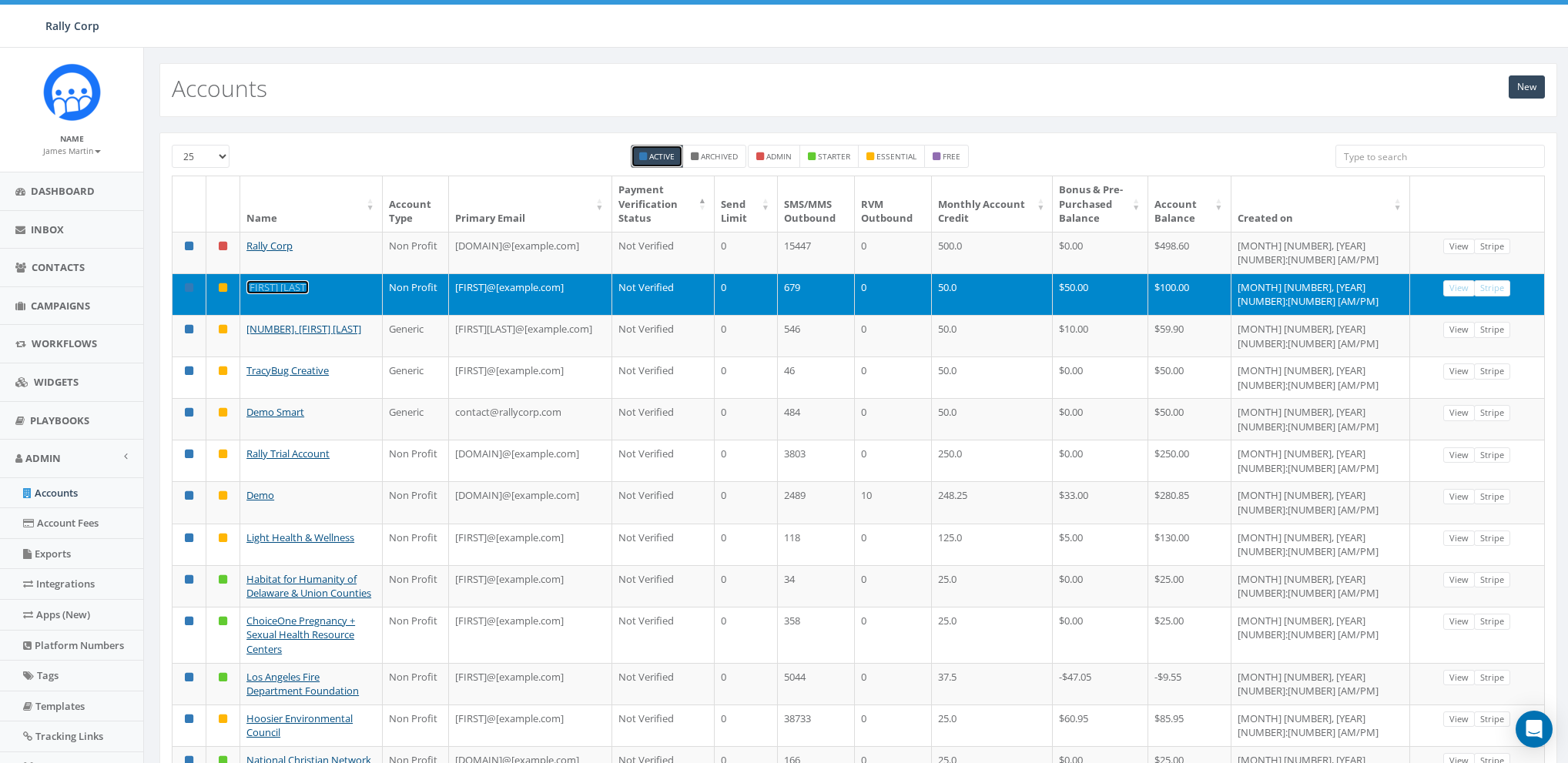click on "[FIRST] [LAST]" at bounding box center (277, 287) 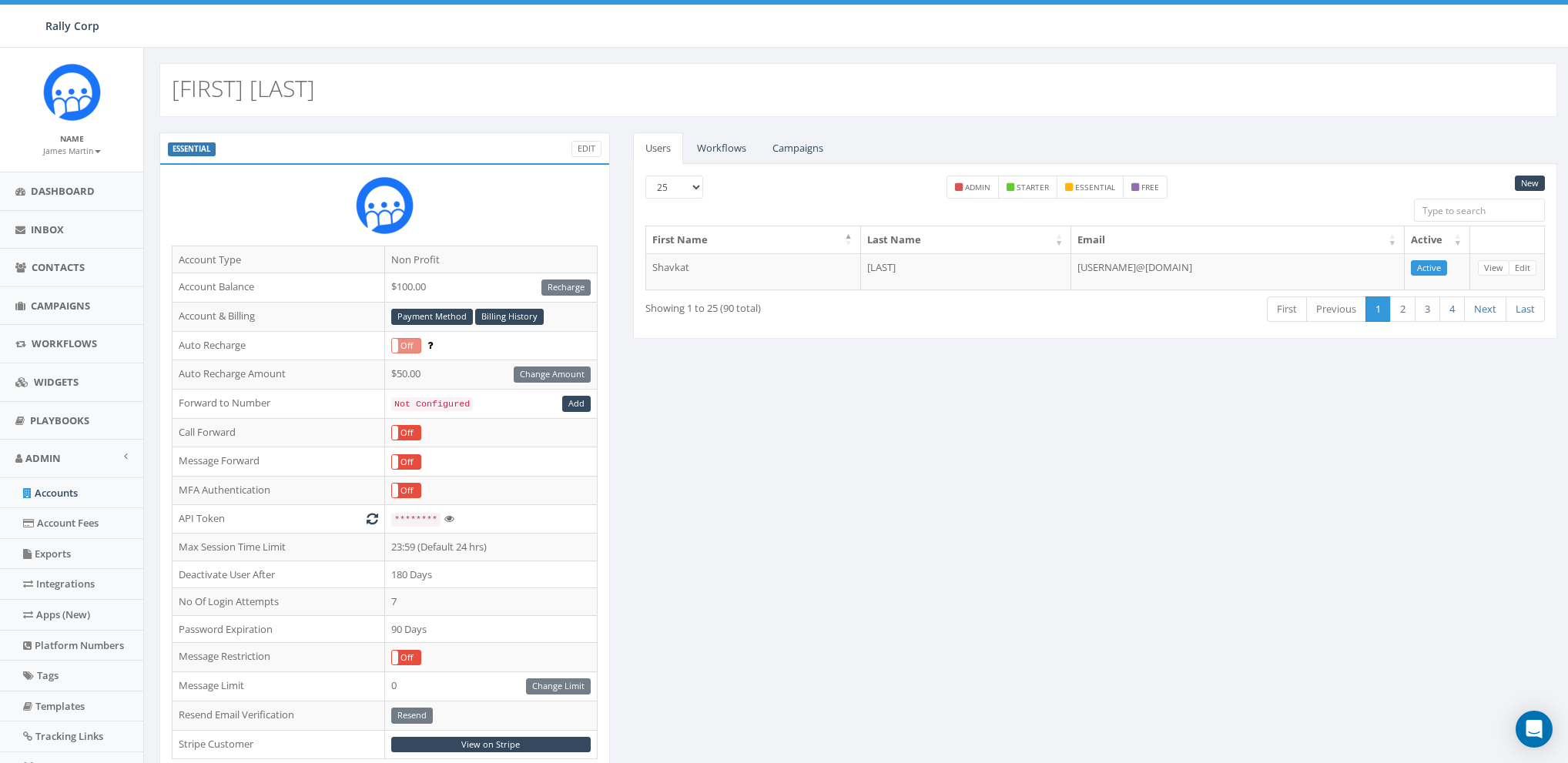 scroll, scrollTop: 0, scrollLeft: 0, axis: both 